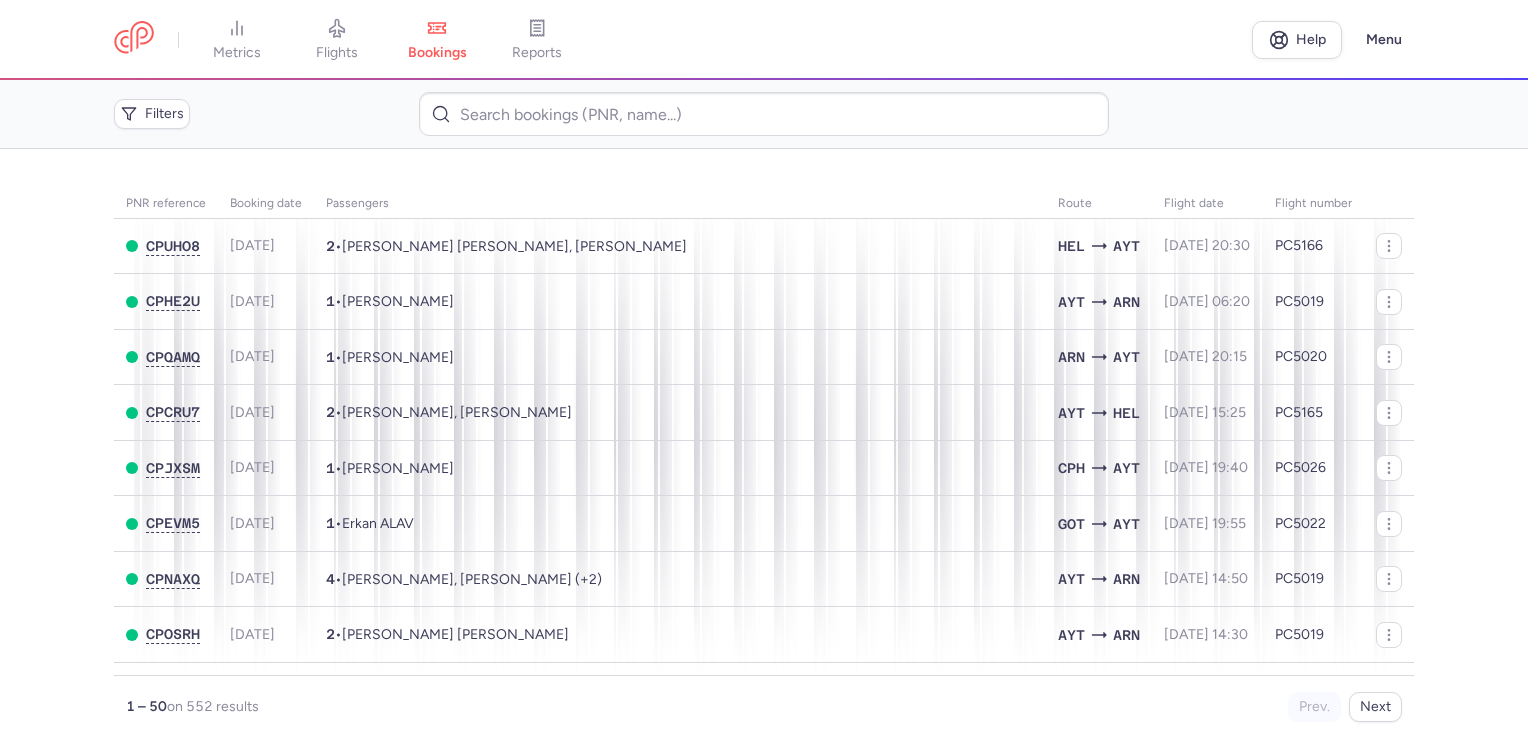 scroll, scrollTop: 0, scrollLeft: 0, axis: both 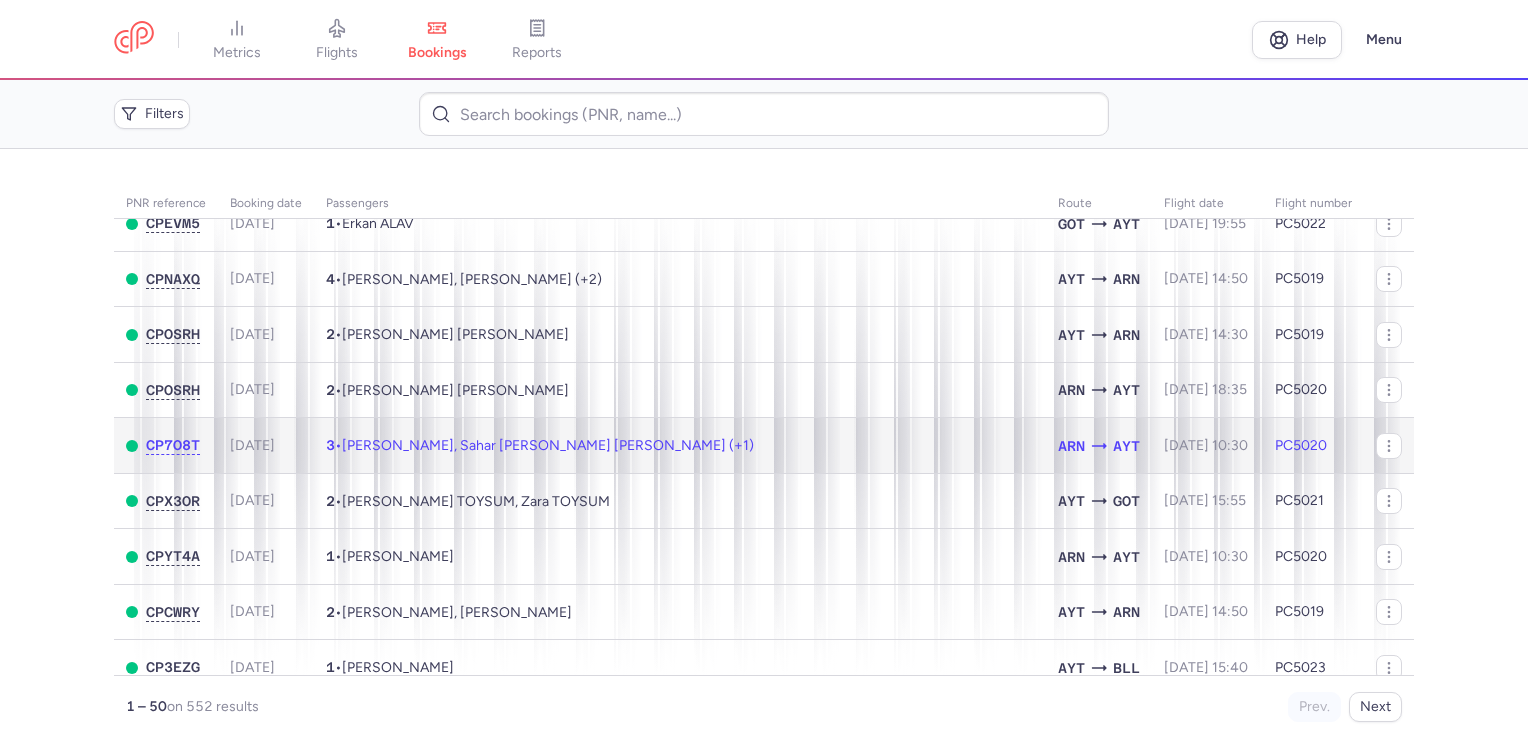 click on "3  •  [PERSON_NAME], Sahar [PERSON_NAME] [PERSON_NAME] (+1)" at bounding box center [680, 446] 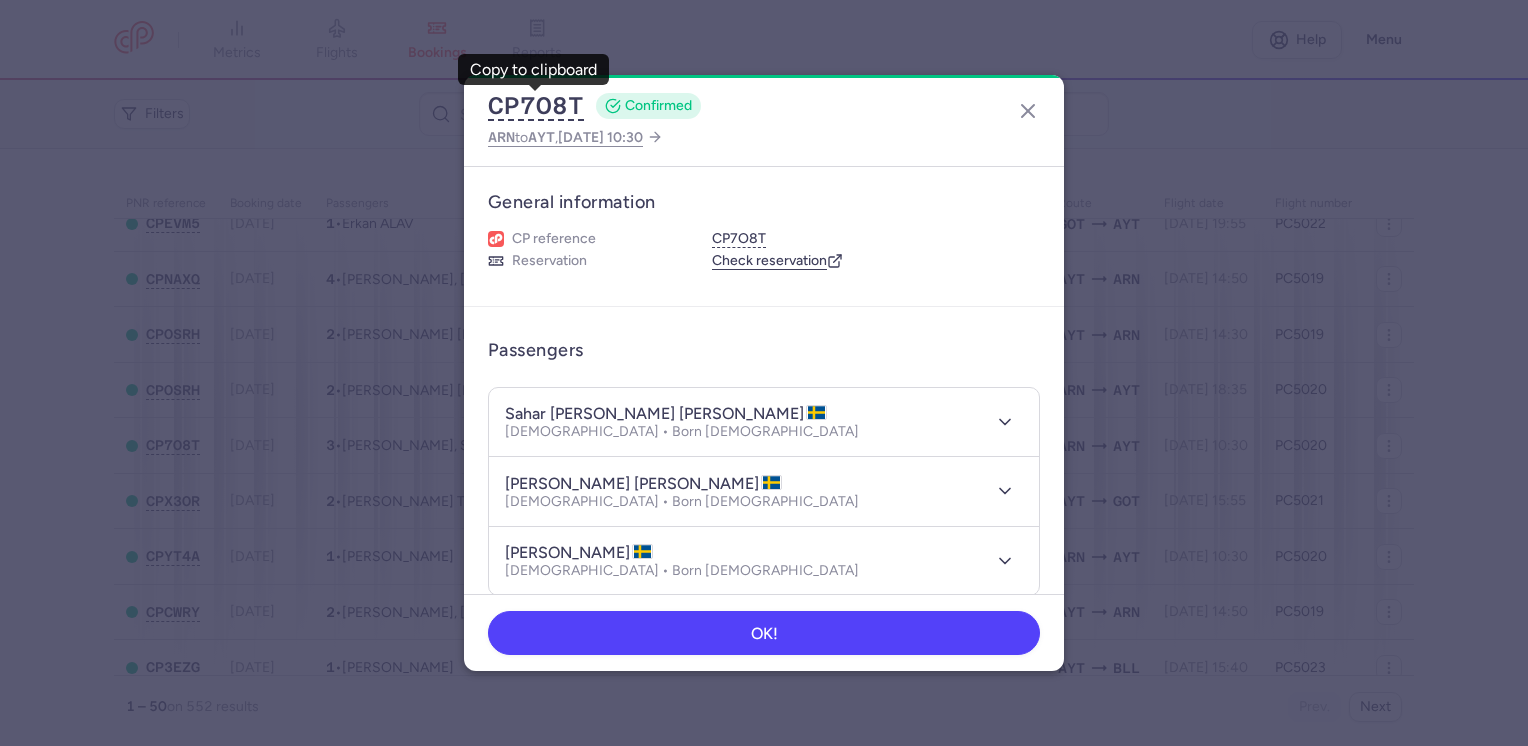 scroll, scrollTop: 100, scrollLeft: 0, axis: vertical 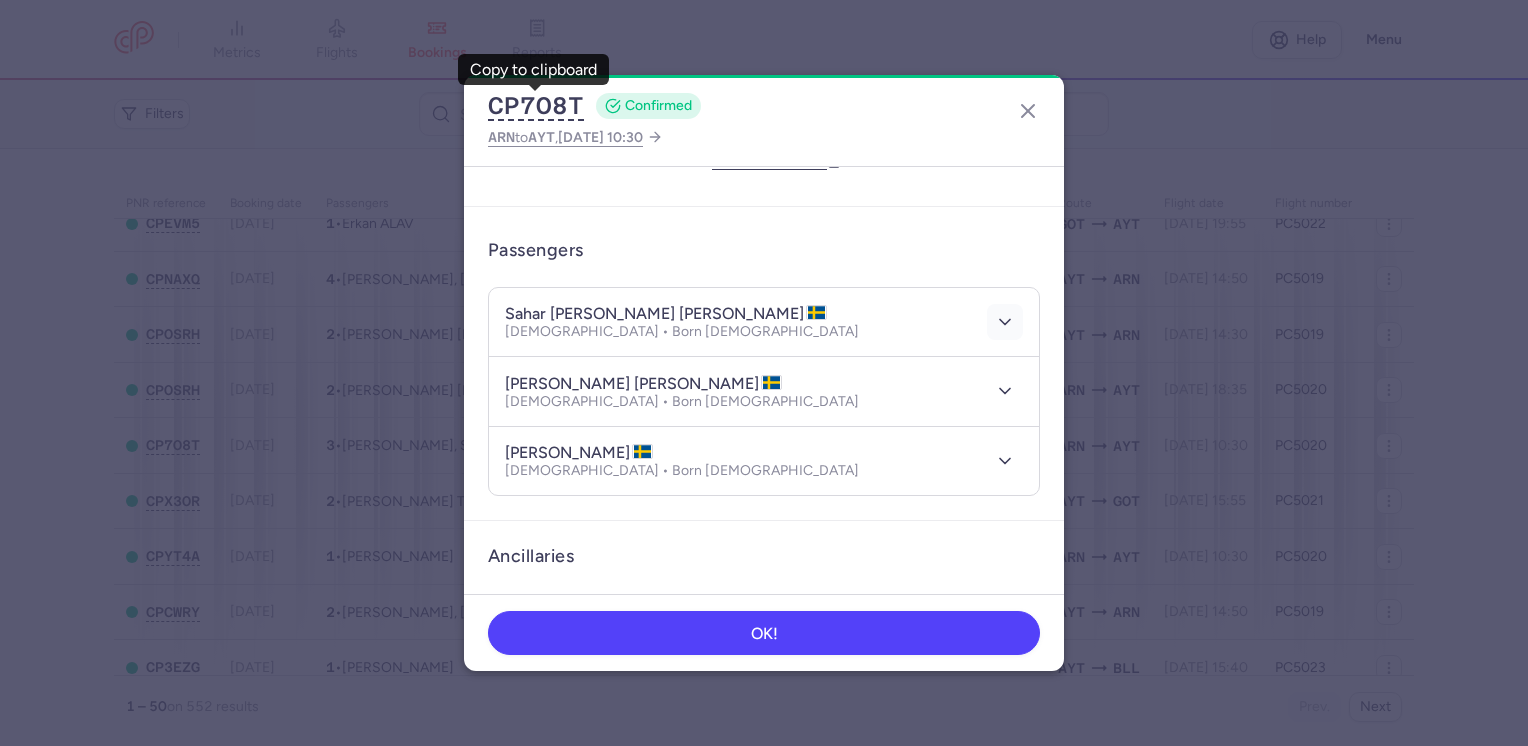 click at bounding box center (1005, 322) 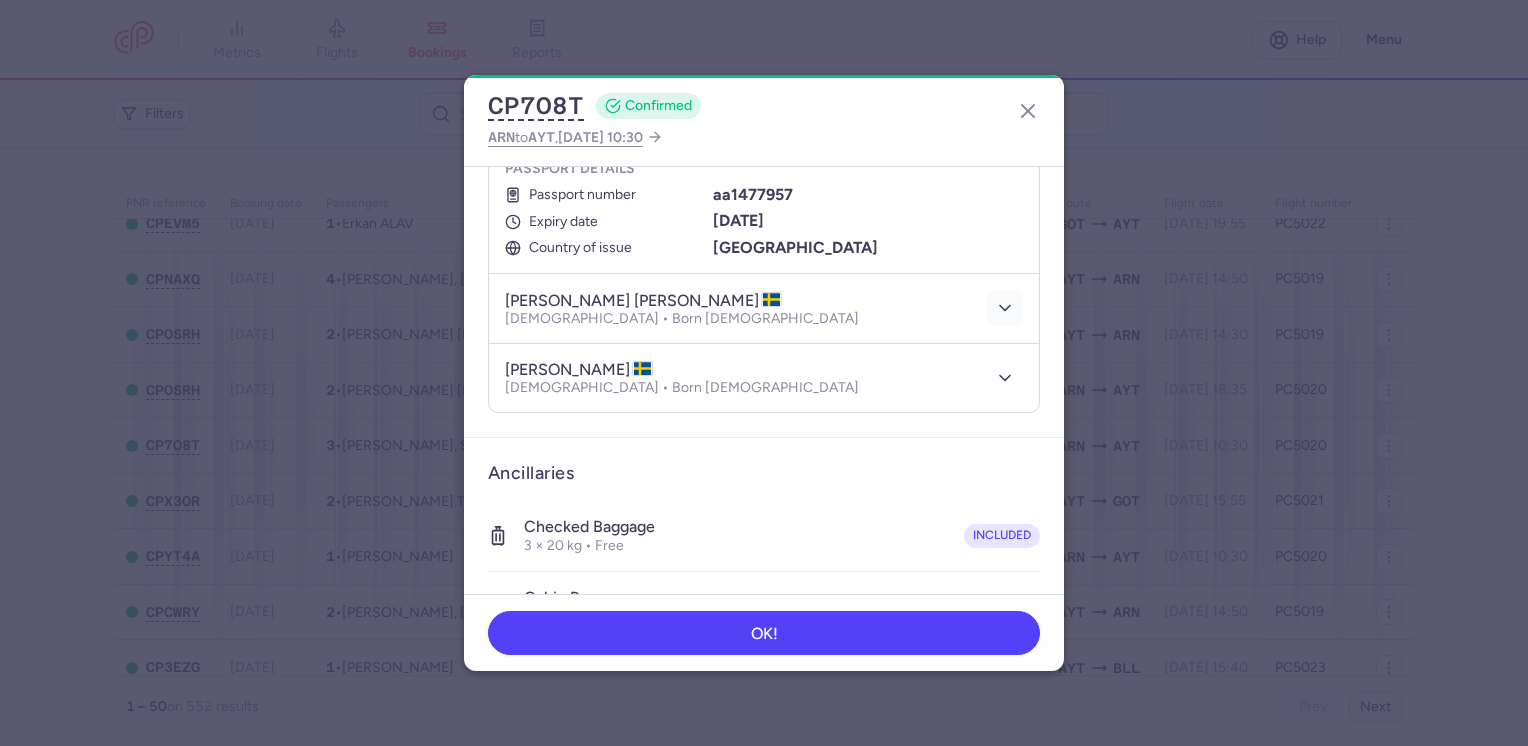 click 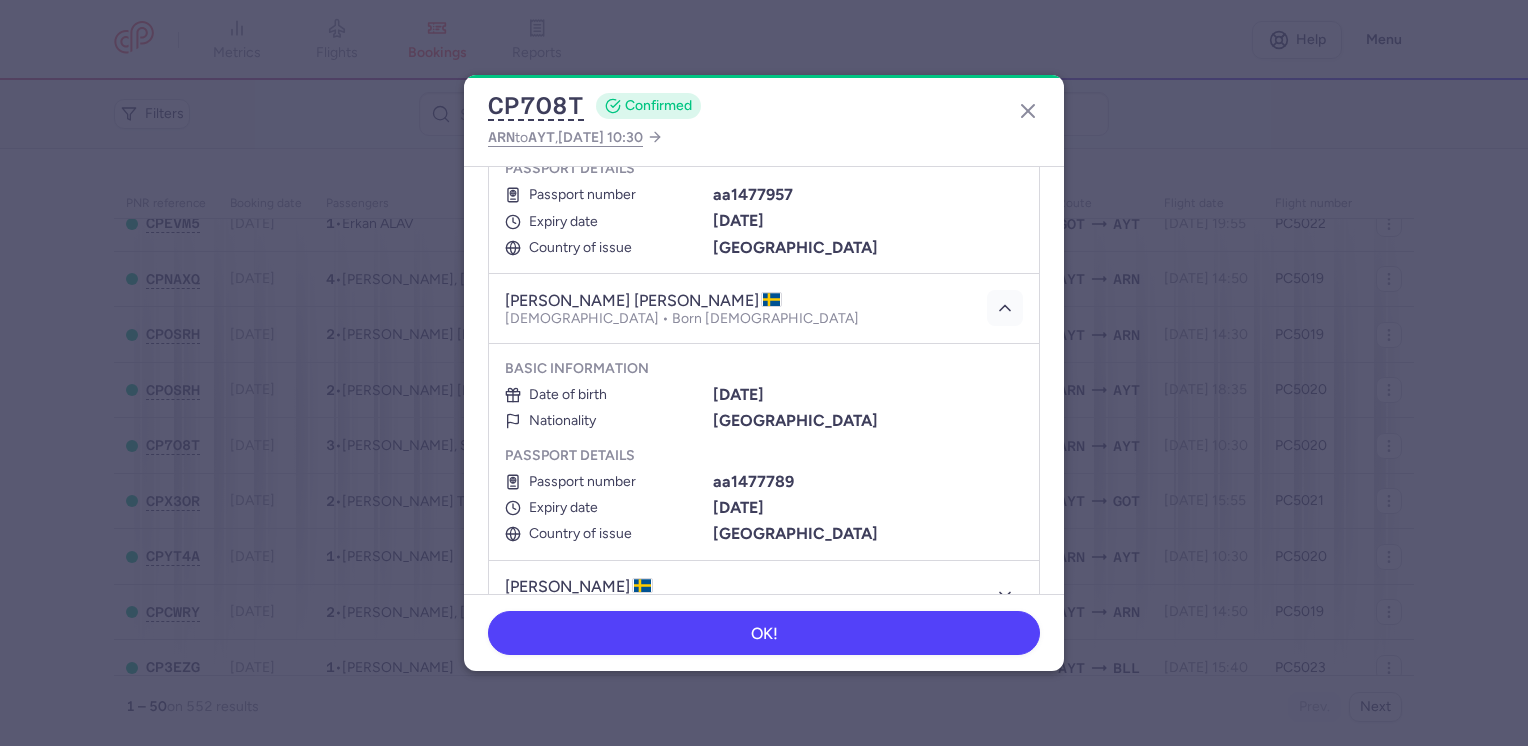 scroll, scrollTop: 700, scrollLeft: 0, axis: vertical 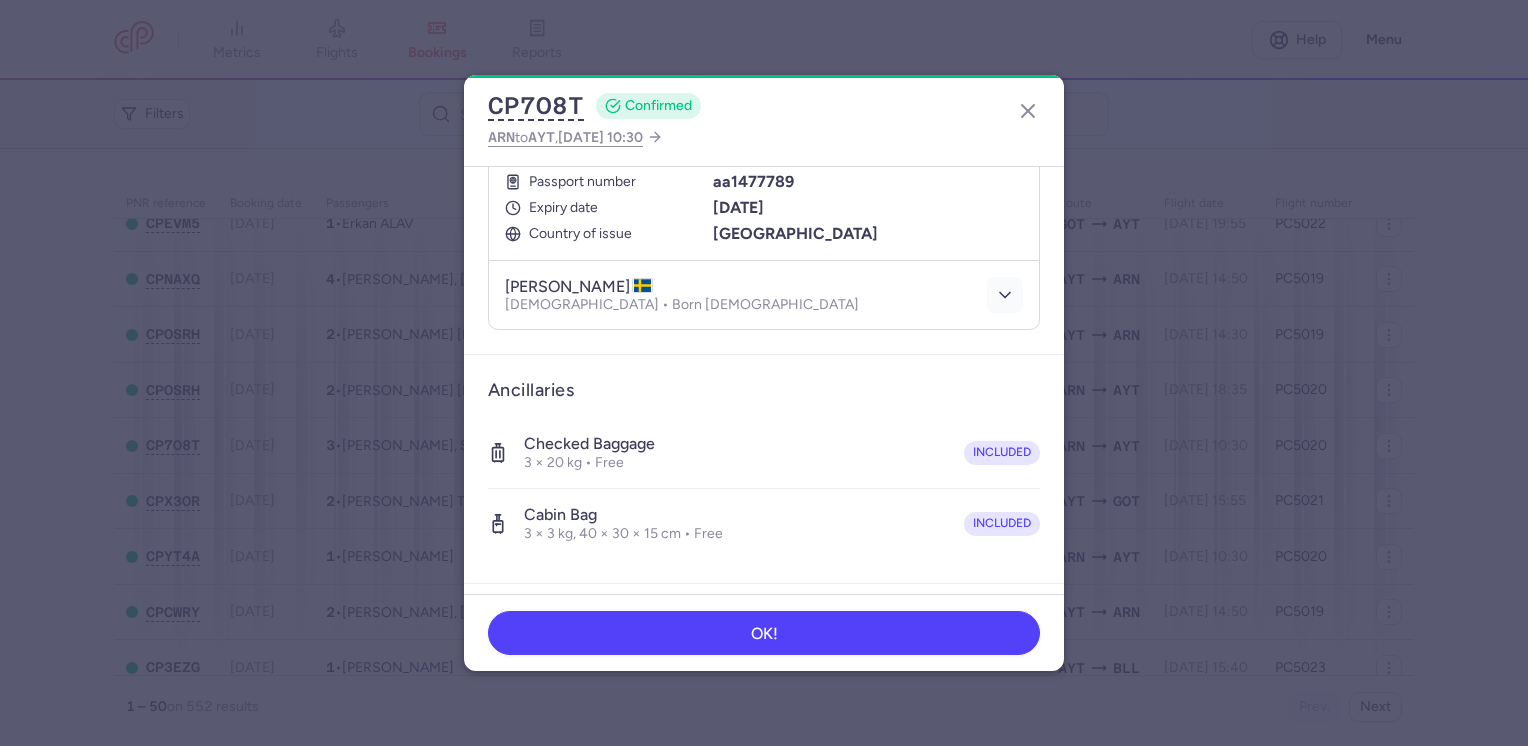click 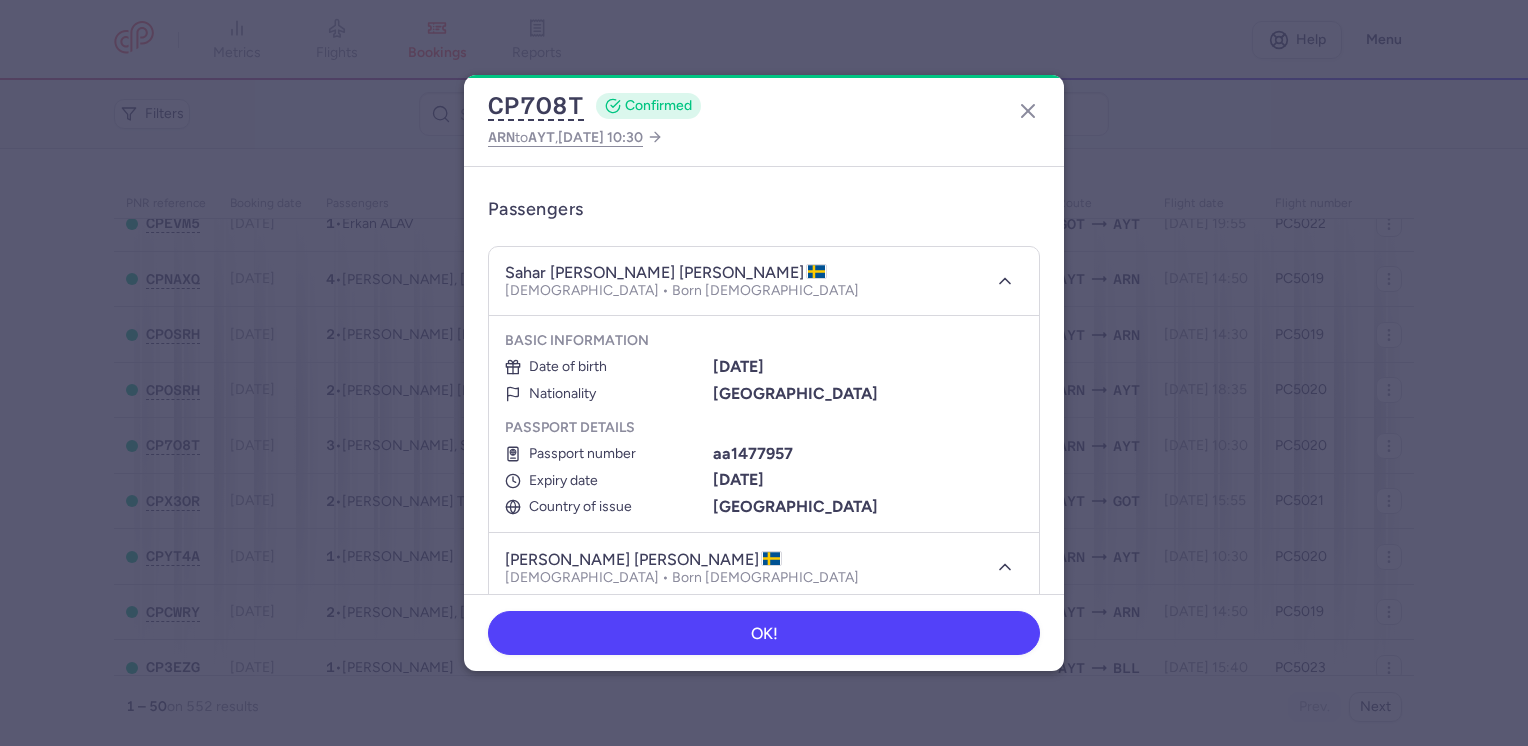 scroll, scrollTop: 200, scrollLeft: 0, axis: vertical 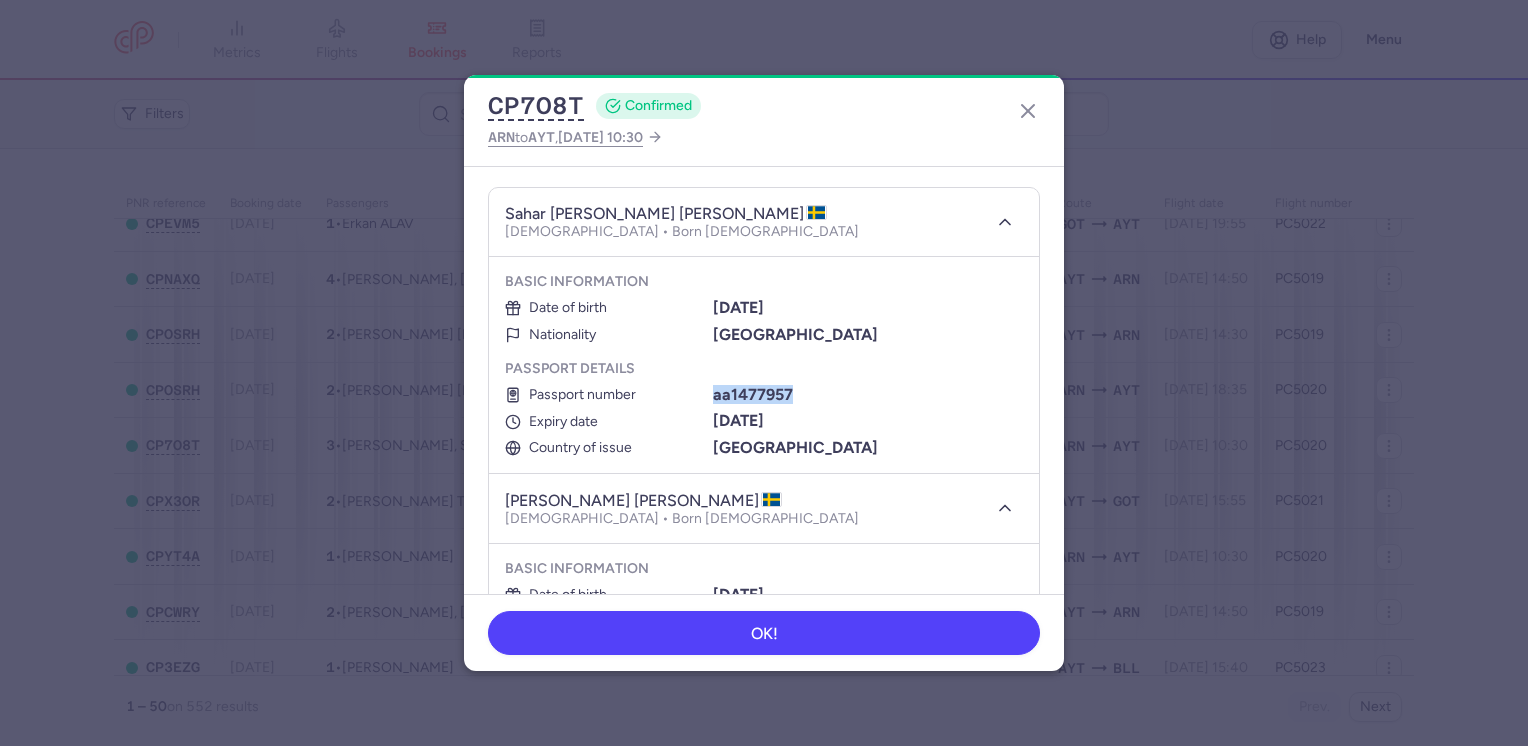 drag, startPoint x: 709, startPoint y: 390, endPoint x: 796, endPoint y: 390, distance: 87 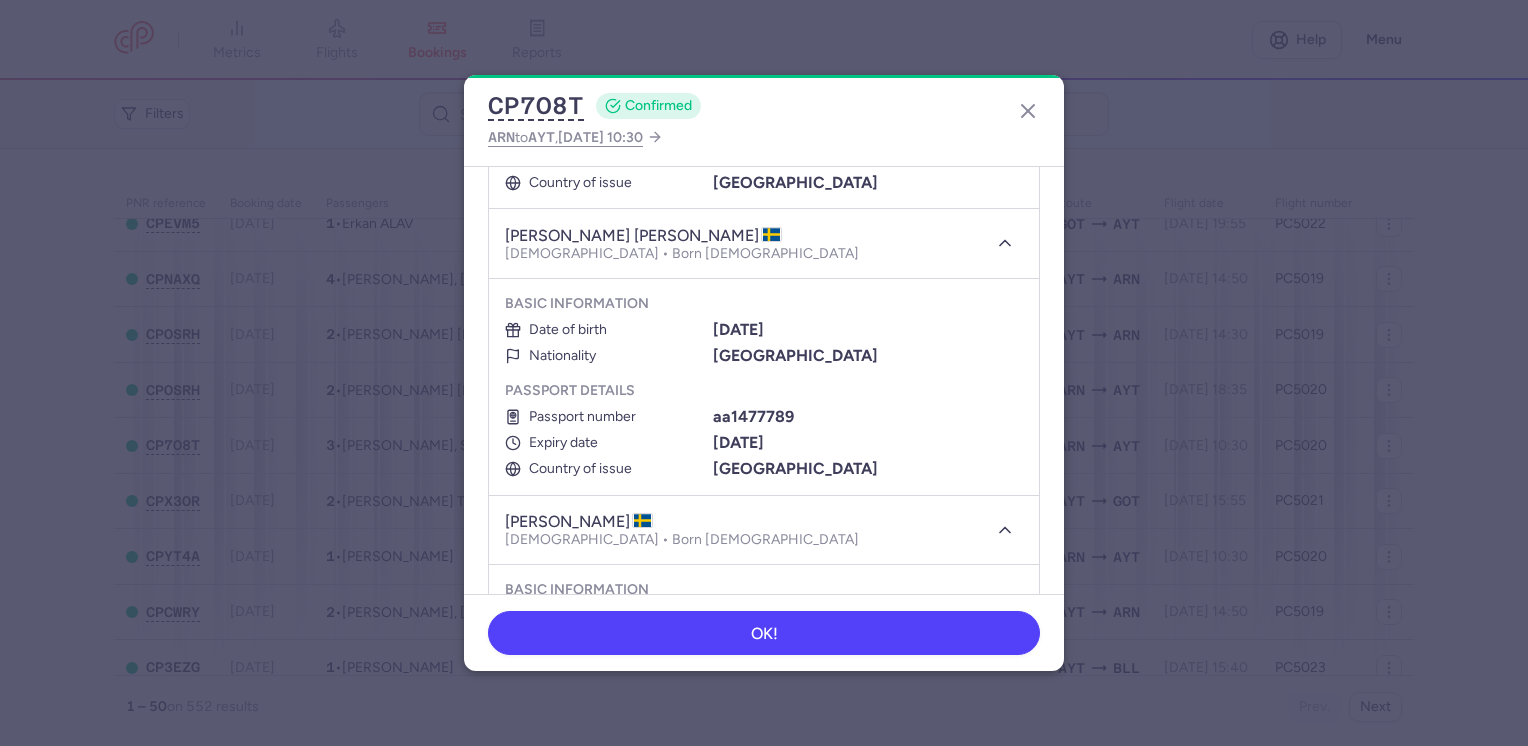 scroll, scrollTop: 400, scrollLeft: 0, axis: vertical 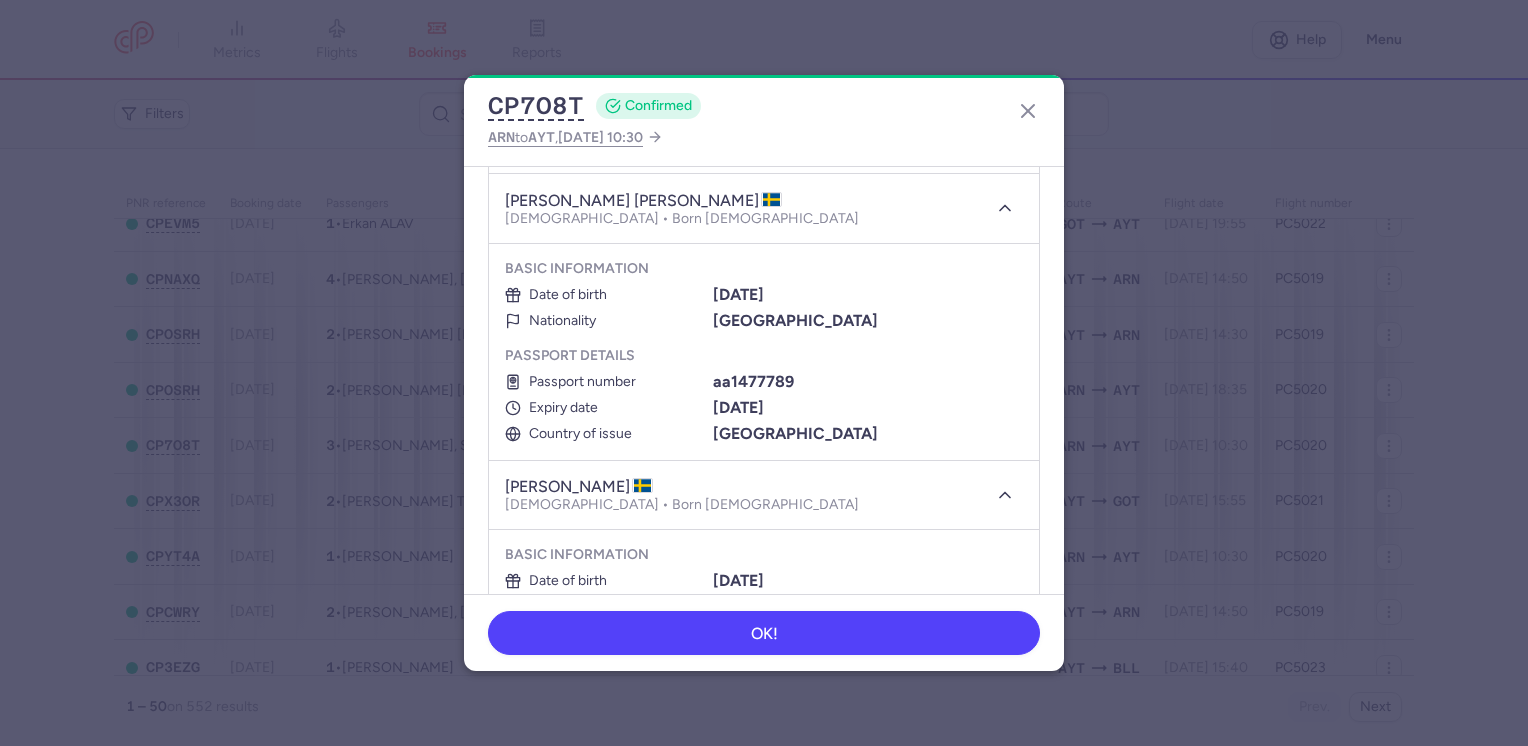 click on "aa1477789" at bounding box center [753, 381] 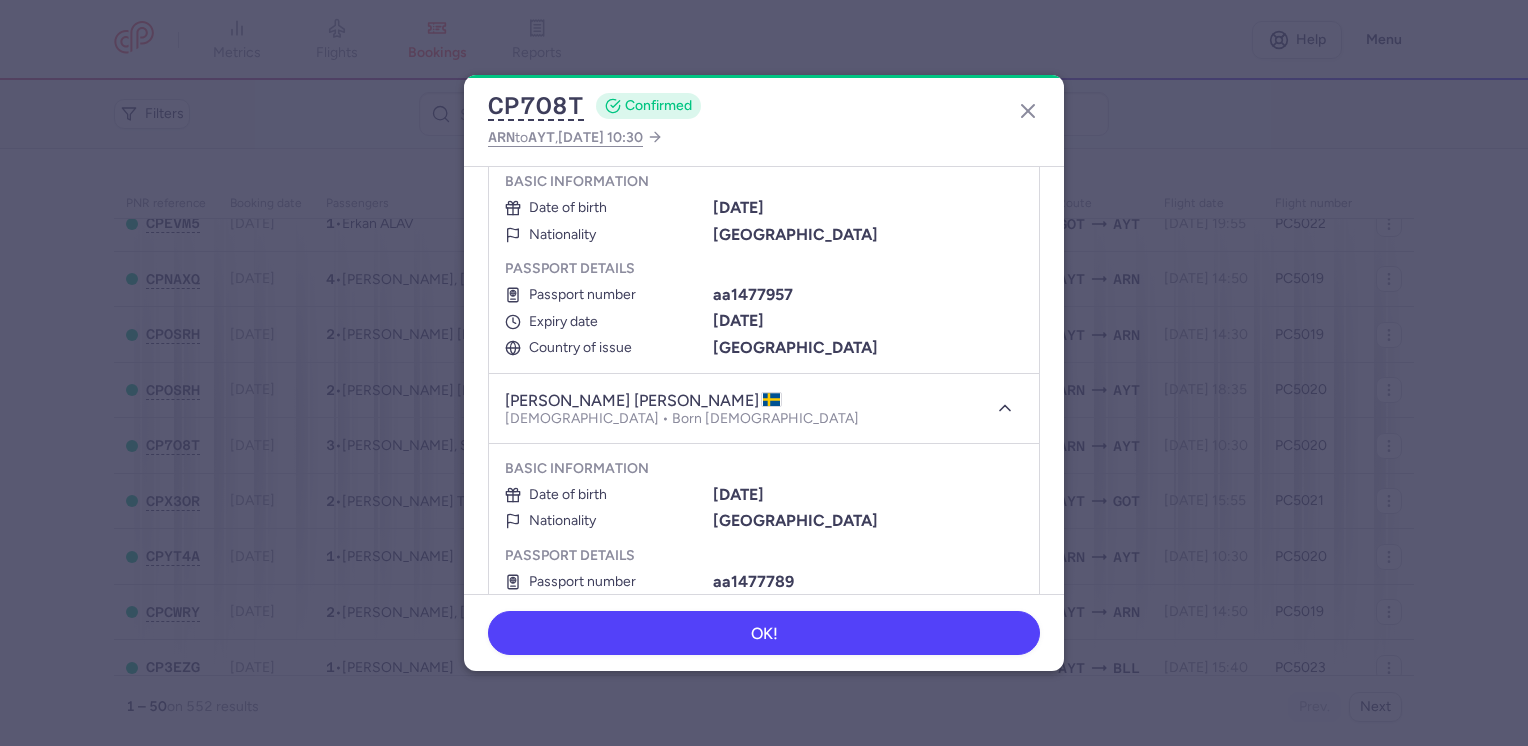 scroll, scrollTop: 500, scrollLeft: 0, axis: vertical 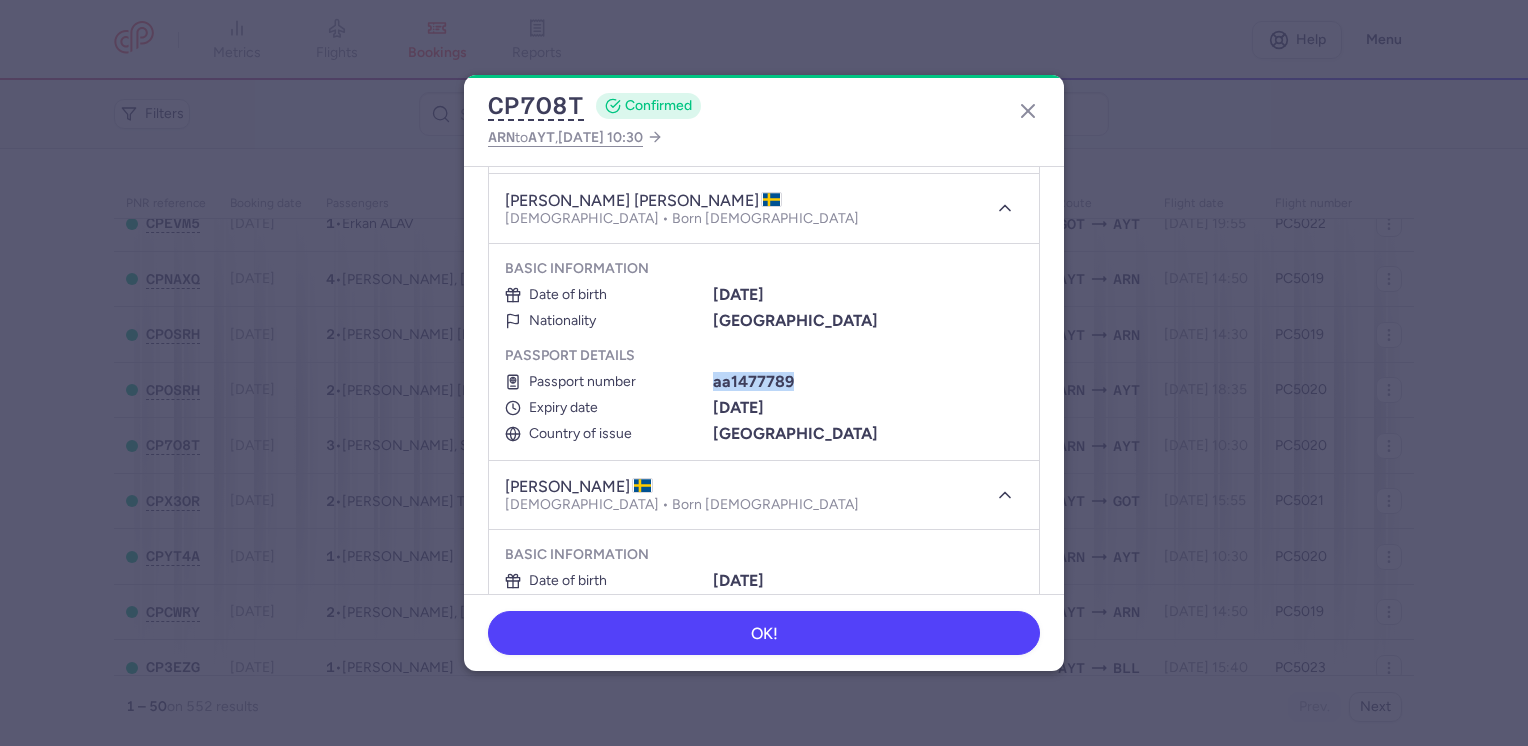 drag, startPoint x: 711, startPoint y: 382, endPoint x: 799, endPoint y: 379, distance: 88.051125 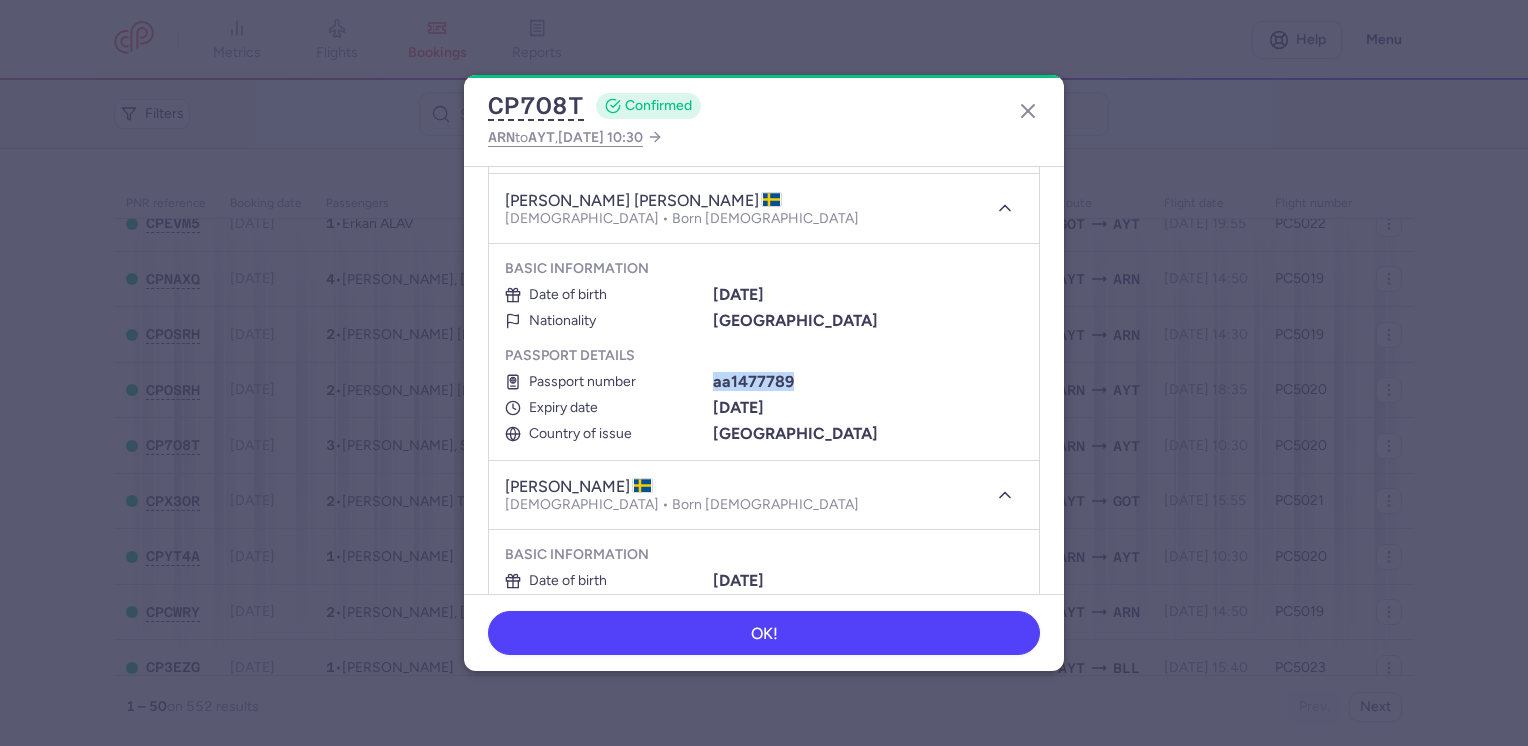 drag, startPoint x: 710, startPoint y: 399, endPoint x: 800, endPoint y: 399, distance: 90 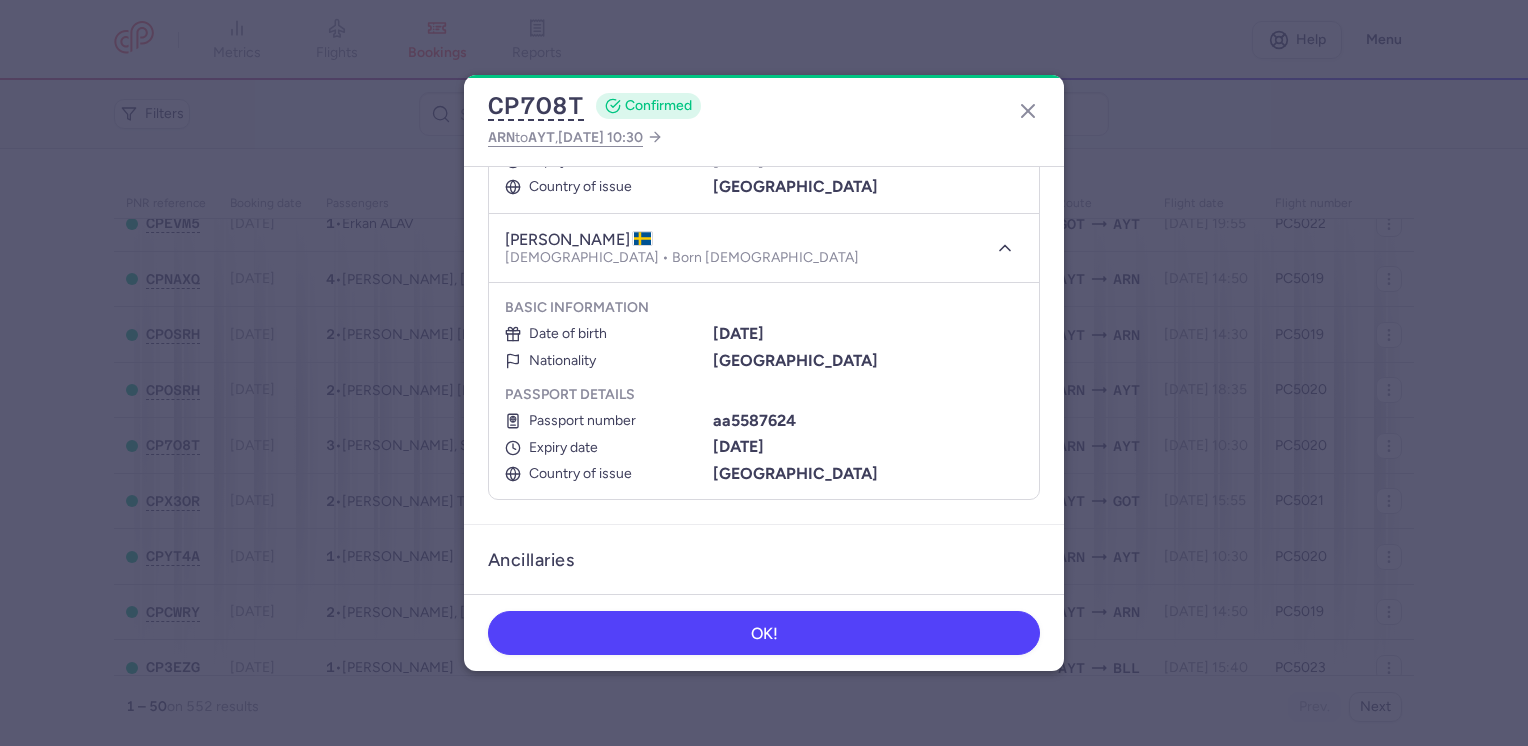 scroll, scrollTop: 700, scrollLeft: 0, axis: vertical 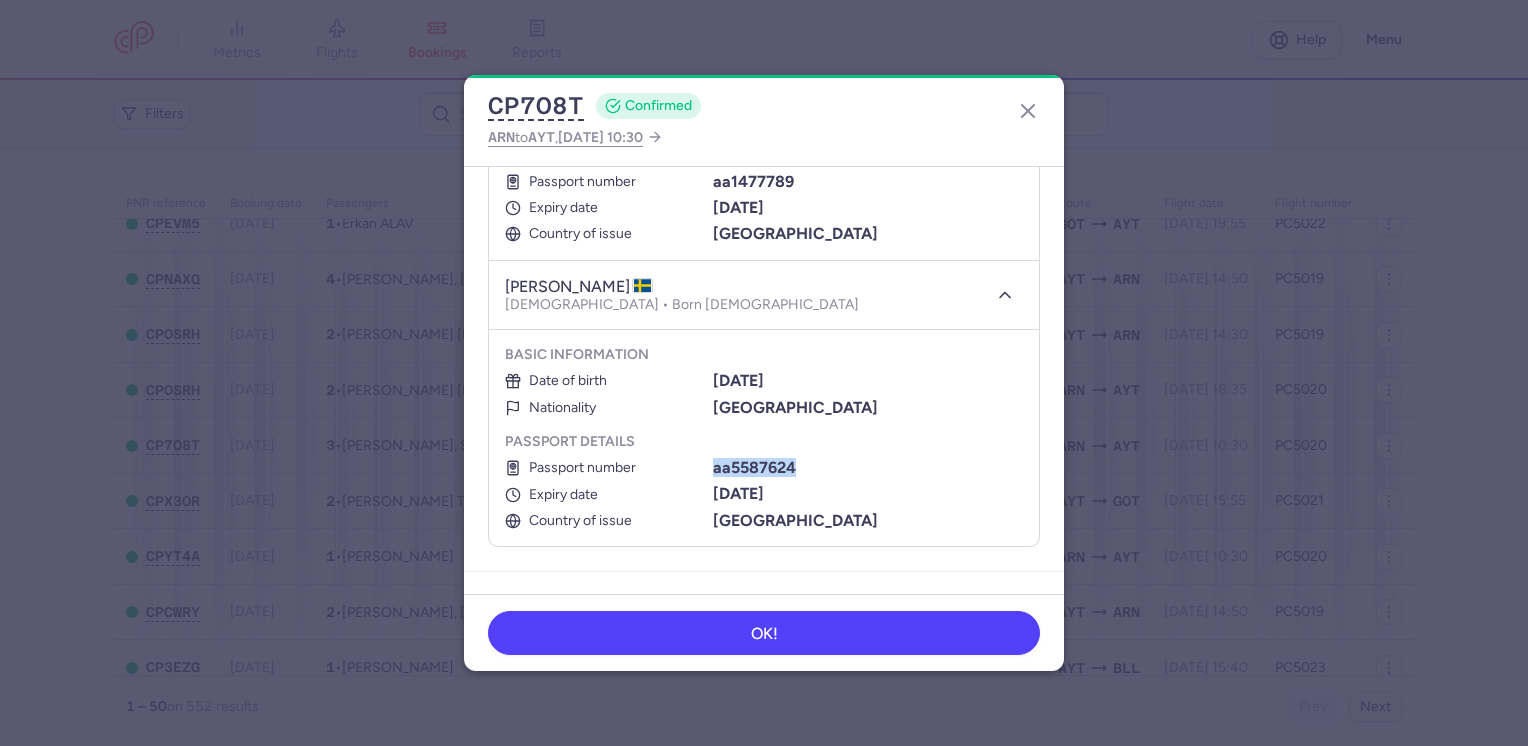 drag, startPoint x: 711, startPoint y: 465, endPoint x: 796, endPoint y: 463, distance: 85.02353 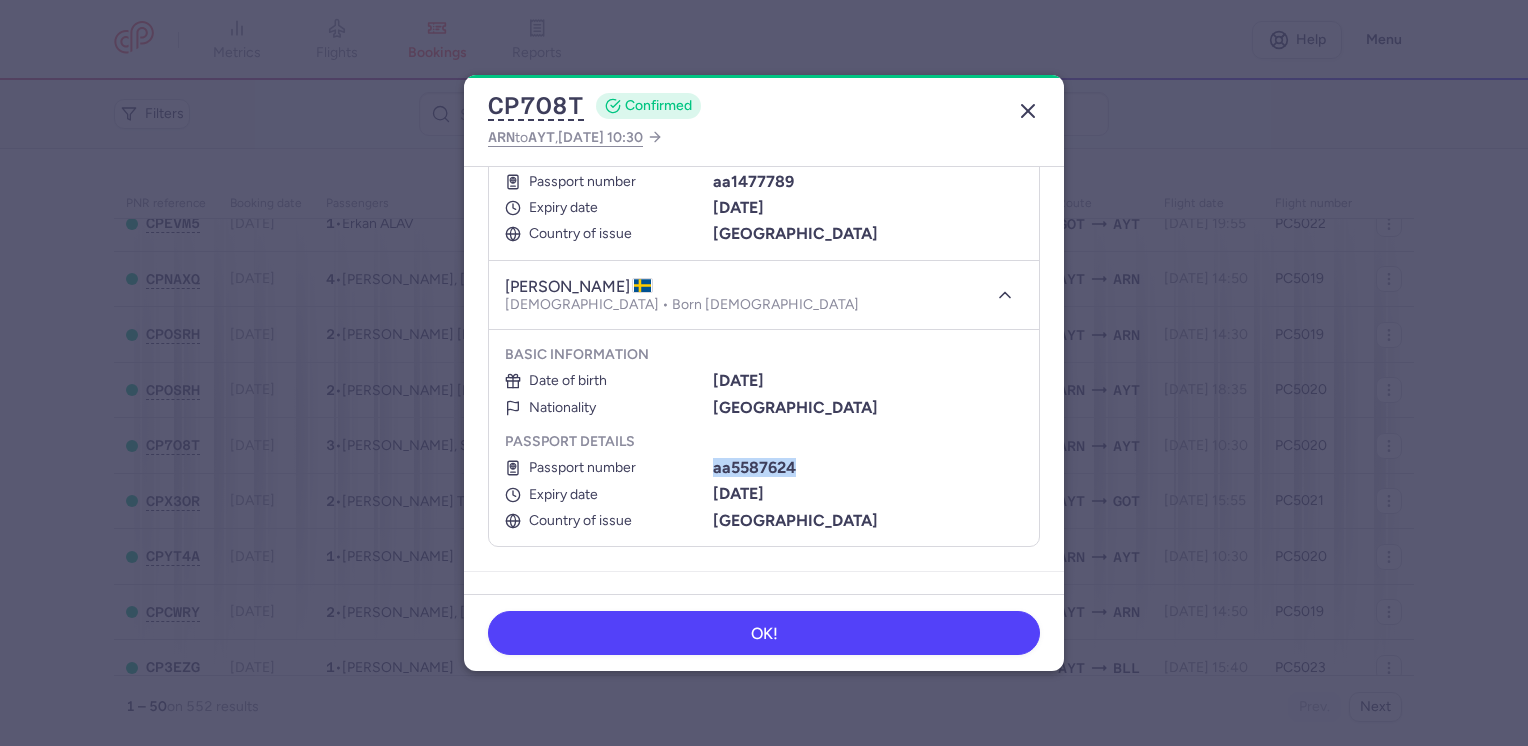 click 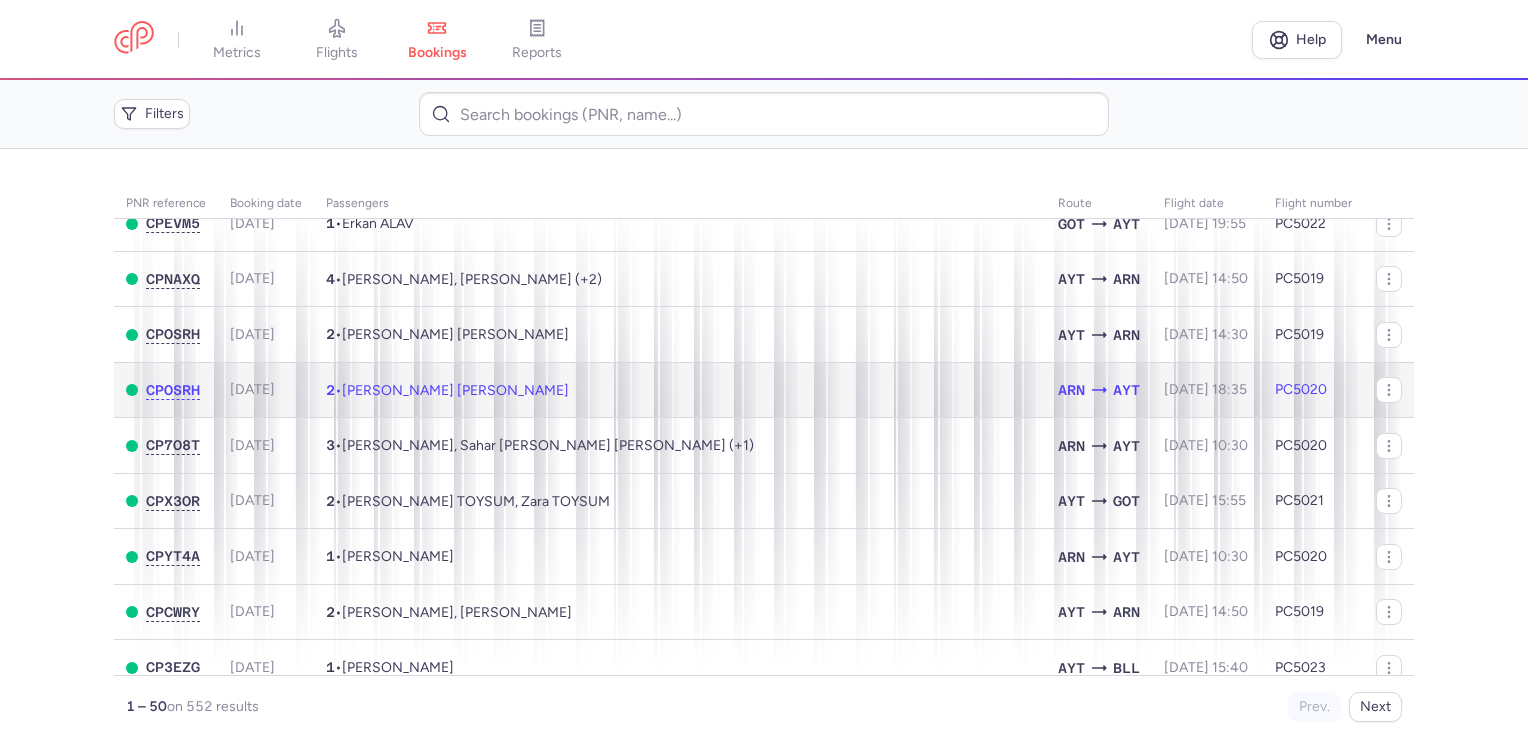 click on "[PERSON_NAME] [PERSON_NAME]" at bounding box center (455, 390) 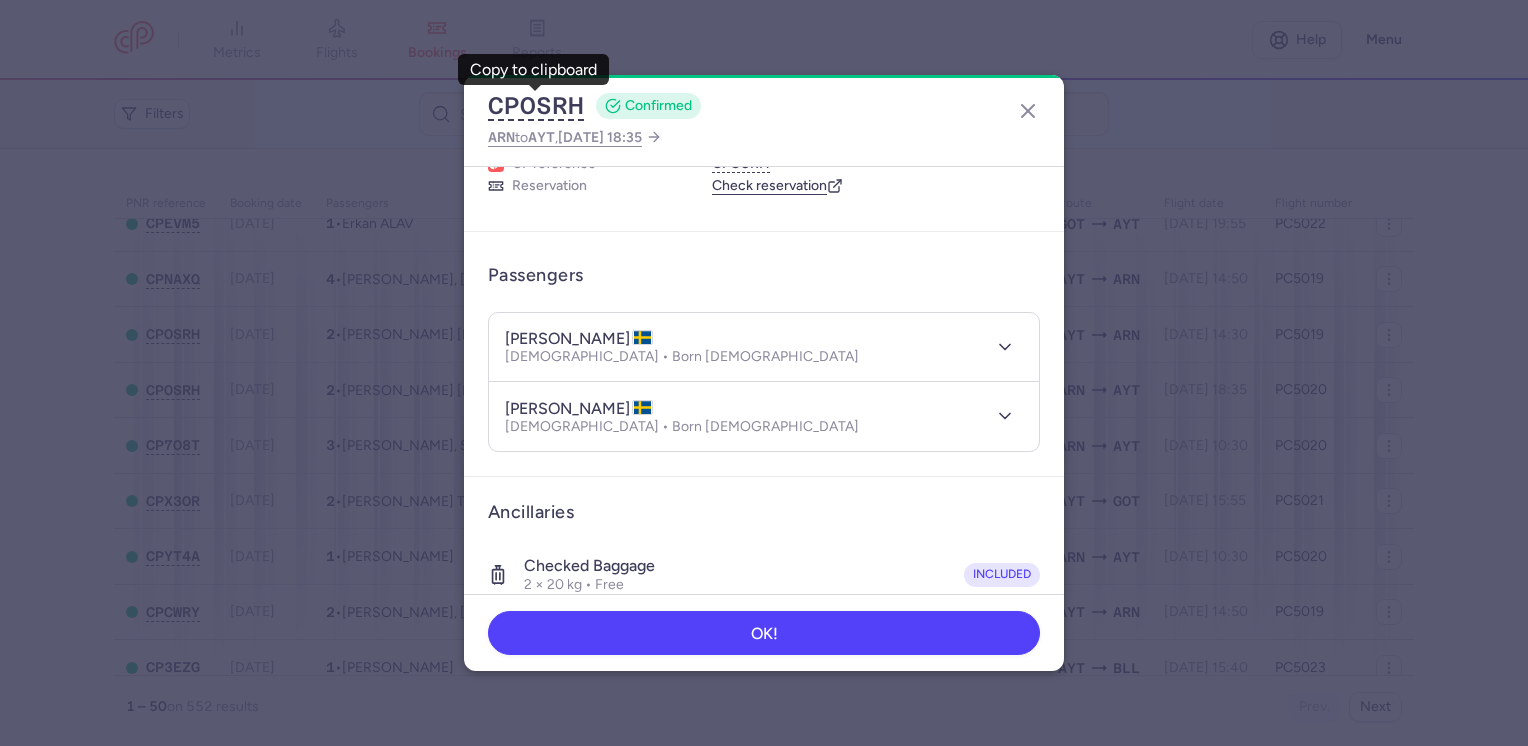 scroll, scrollTop: 200, scrollLeft: 0, axis: vertical 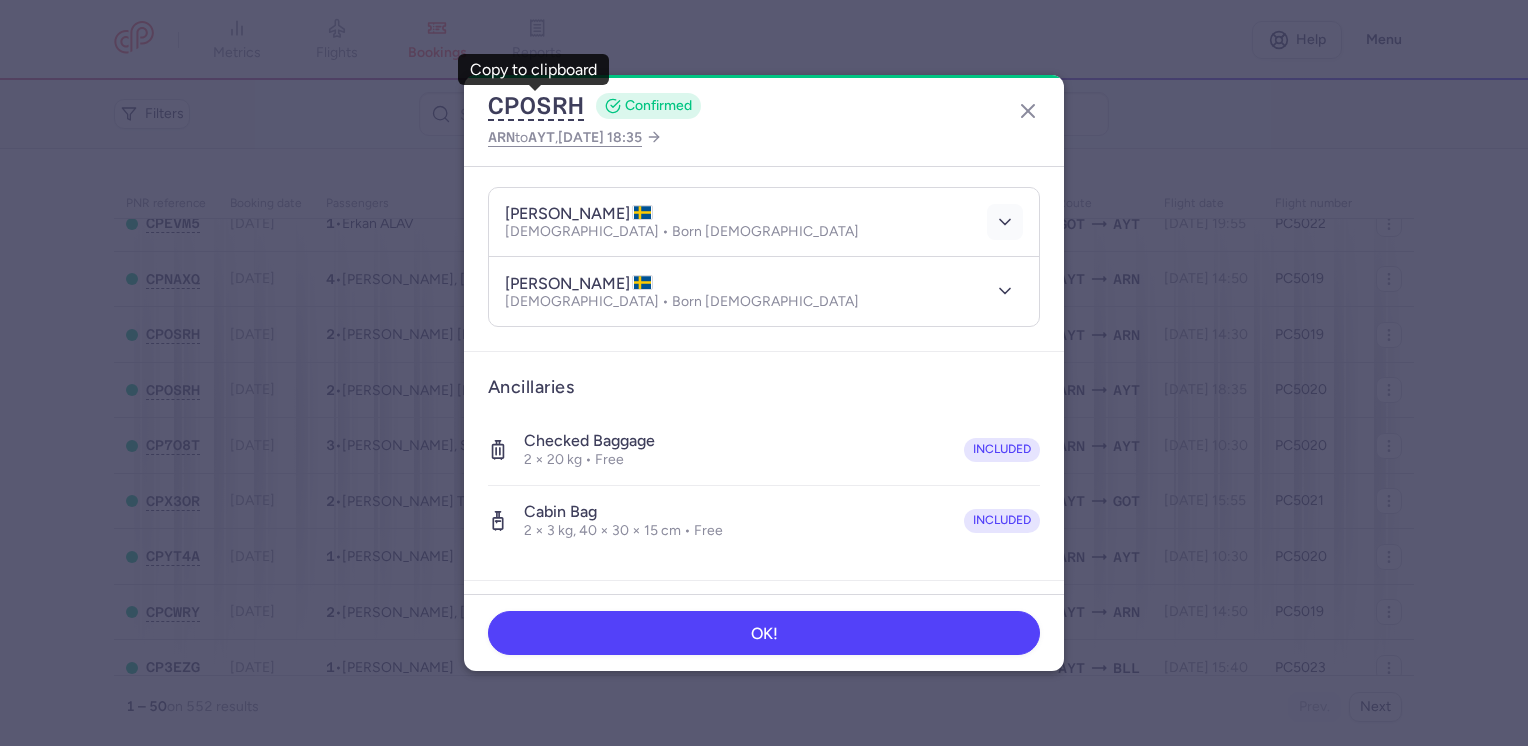 click 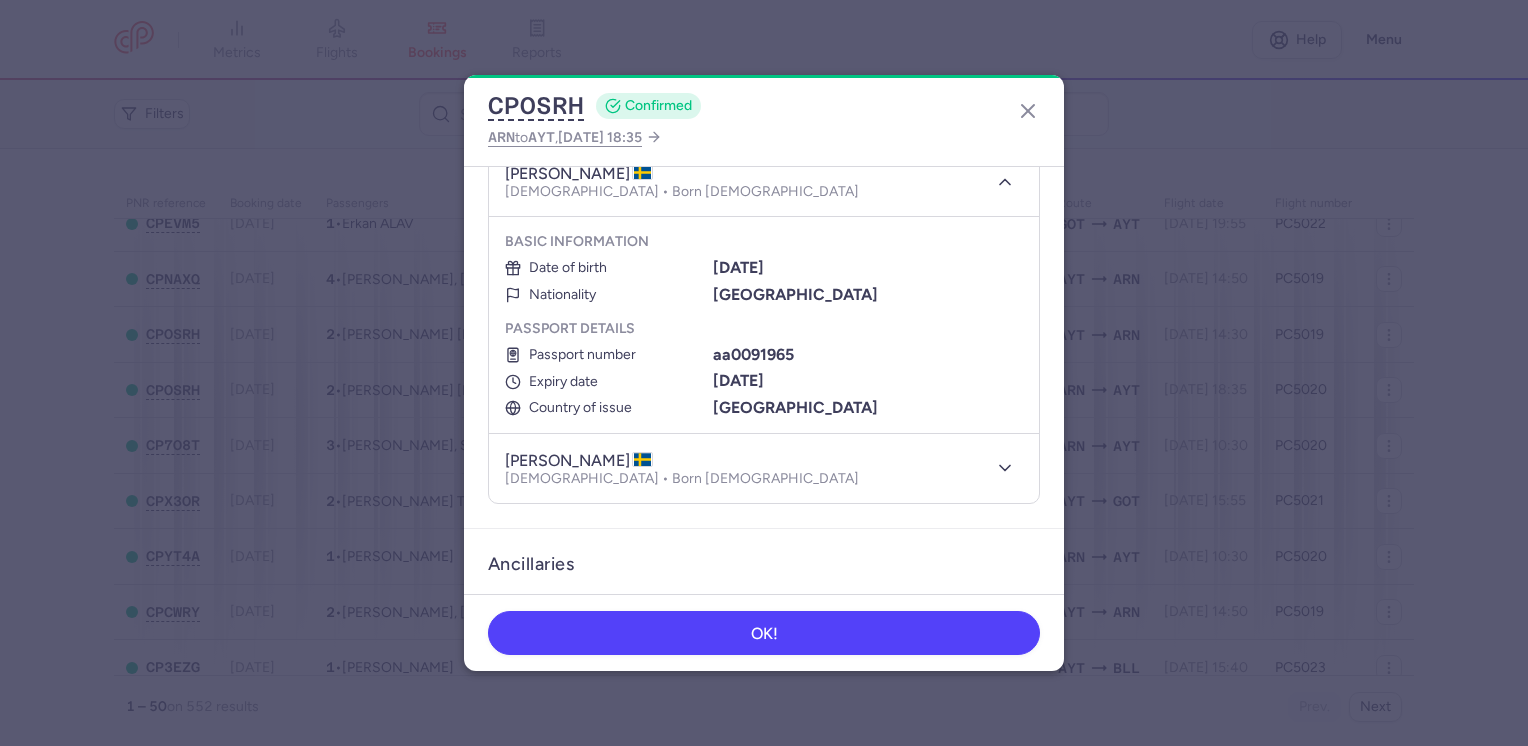 scroll, scrollTop: 300, scrollLeft: 0, axis: vertical 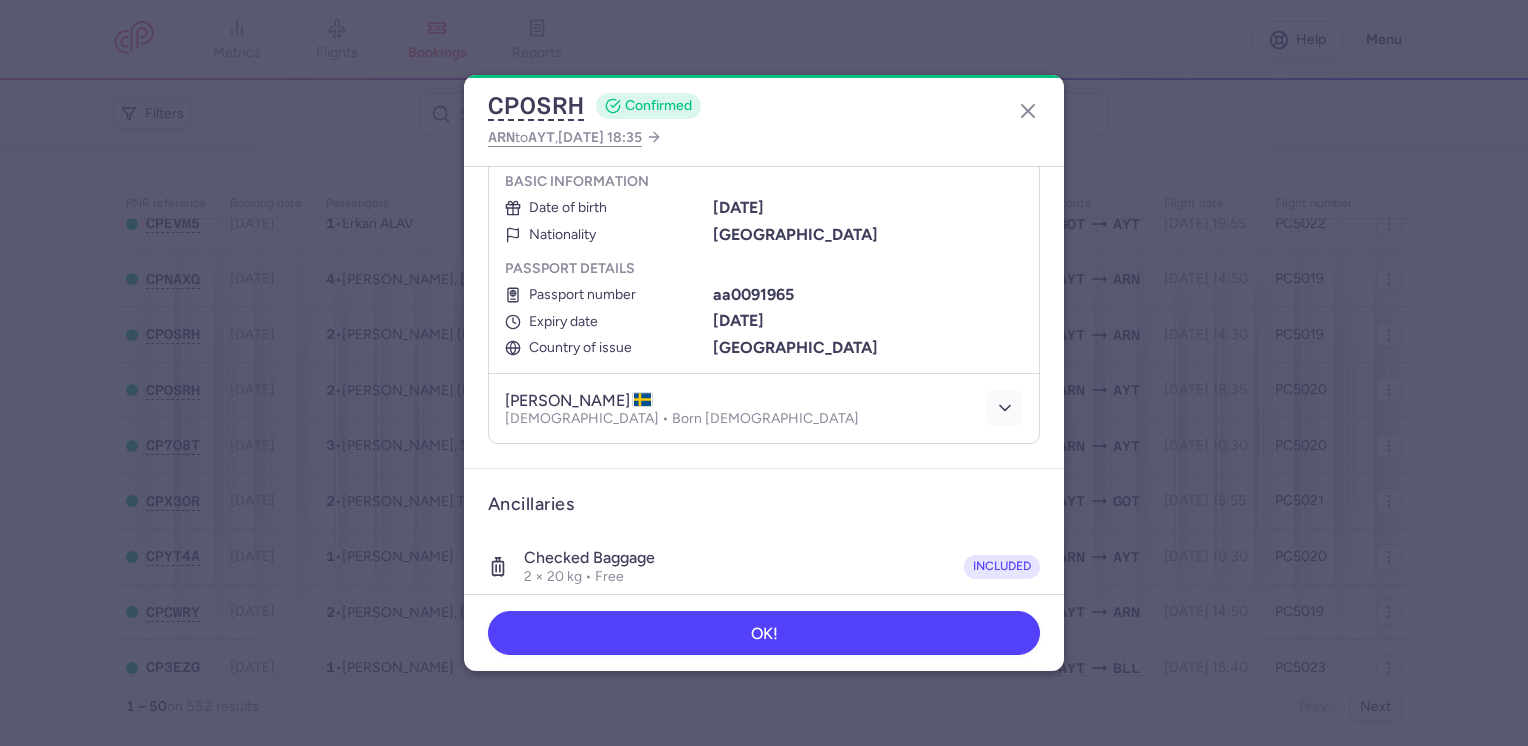 click 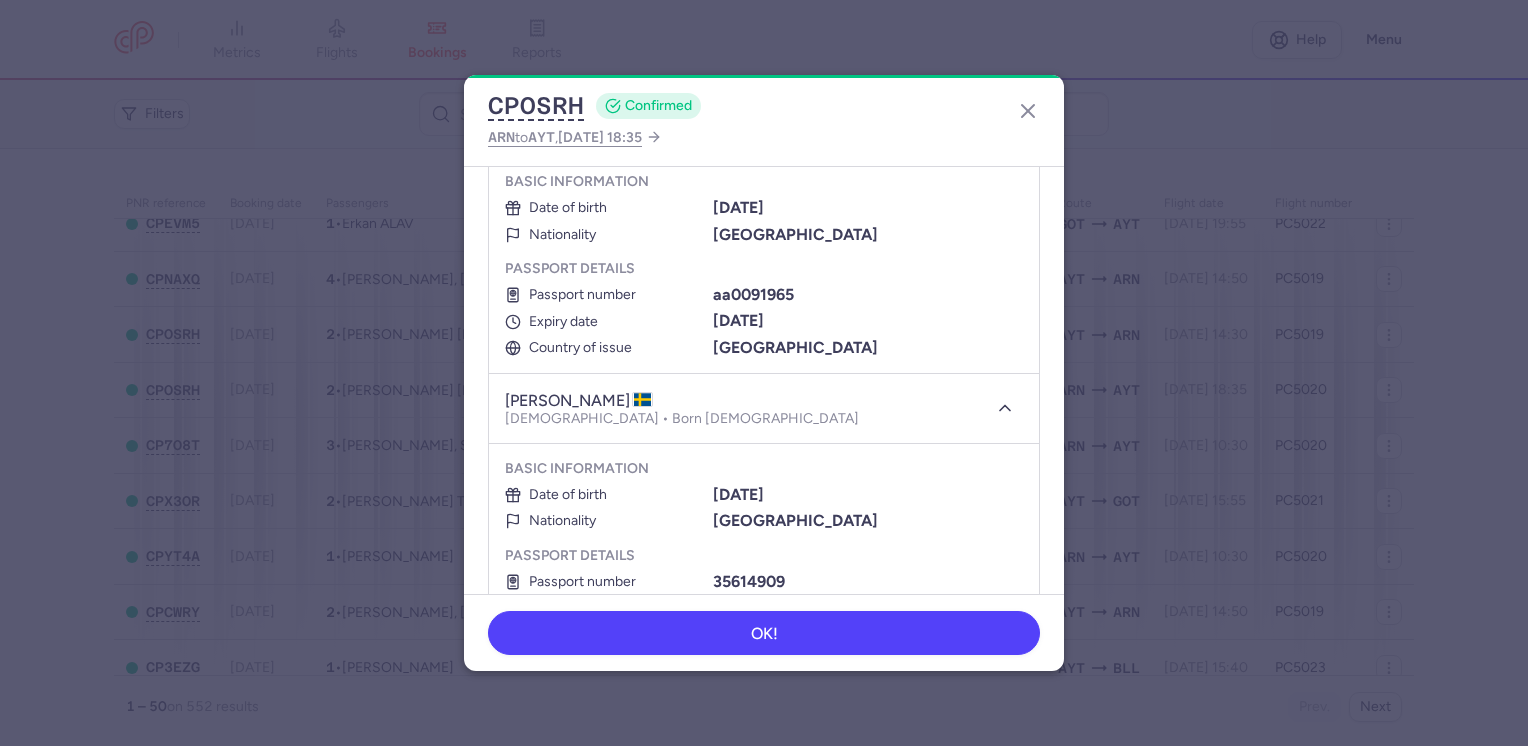scroll, scrollTop: 200, scrollLeft: 0, axis: vertical 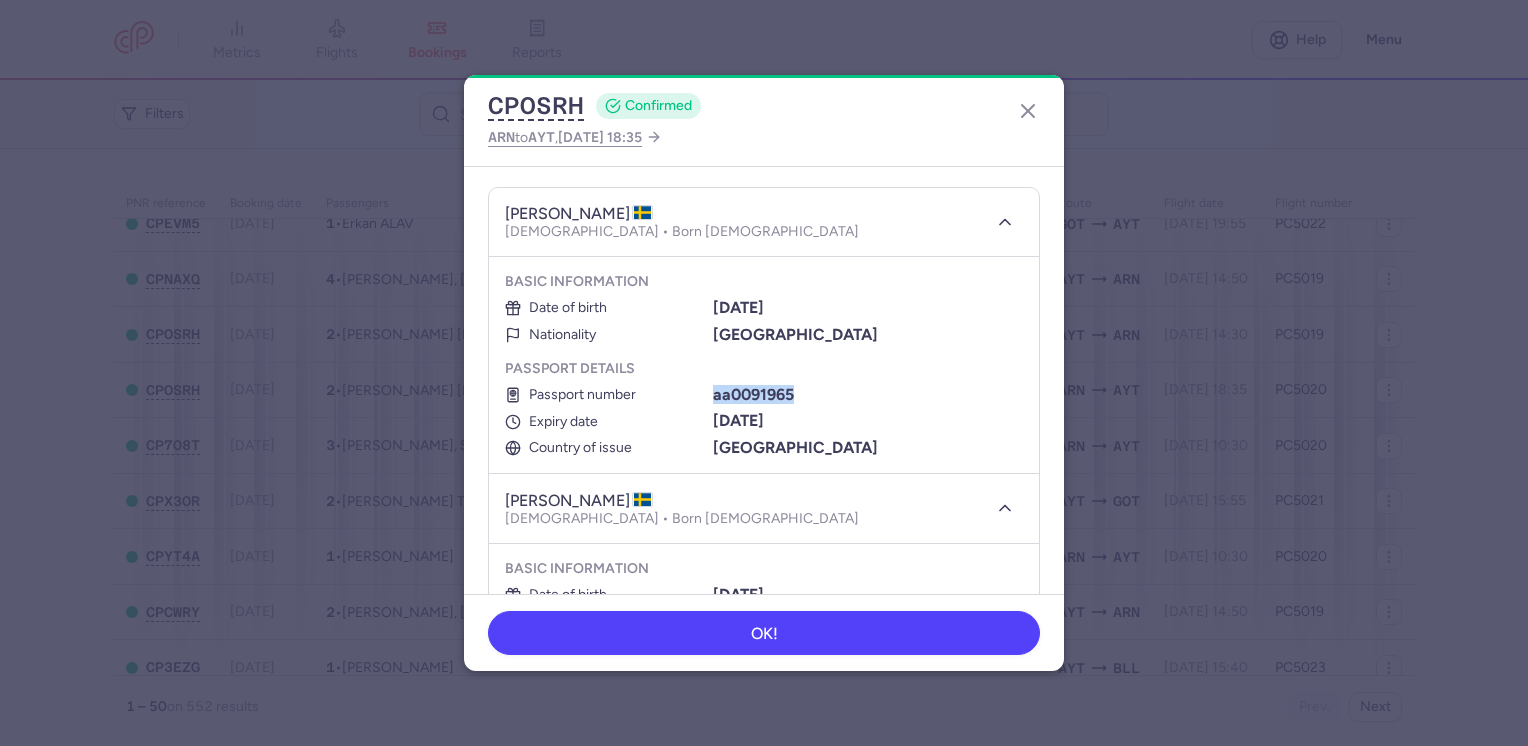 drag, startPoint x: 710, startPoint y: 393, endPoint x: 816, endPoint y: 392, distance: 106.004715 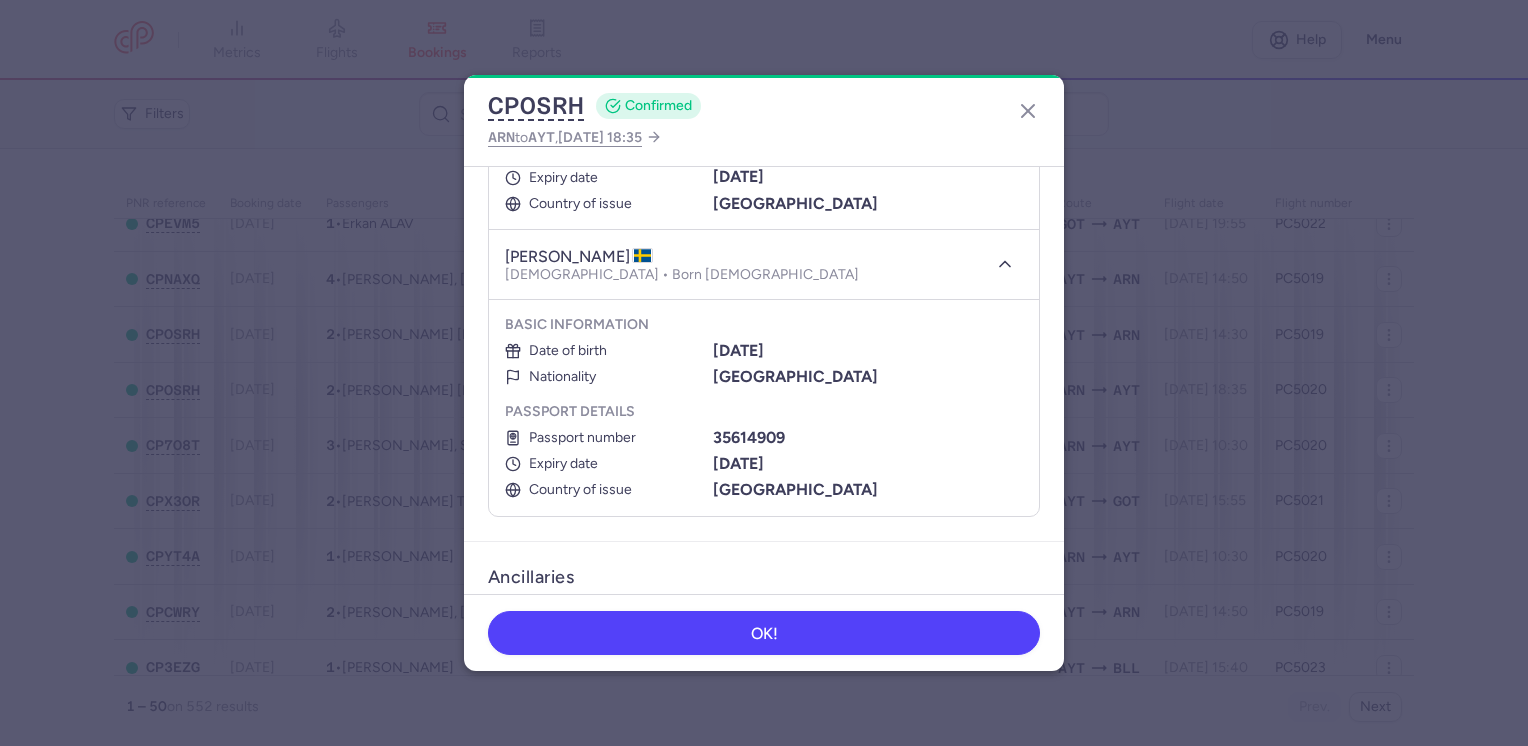 scroll, scrollTop: 400, scrollLeft: 0, axis: vertical 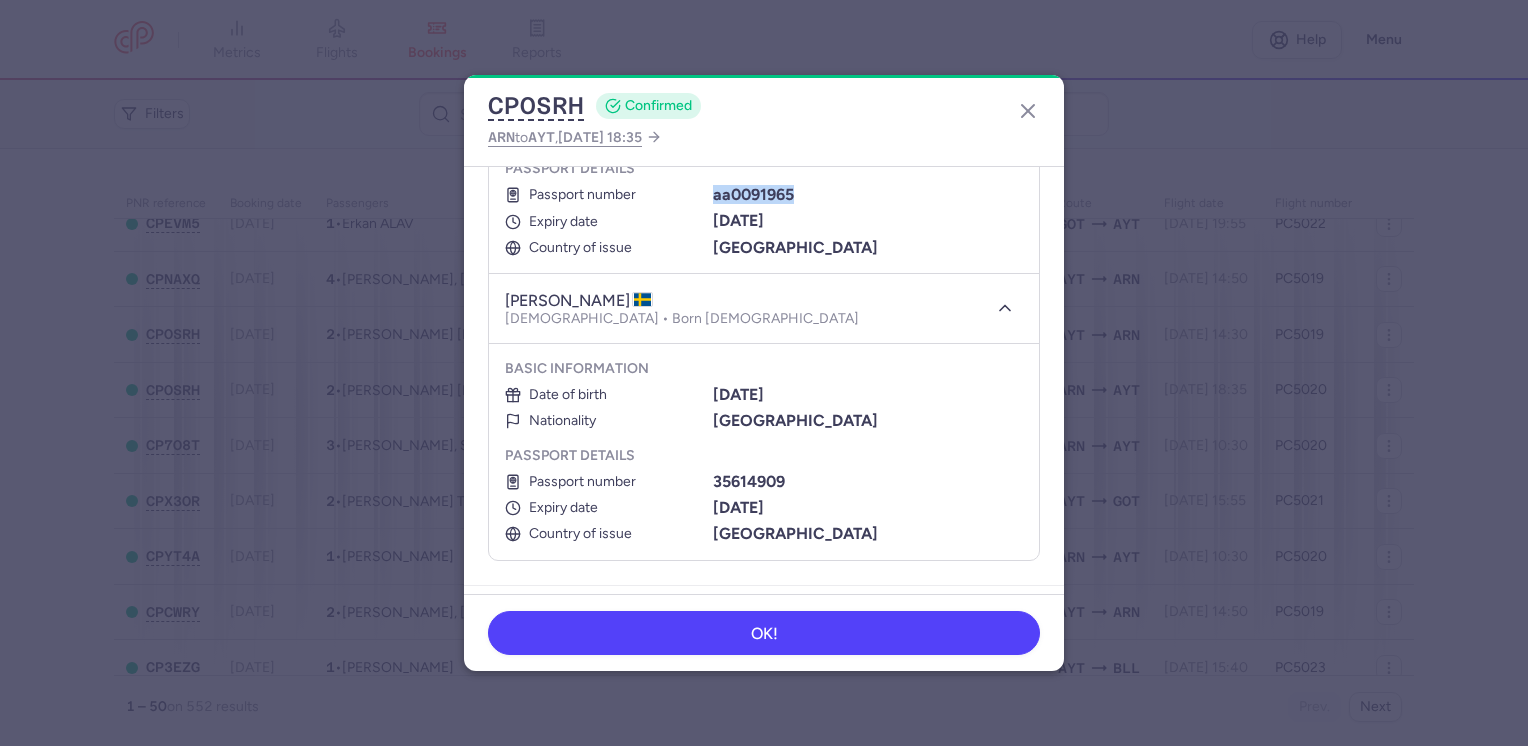 drag, startPoint x: 542, startPoint y: 298, endPoint x: 636, endPoint y: 295, distance: 94.04786 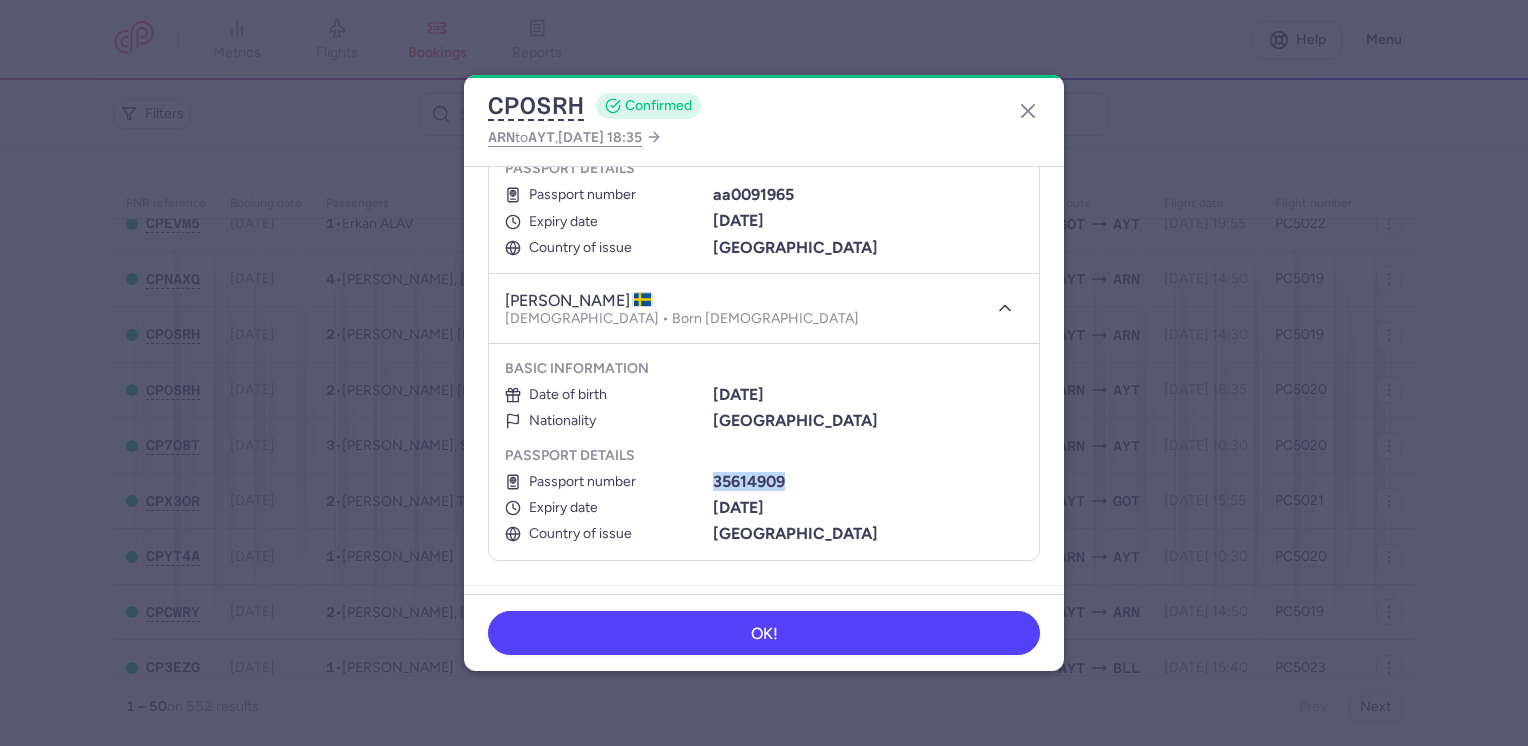 drag, startPoint x: 712, startPoint y: 478, endPoint x: 798, endPoint y: 480, distance: 86.023254 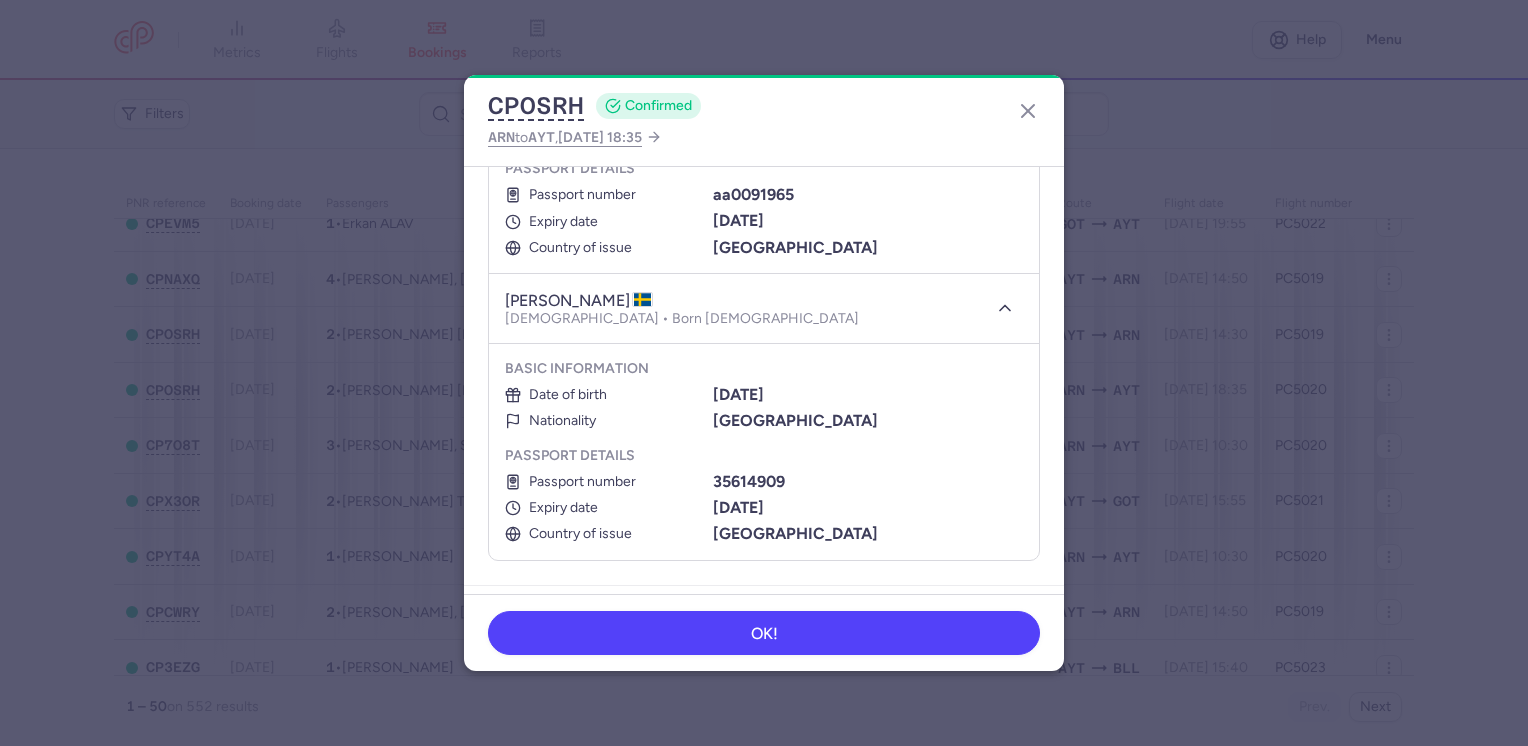 click on "CPOSRH  CONFIRMED ARN  to  AYT ,  [DATE] 18:35 General information CP reference CPOSRH Reservation  Check reservation  Passengers [PERSON_NAME]  [DEMOGRAPHIC_DATA] • Born [DEMOGRAPHIC_DATA]  Basic information   Date of birth [DEMOGRAPHIC_DATA]  Nationality [DEMOGRAPHIC_DATA]  Passport details   Passport number [PASSPORT]  Expiry date [DATE]  Country of issue [GEOGRAPHIC_DATA] [PERSON_NAME]  [DEMOGRAPHIC_DATA] • Born [DEMOGRAPHIC_DATA]  Basic information   Date of birth [DEMOGRAPHIC_DATA]  Nationality [DEMOGRAPHIC_DATA]  Passport details   Passport number [PASSPORT]  Expiry date [DATE]  Country of issue [GEOGRAPHIC_DATA] Ancillaries Checked baggage 2 × 20 kg • Free included Cabin bag 2 × 3 kg, 40 × 30 × 15 cm • Free included Items Booking €386.00 Booking date  [DATE]  Show transactions OK!" at bounding box center [764, 373] 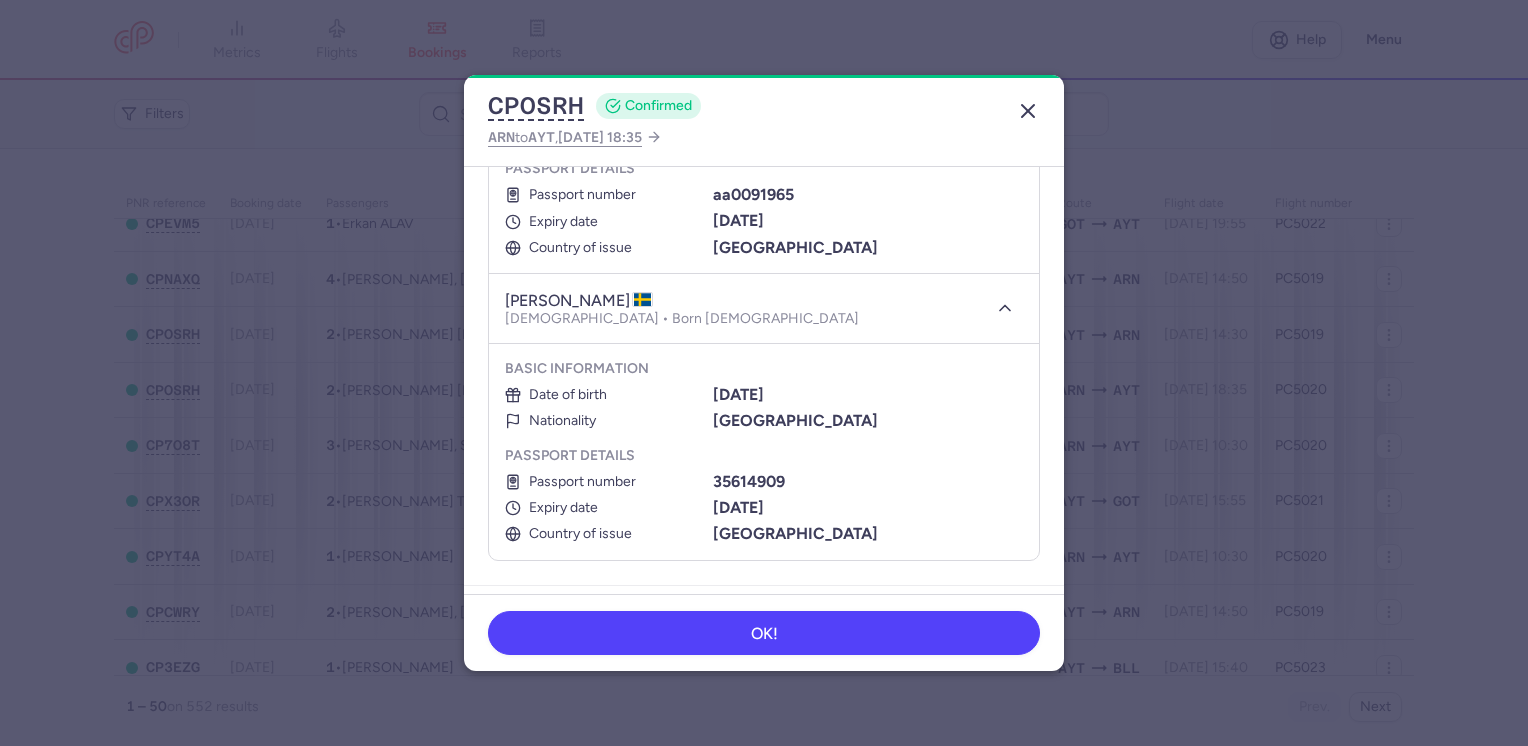 click 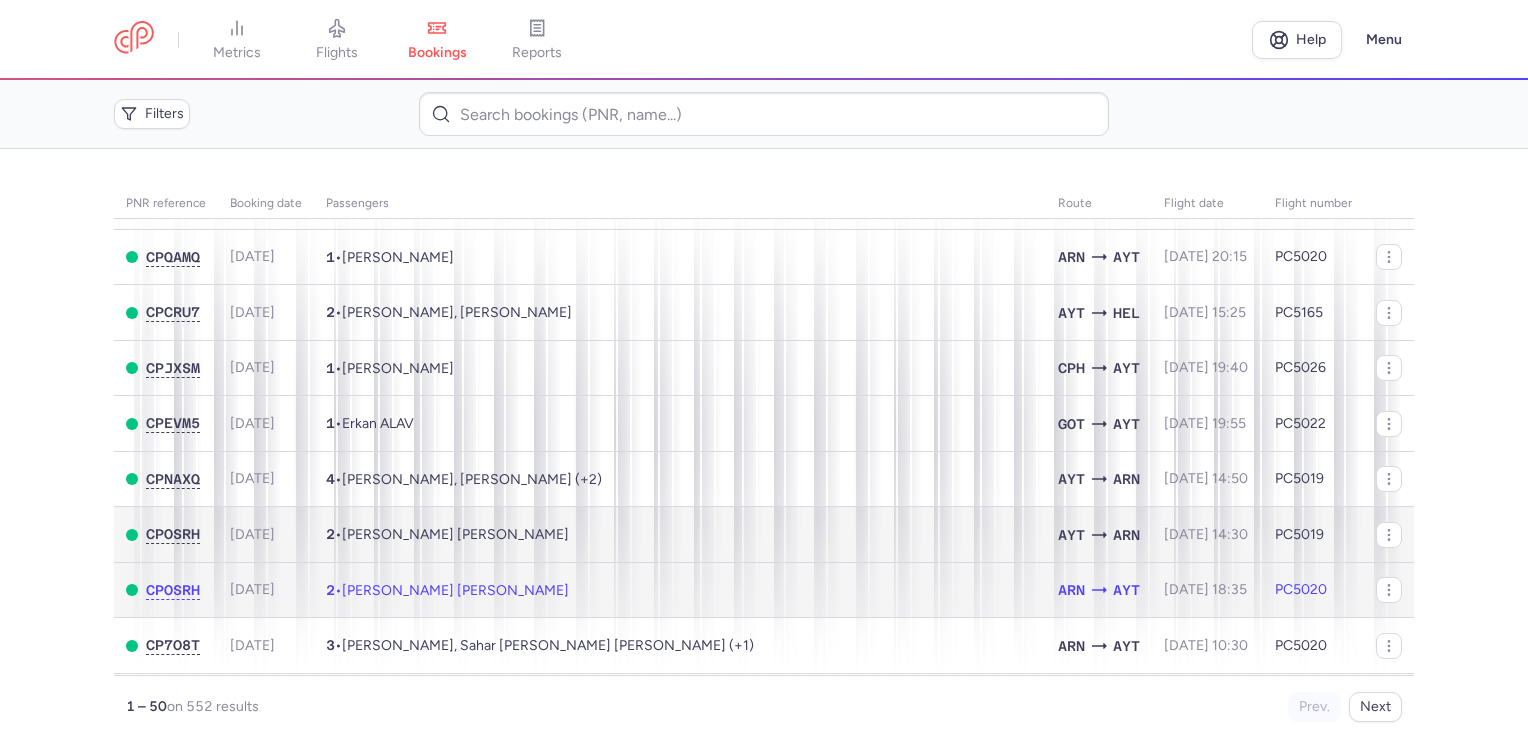 scroll, scrollTop: 0, scrollLeft: 0, axis: both 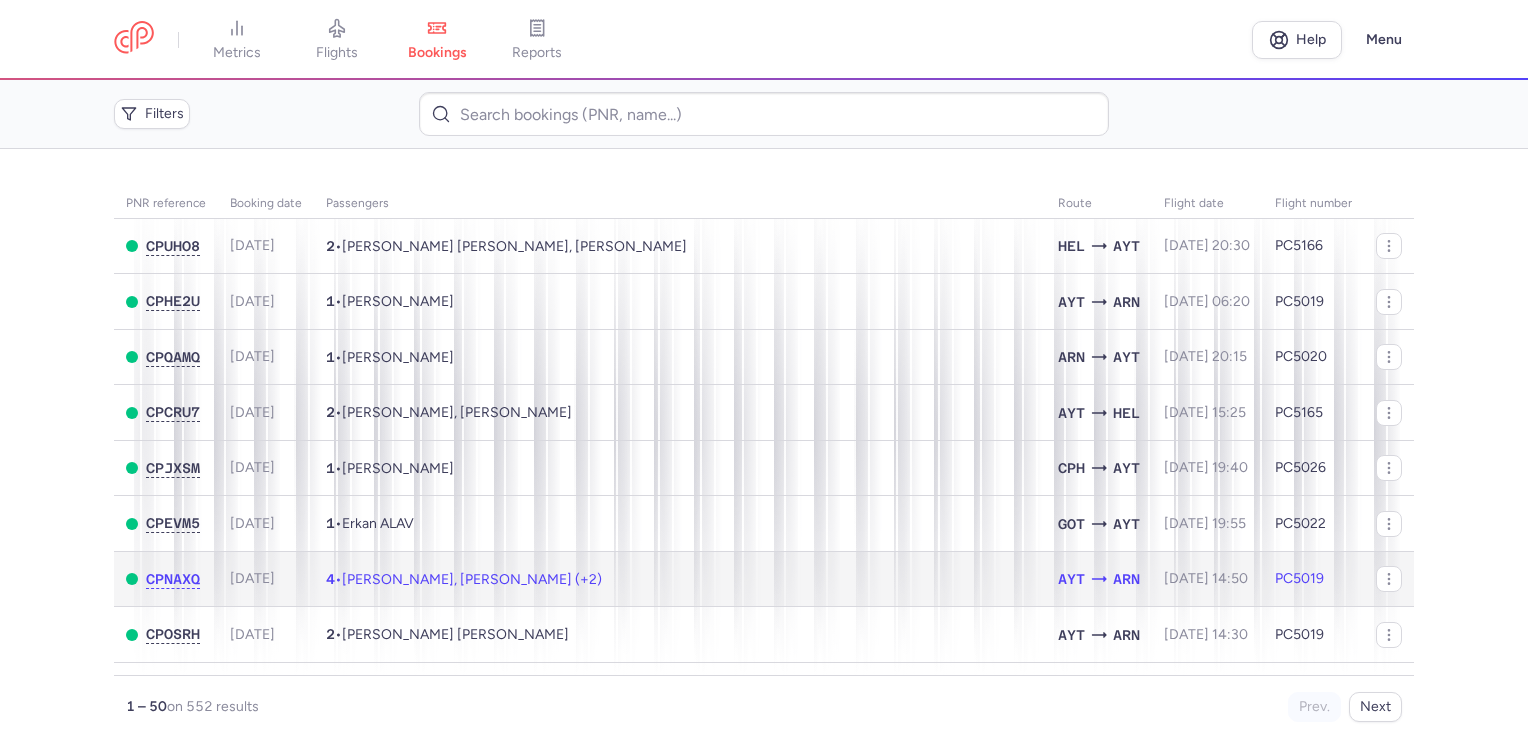click on "4  •  [PERSON_NAME], [PERSON_NAME] (+2)" at bounding box center (680, 579) 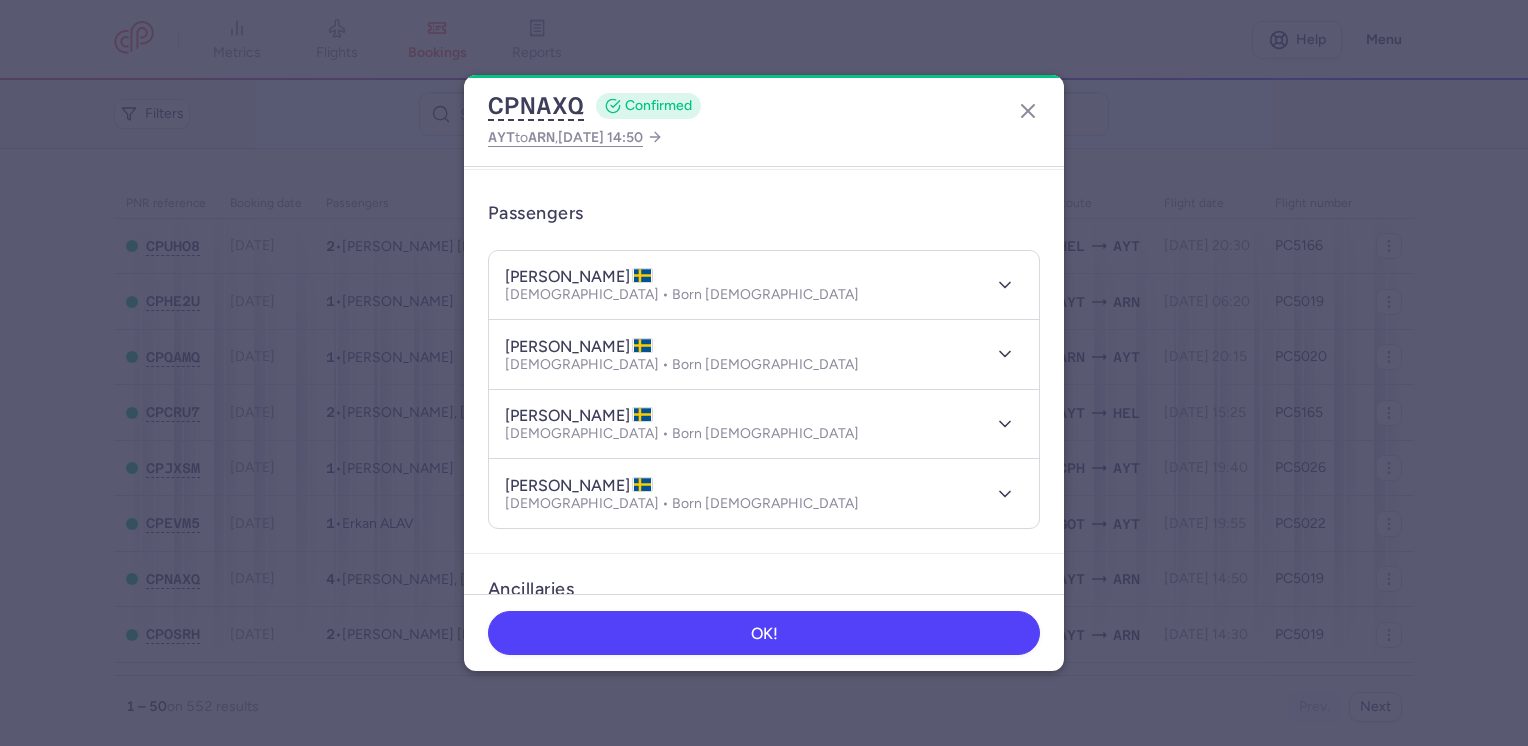 scroll, scrollTop: 200, scrollLeft: 0, axis: vertical 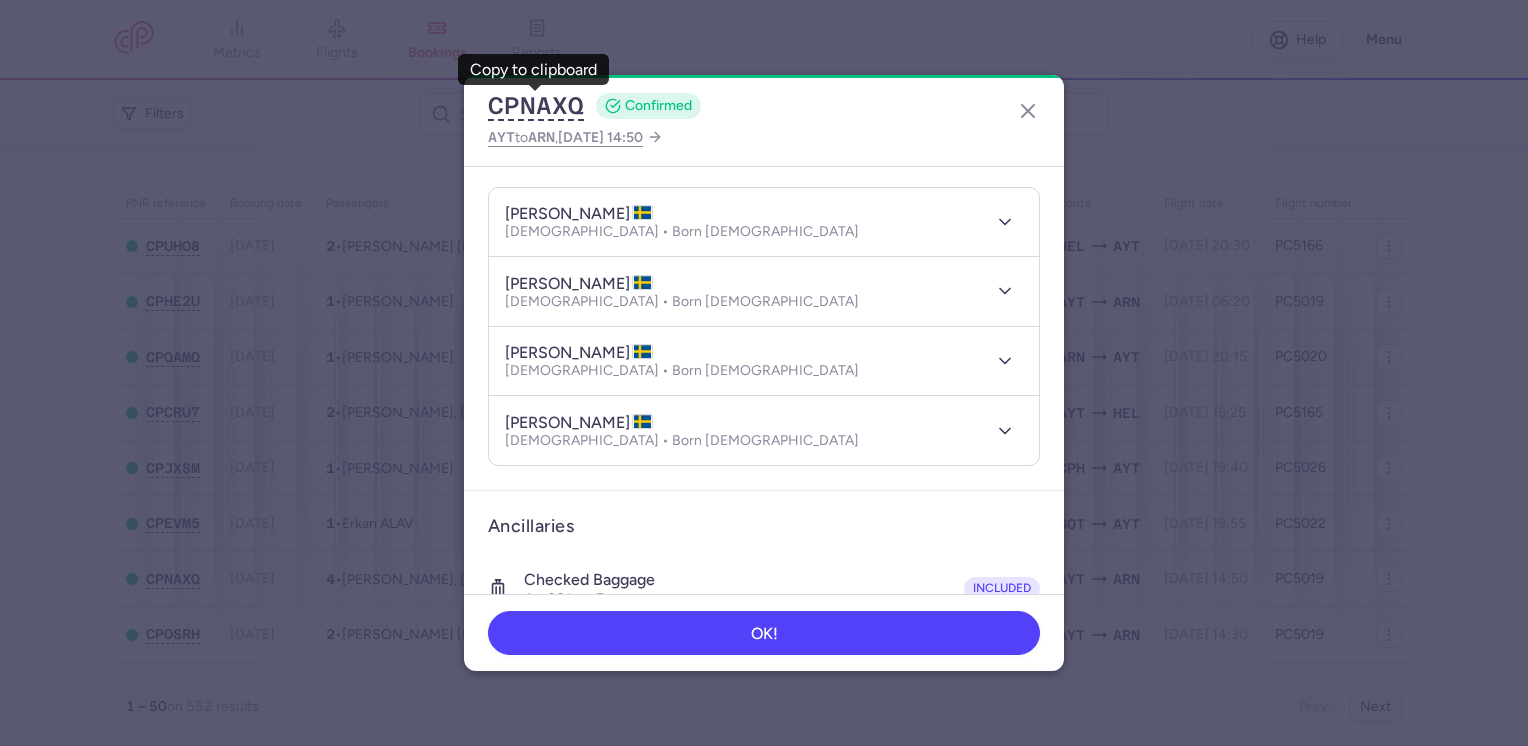 click on "CPNAXQ  CONFIRMED AYT  to  ARN ,  [DATE] 14:50 General information CP reference CPNAXQ Reservation  Check reservation  Passengers [PERSON_NAME]  [DEMOGRAPHIC_DATA] • Born [DEMOGRAPHIC_DATA] [PERSON_NAME]  [DEMOGRAPHIC_DATA] • Born [DEMOGRAPHIC_DATA] [PERSON_NAME]  [DEMOGRAPHIC_DATA] • Born [DEMOGRAPHIC_DATA] [PERSON_NAME]  [DEMOGRAPHIC_DATA] • Born [DEMOGRAPHIC_DATA] Ancillaries Checked baggage 4 × 20 kg • Free included Cabin bag 4 × 3 kg, 40 × 30 × 15 cm • Free included Items Booking €756.00 Booking date  [DATE]  Show transactions OK!" at bounding box center (764, 373) 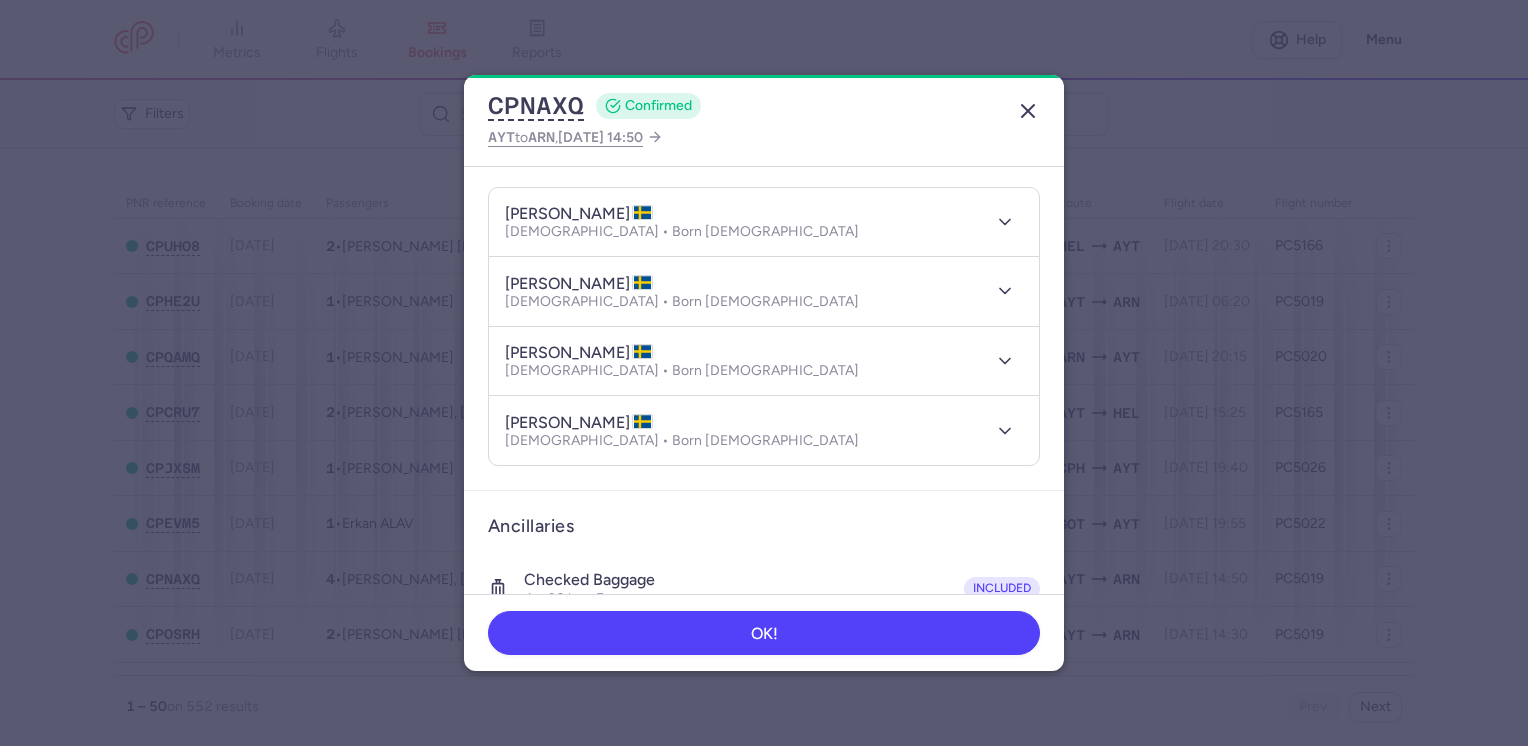 click 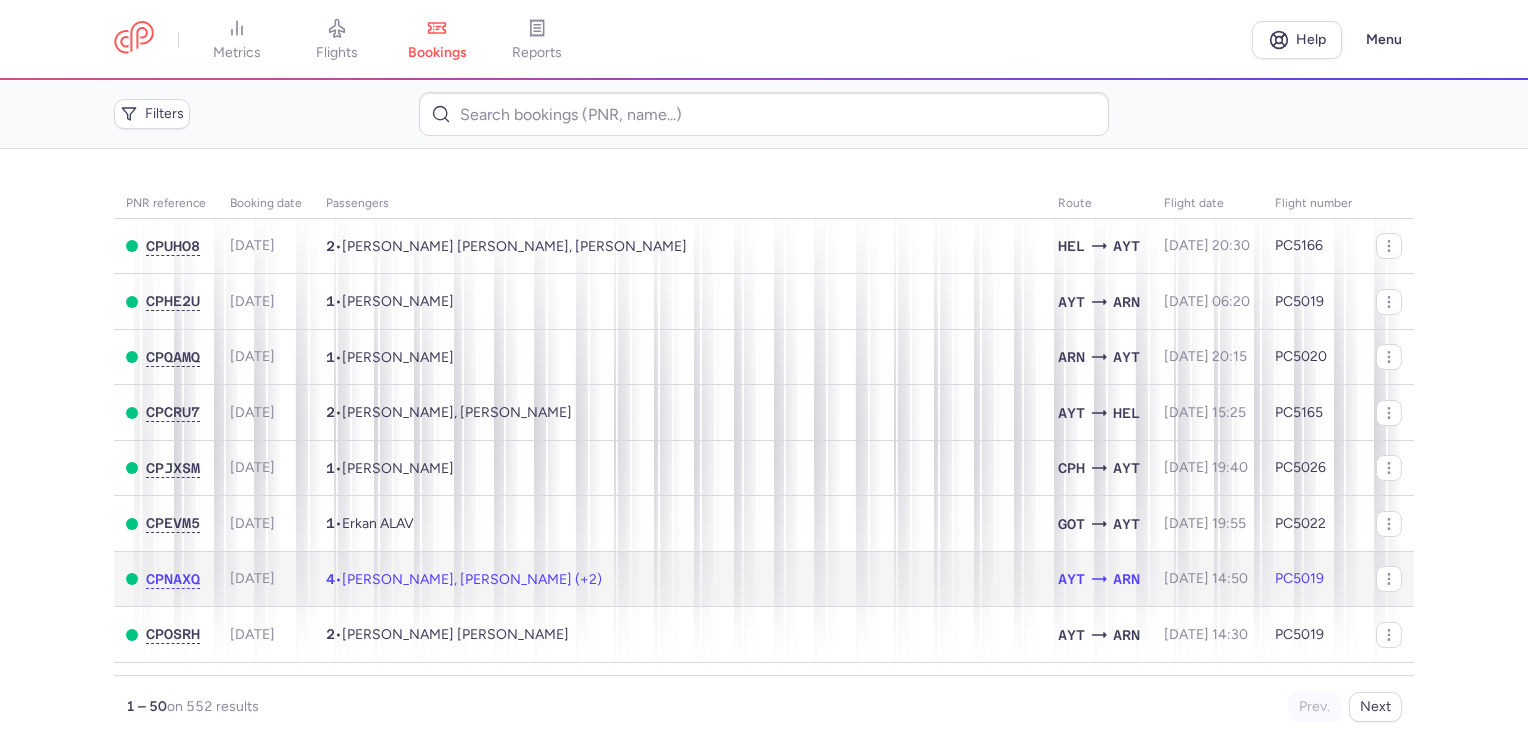 click on "4  •  [PERSON_NAME], [PERSON_NAME] (+2)" at bounding box center (680, 579) 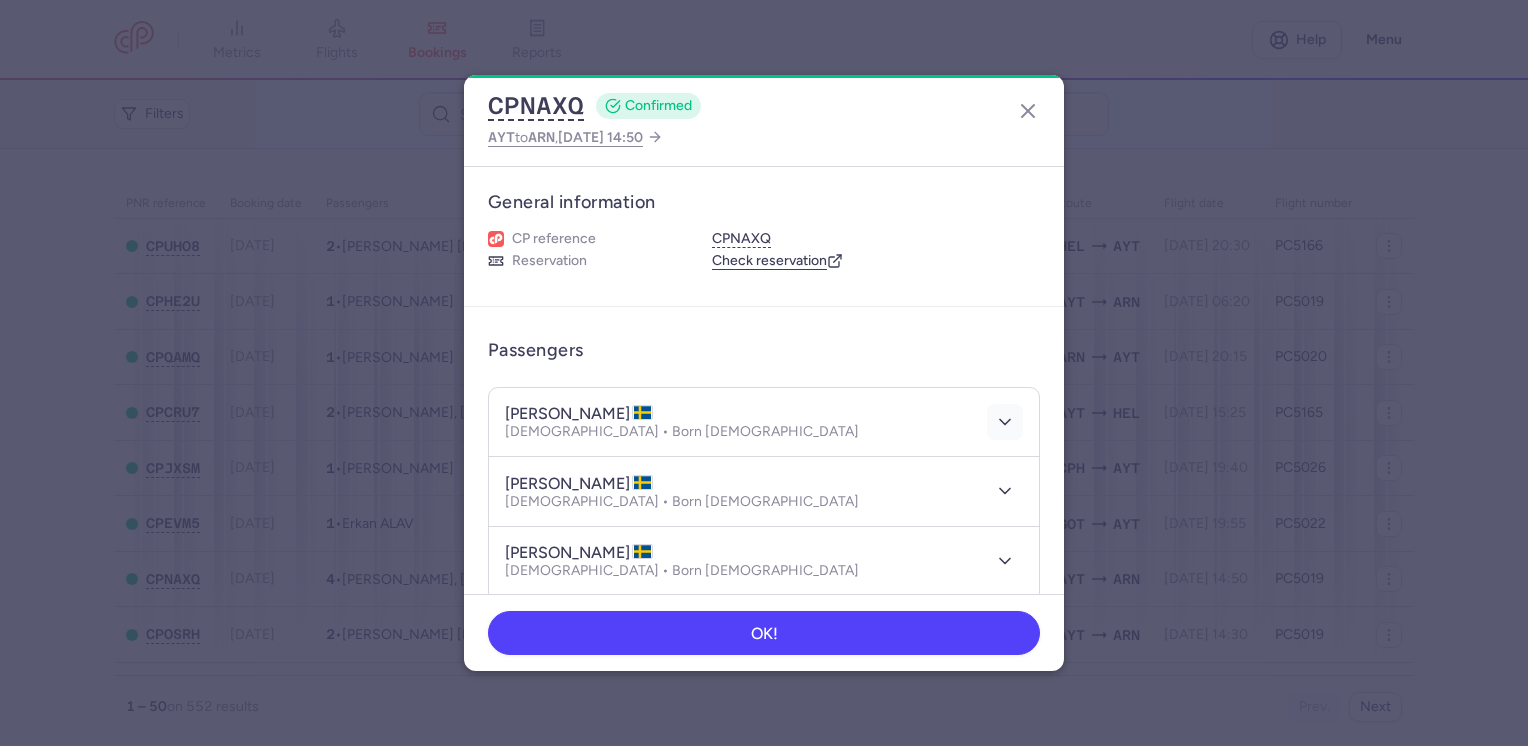 click 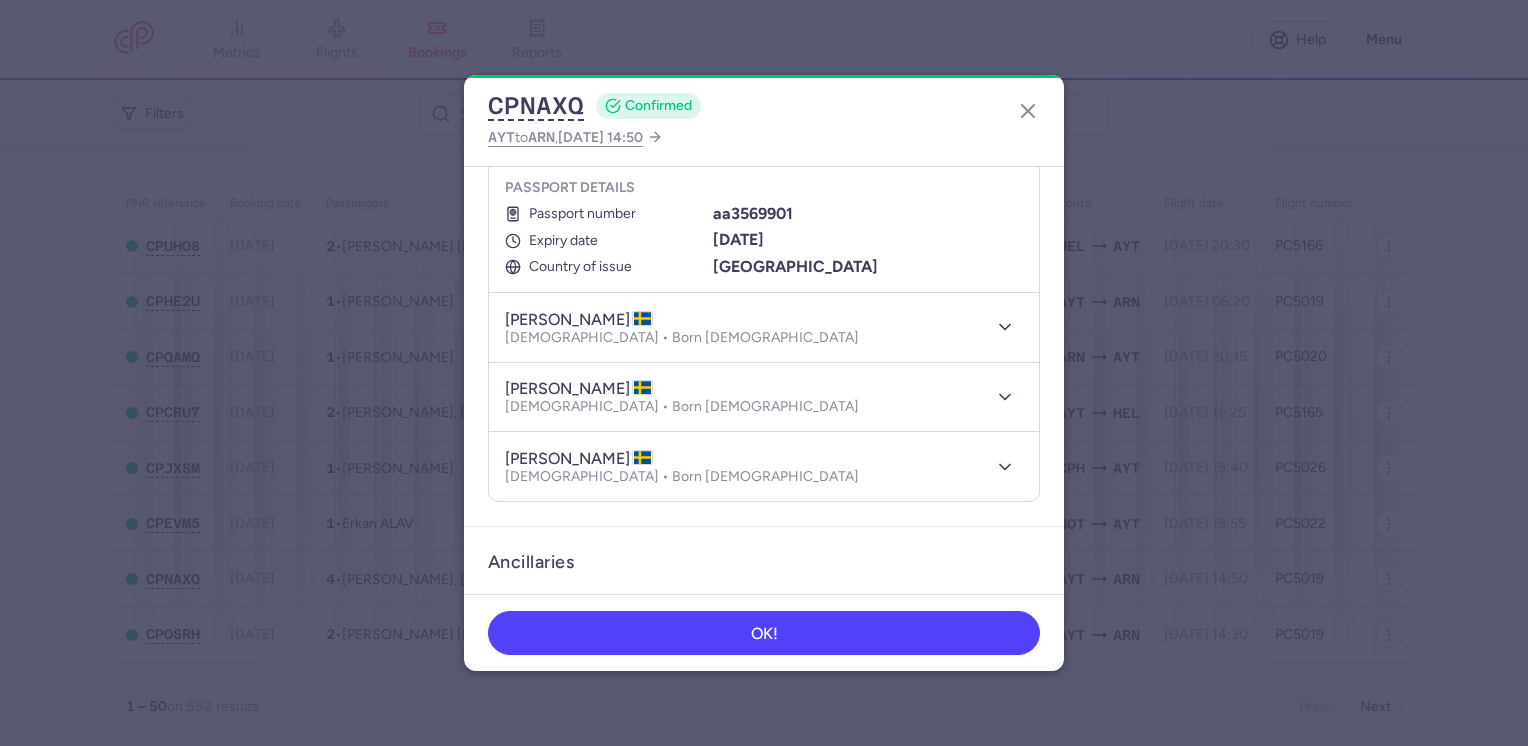 scroll, scrollTop: 400, scrollLeft: 0, axis: vertical 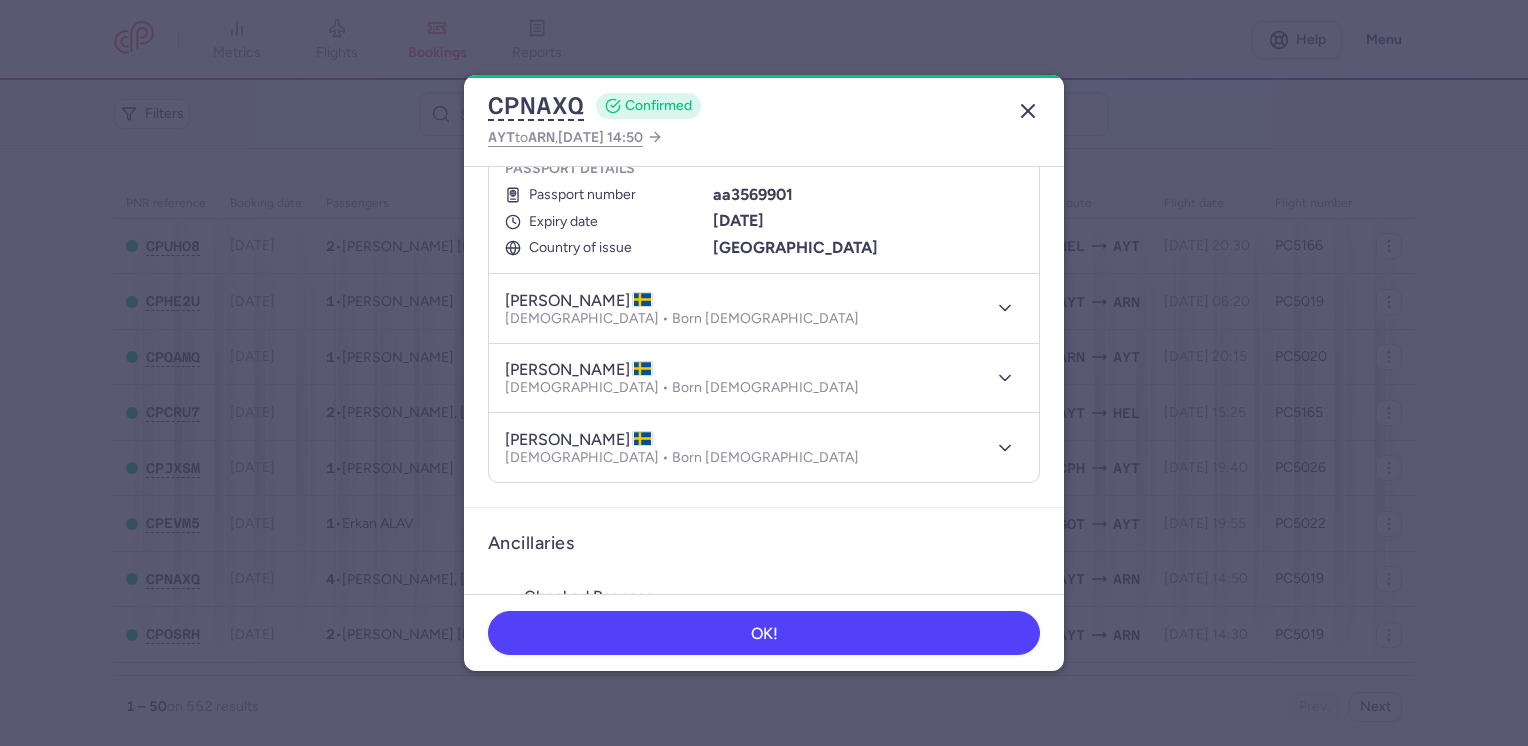 click 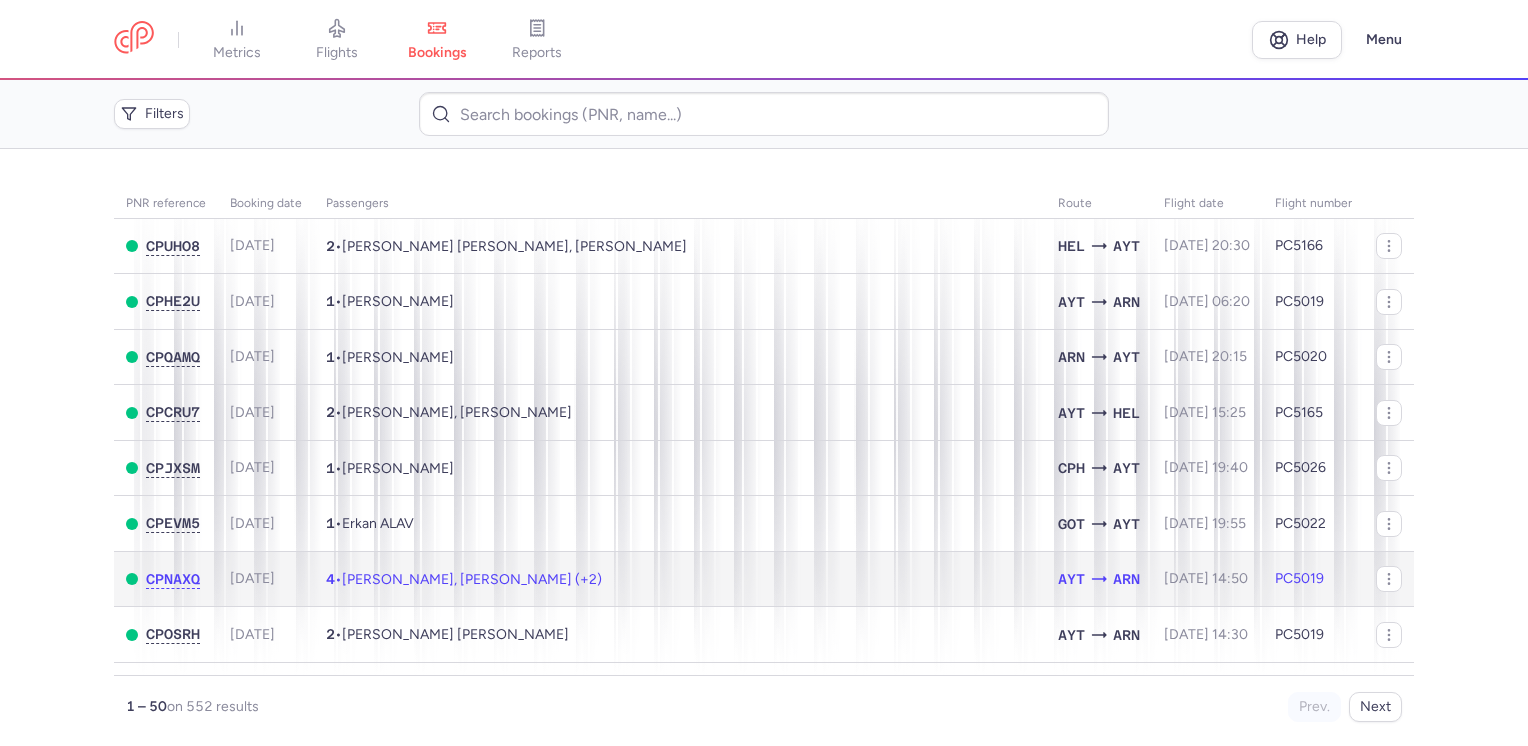 click on "[PERSON_NAME], [PERSON_NAME] (+2)" at bounding box center (472, 579) 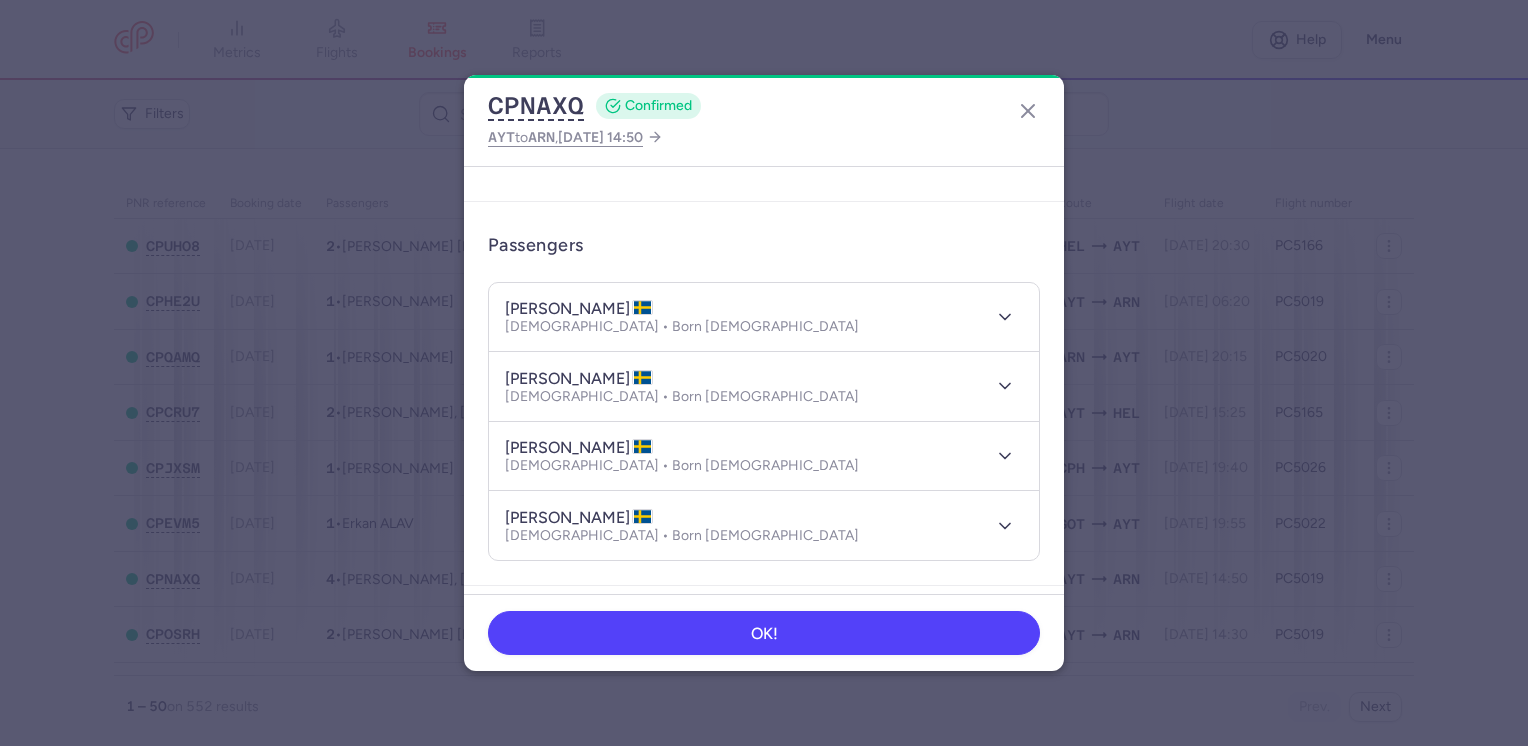 scroll, scrollTop: 200, scrollLeft: 0, axis: vertical 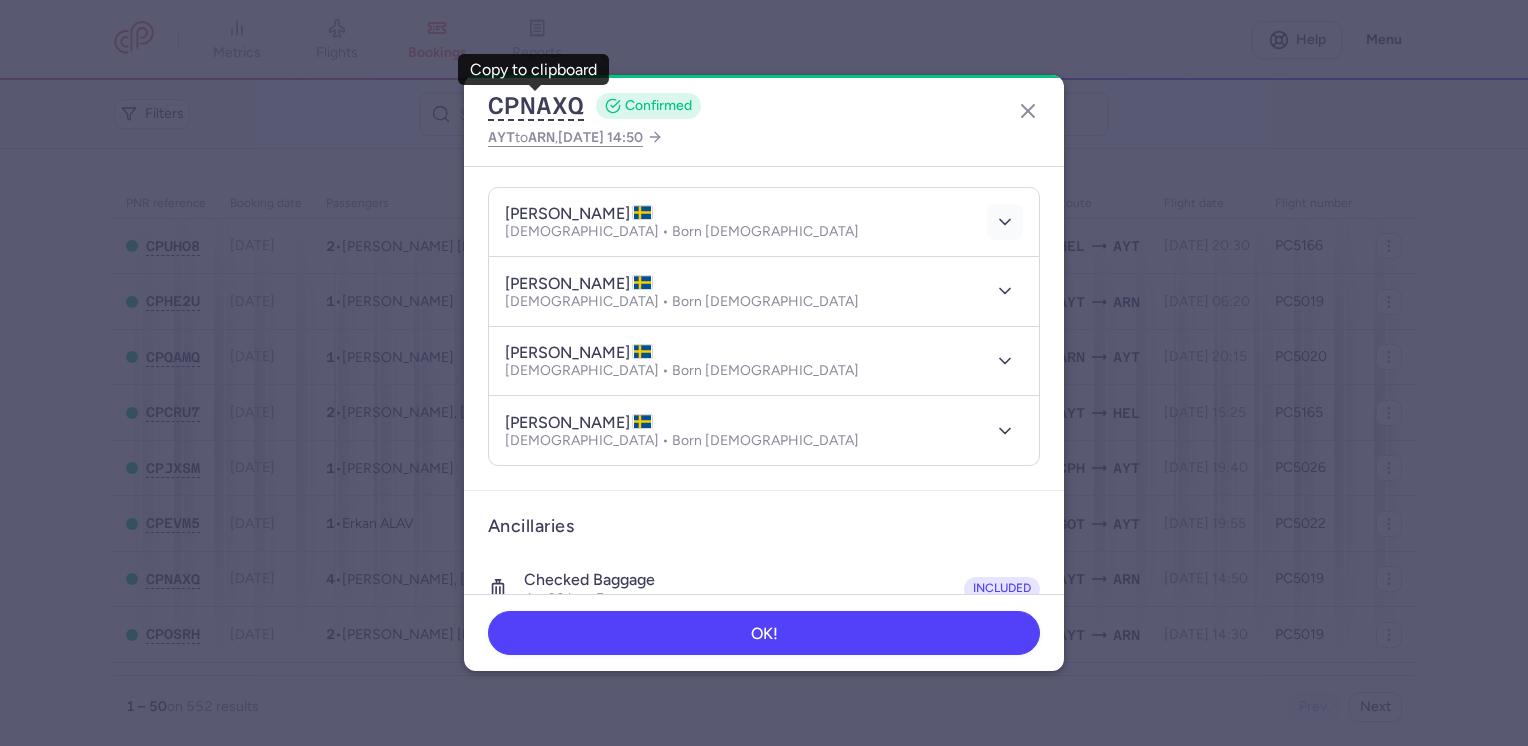 click 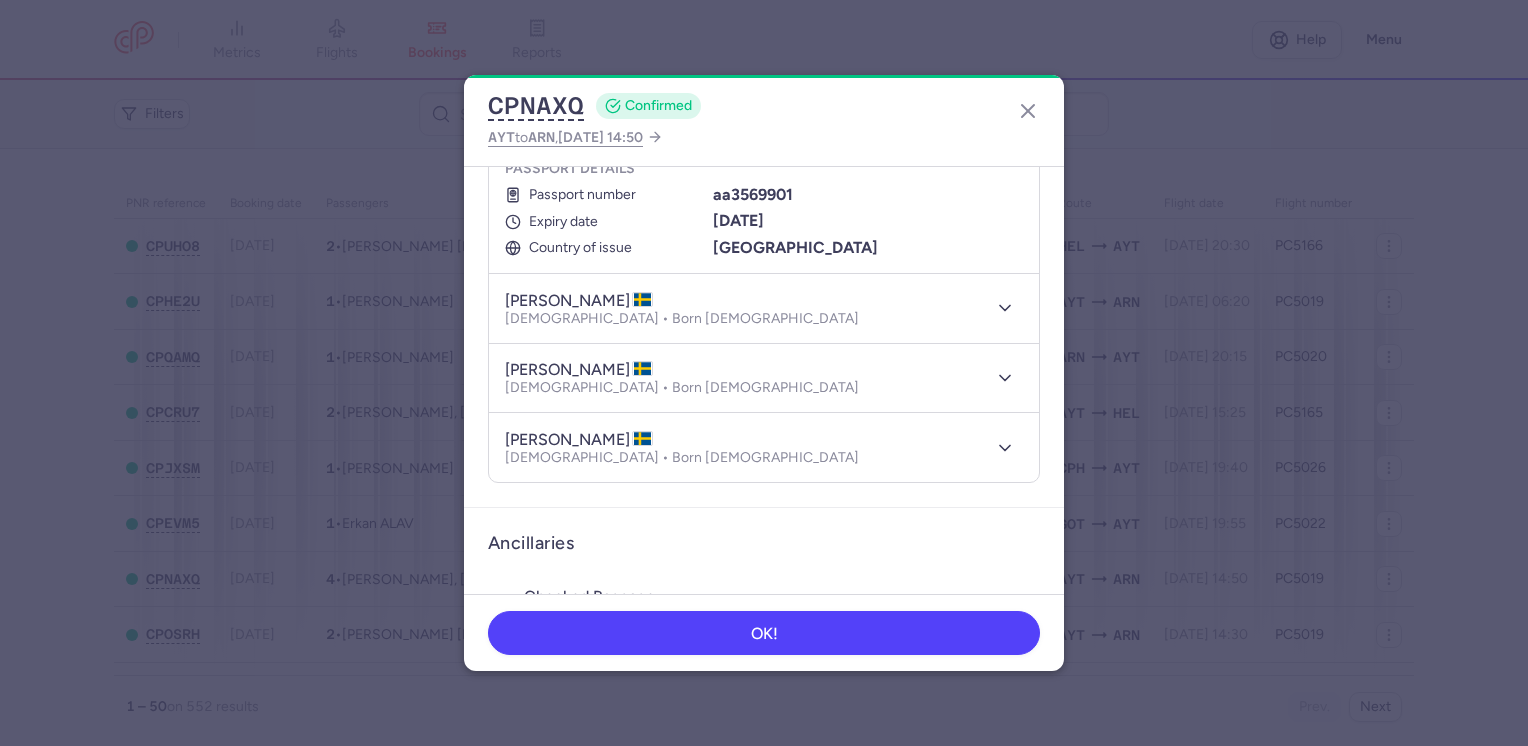 scroll, scrollTop: 500, scrollLeft: 0, axis: vertical 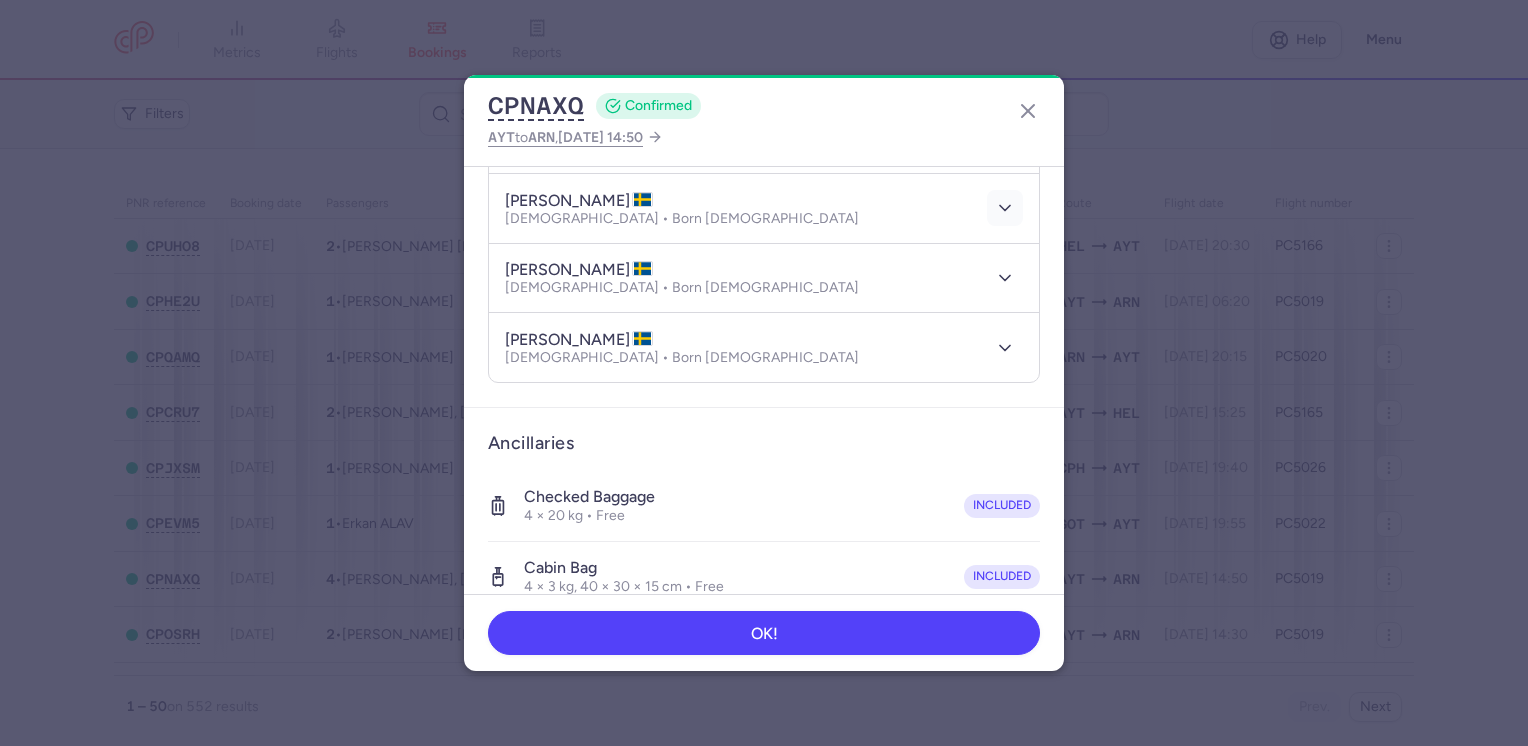 click 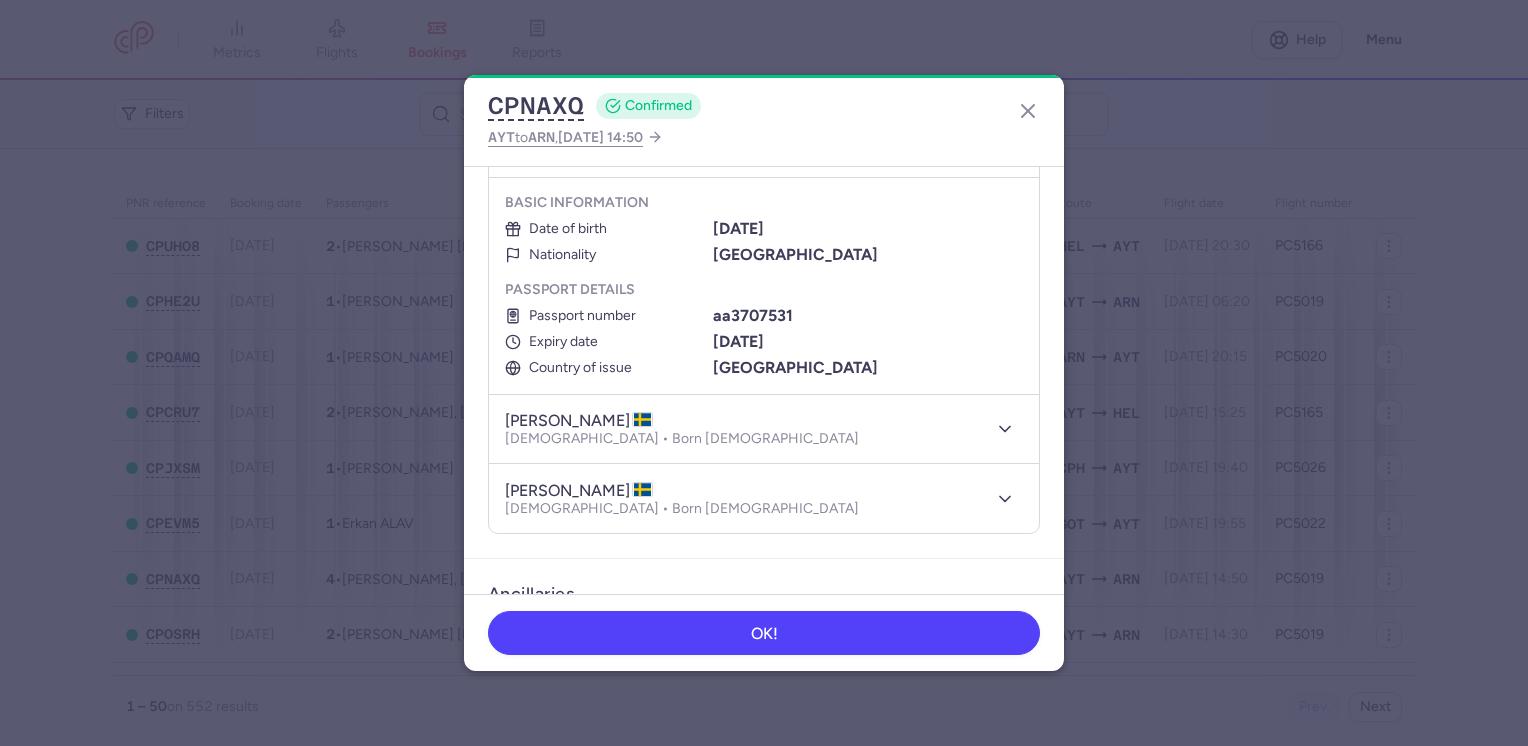 scroll, scrollTop: 800, scrollLeft: 0, axis: vertical 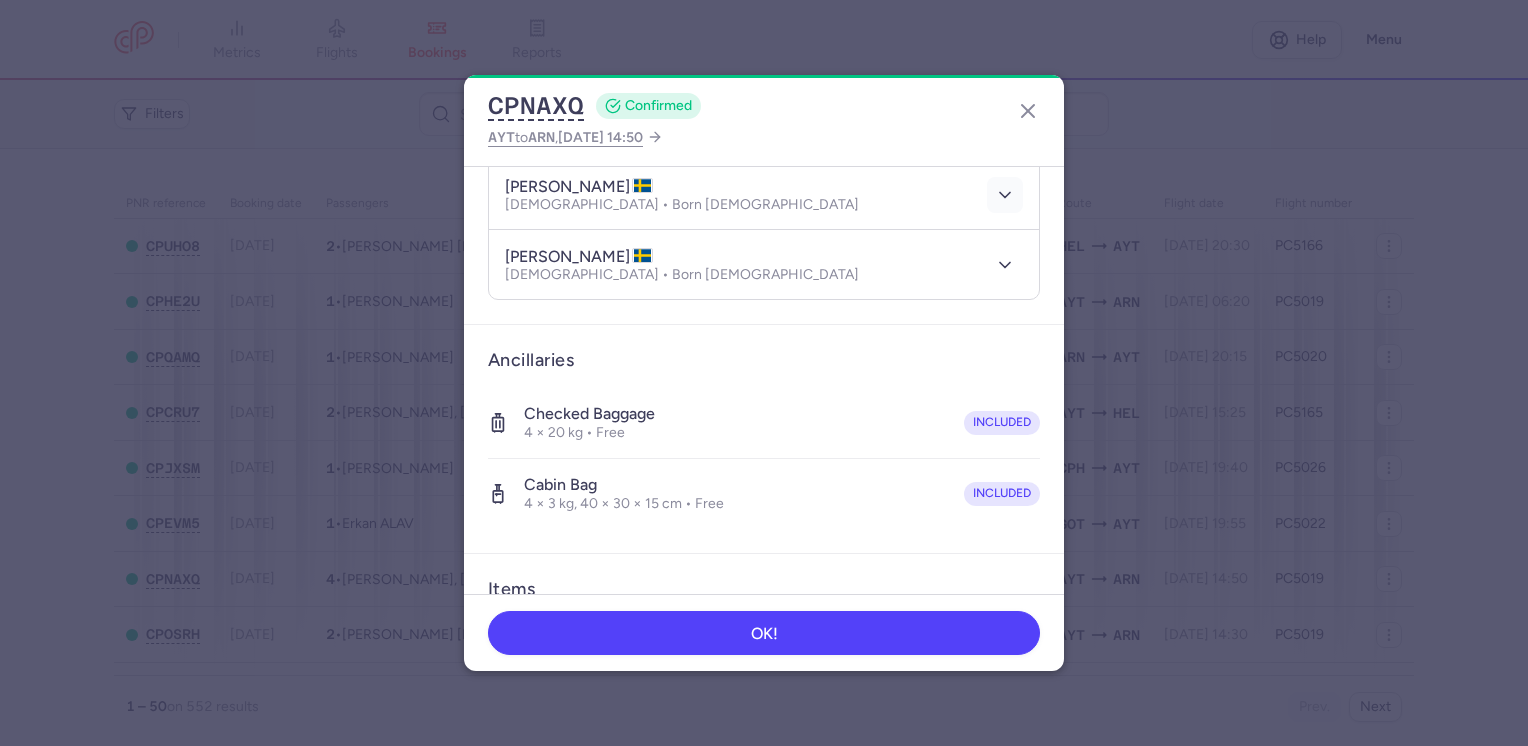 click 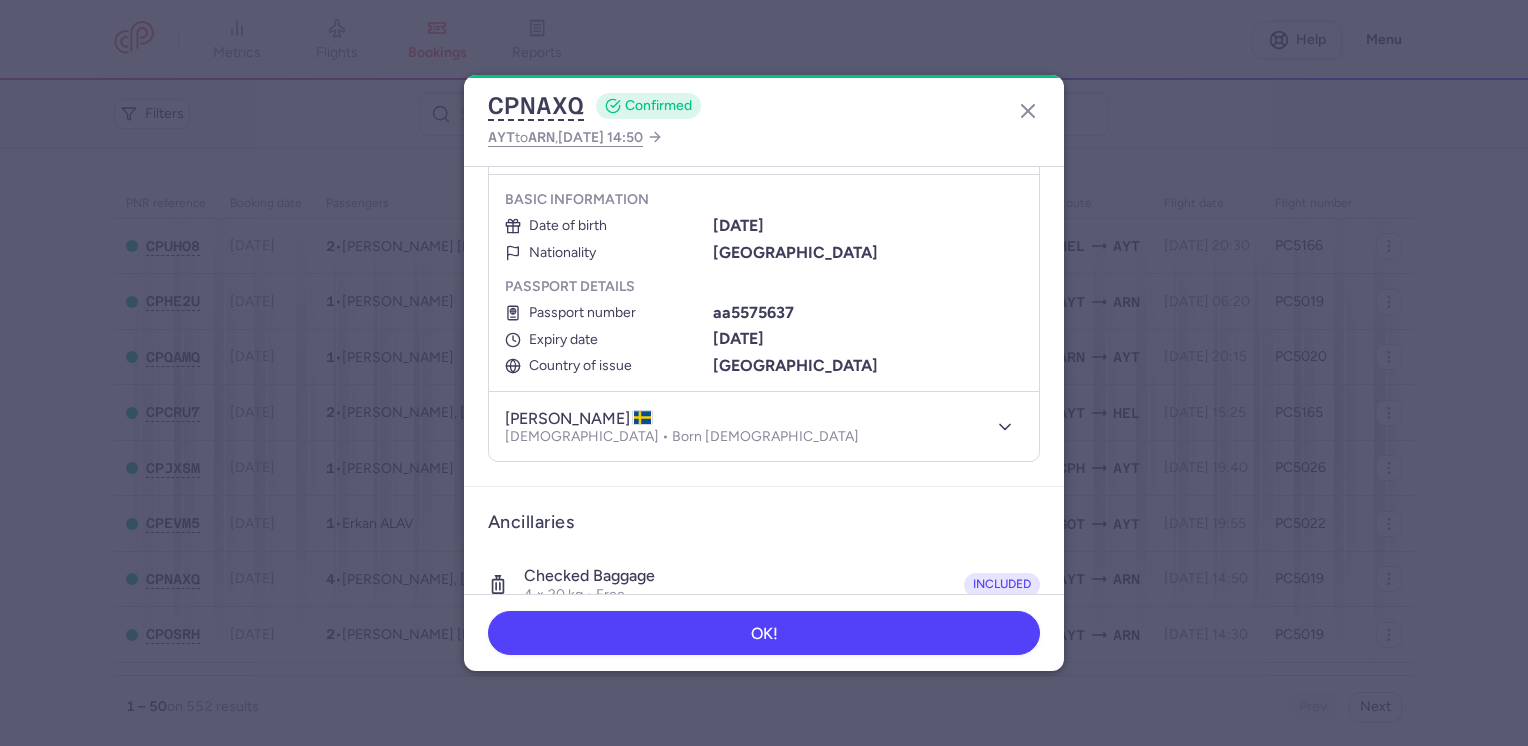 scroll, scrollTop: 900, scrollLeft: 0, axis: vertical 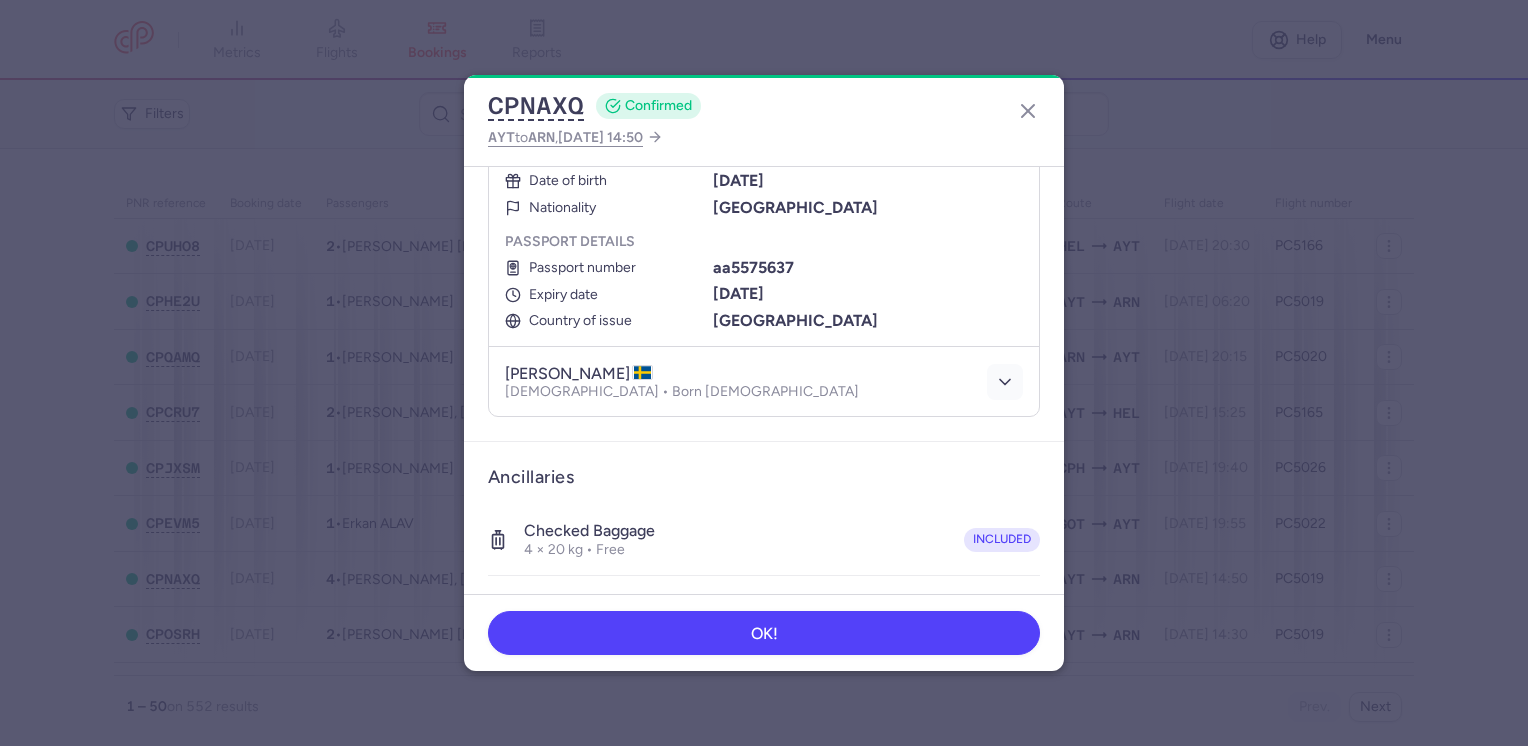click at bounding box center (1005, 382) 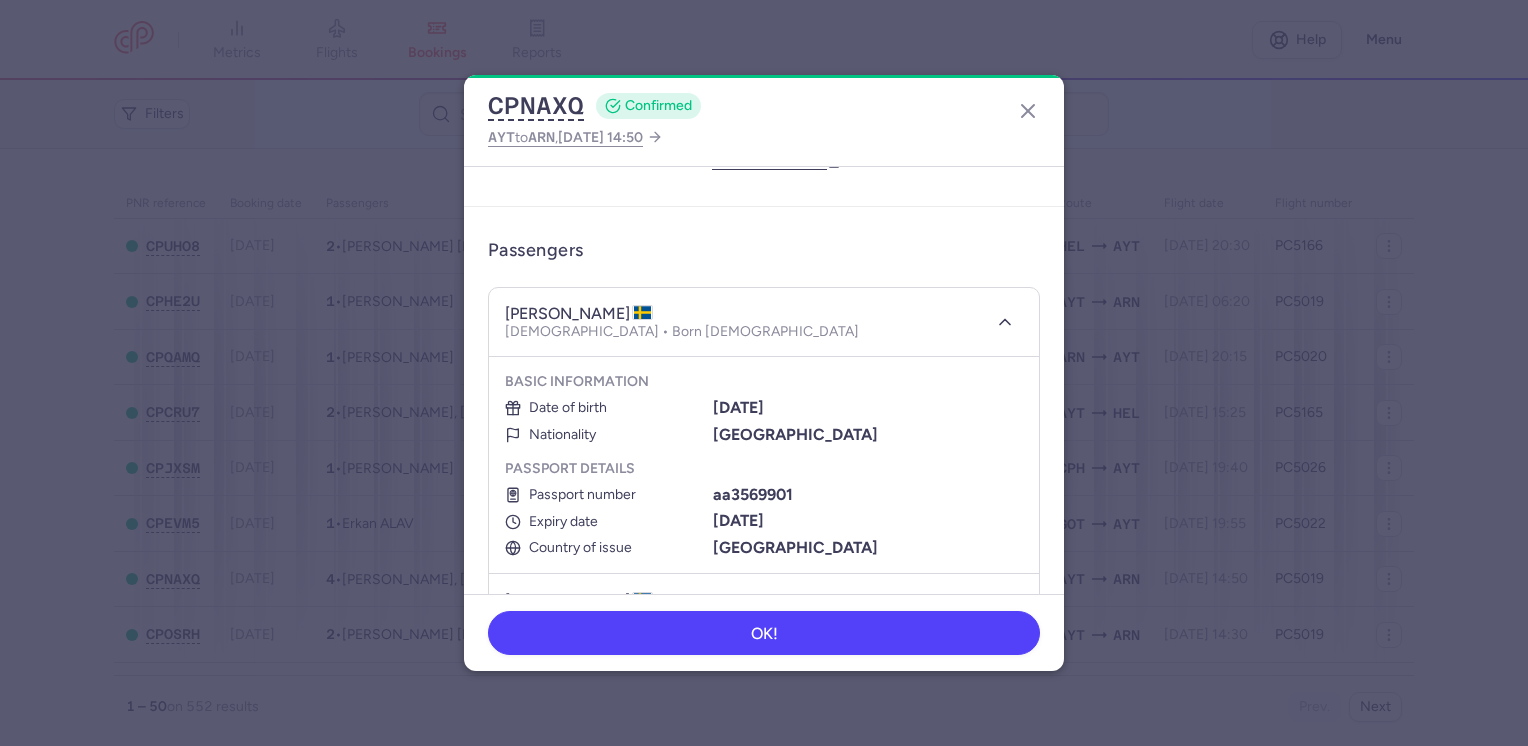 scroll, scrollTop: 200, scrollLeft: 0, axis: vertical 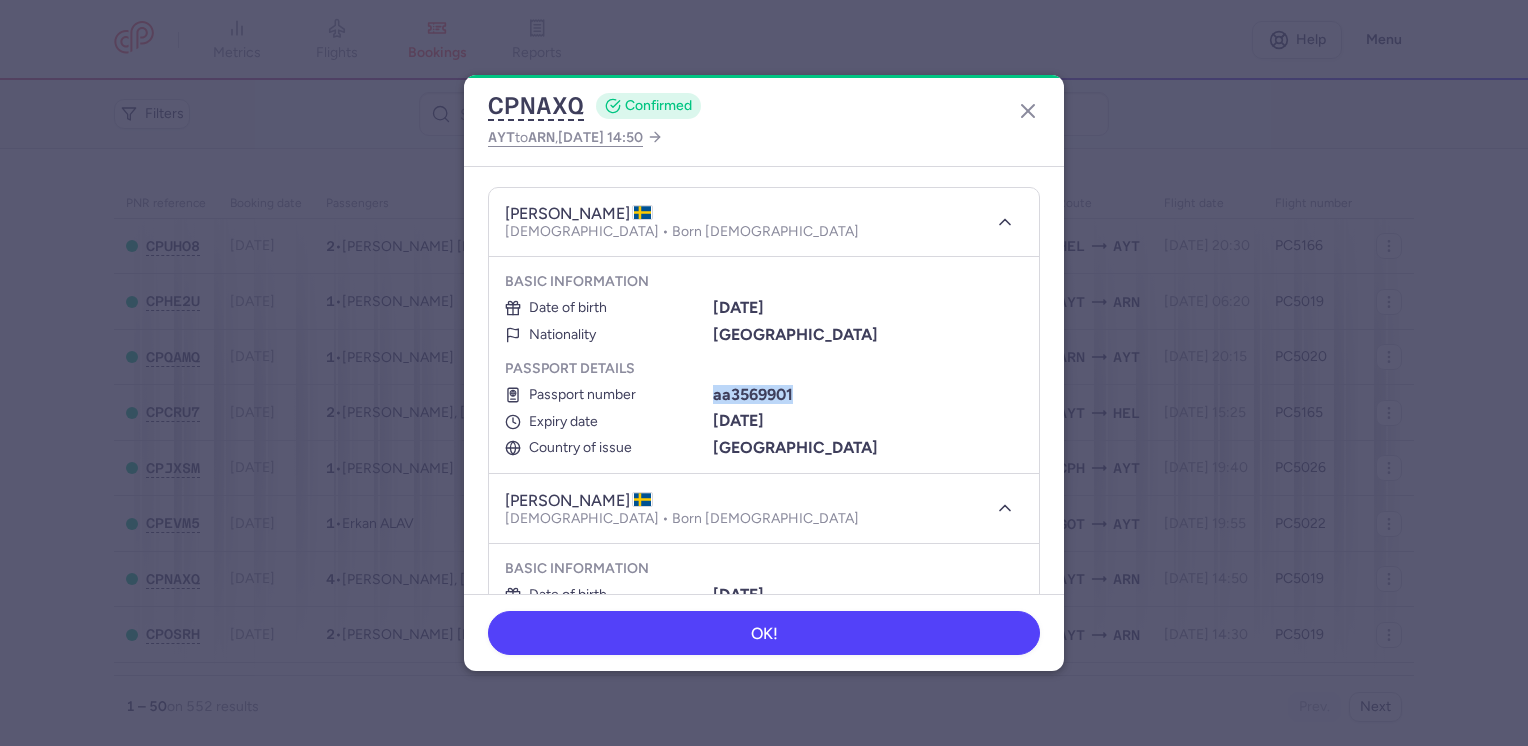 drag, startPoint x: 712, startPoint y: 388, endPoint x: 801, endPoint y: 385, distance: 89.050545 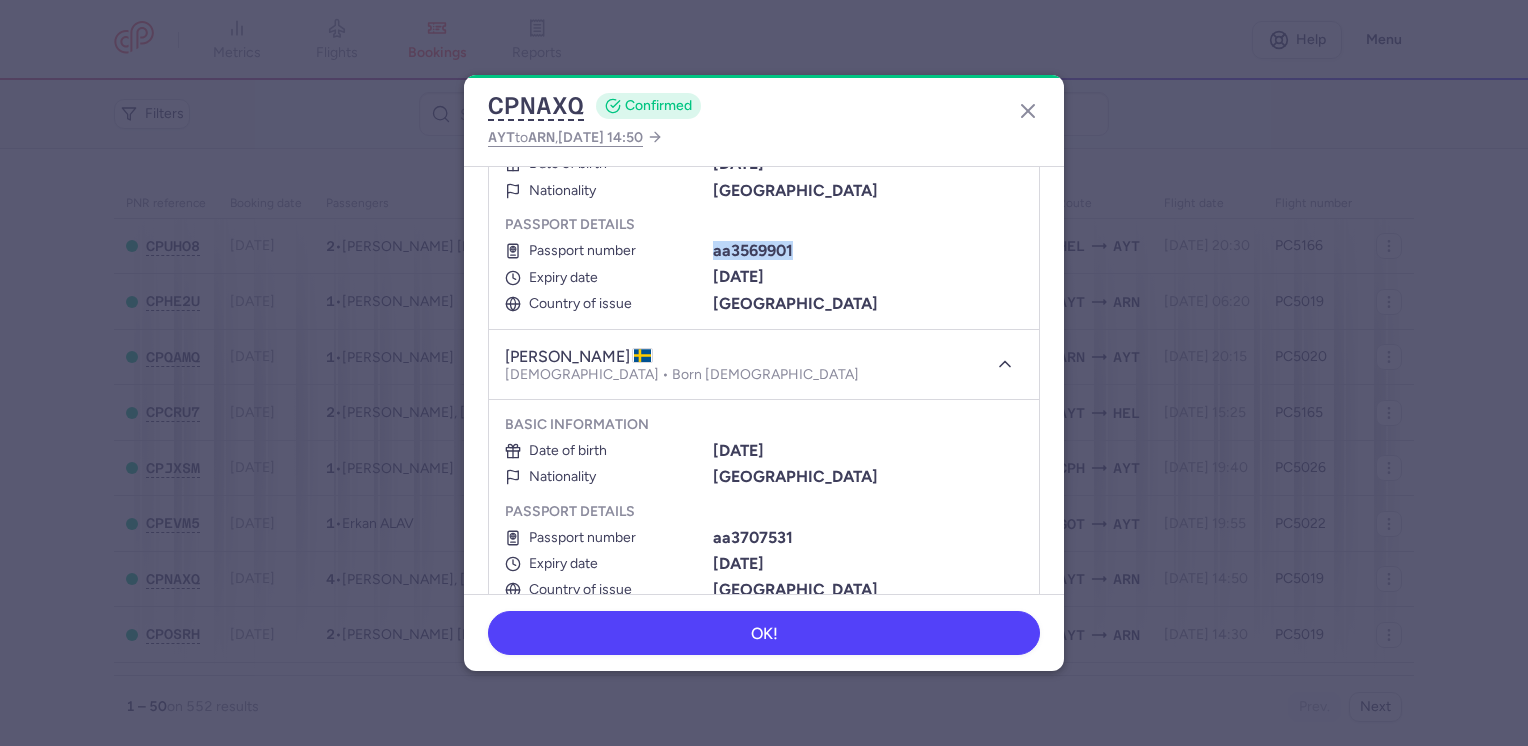 scroll, scrollTop: 400, scrollLeft: 0, axis: vertical 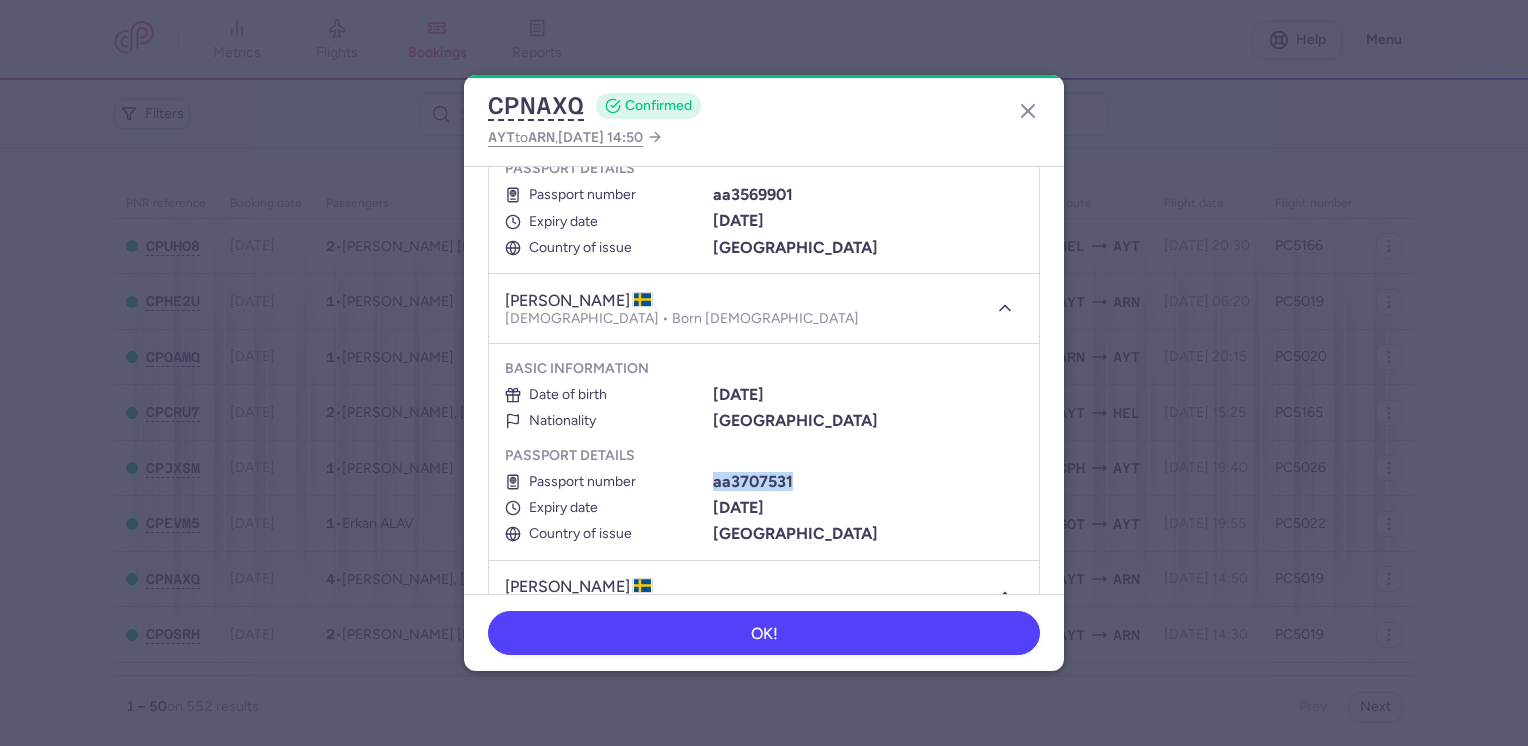 drag, startPoint x: 712, startPoint y: 484, endPoint x: 793, endPoint y: 476, distance: 81.394104 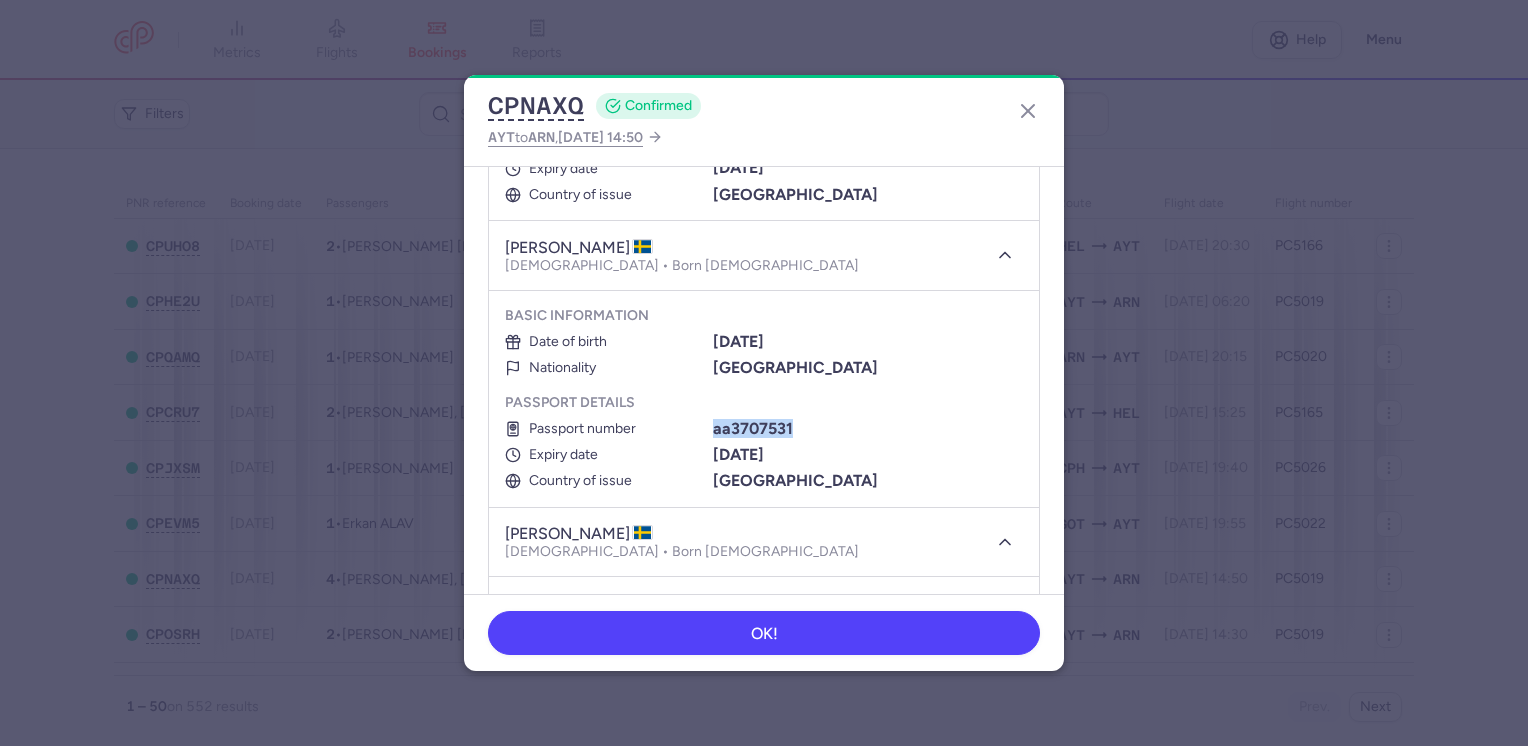 scroll, scrollTop: 500, scrollLeft: 0, axis: vertical 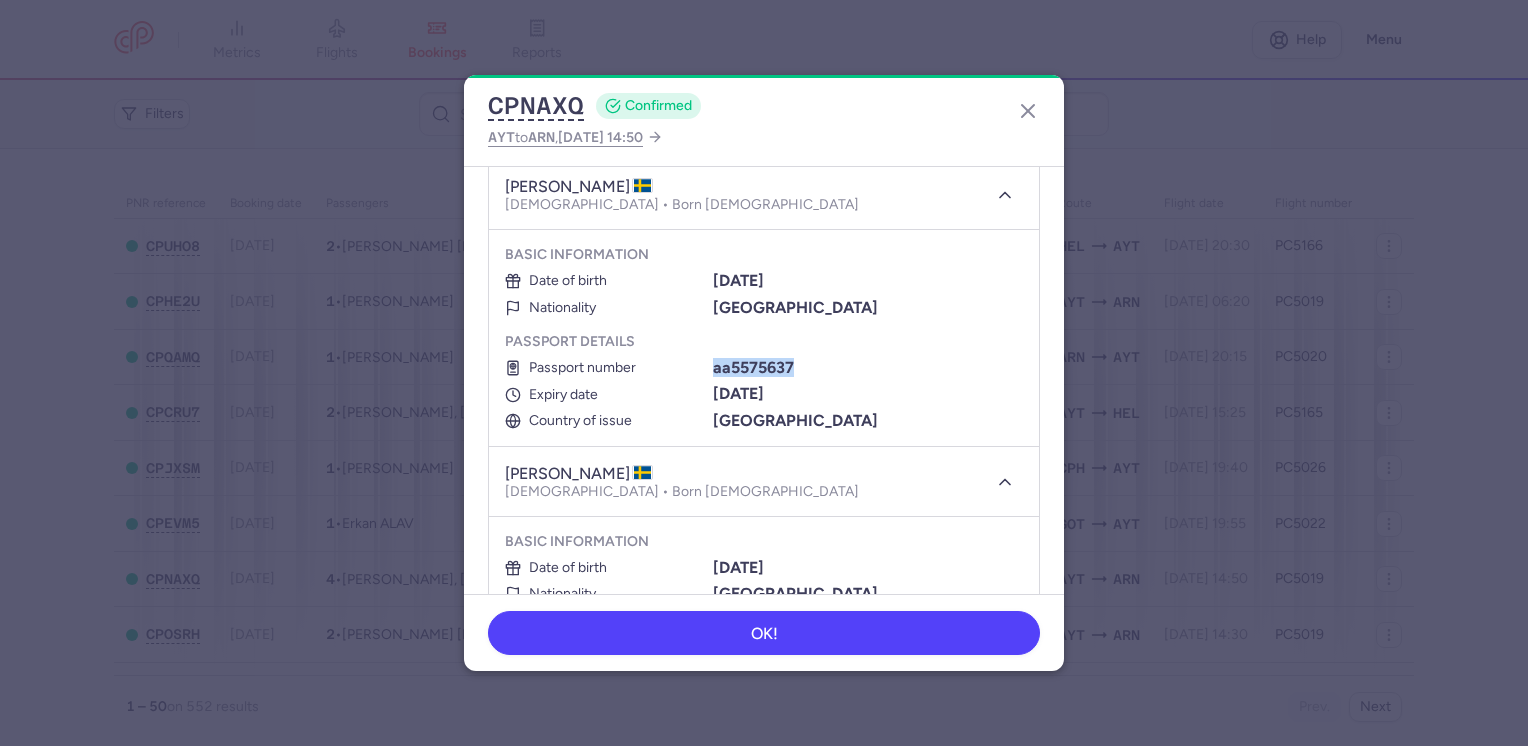 drag, startPoint x: 710, startPoint y: 360, endPoint x: 809, endPoint y: 361, distance: 99.00505 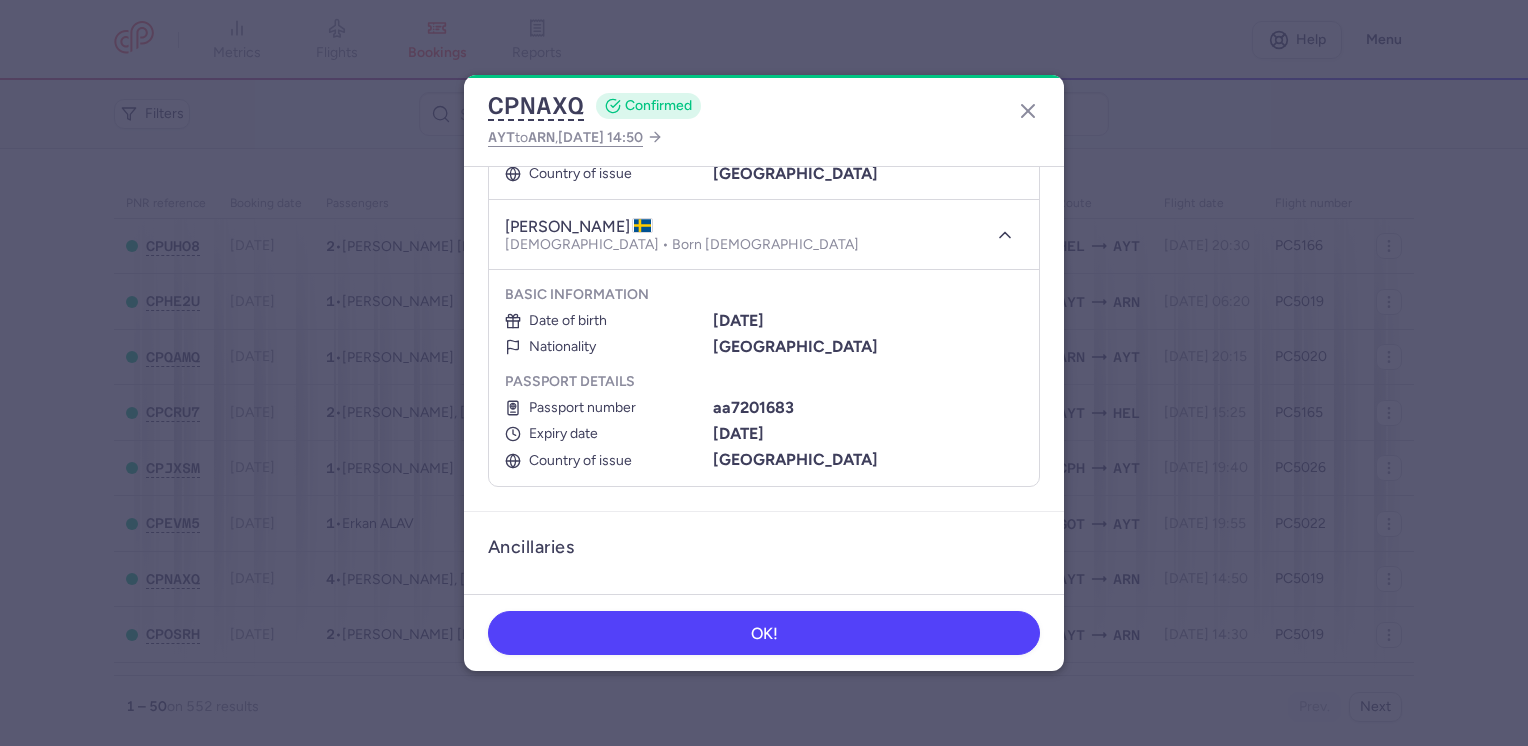 scroll, scrollTop: 1000, scrollLeft: 0, axis: vertical 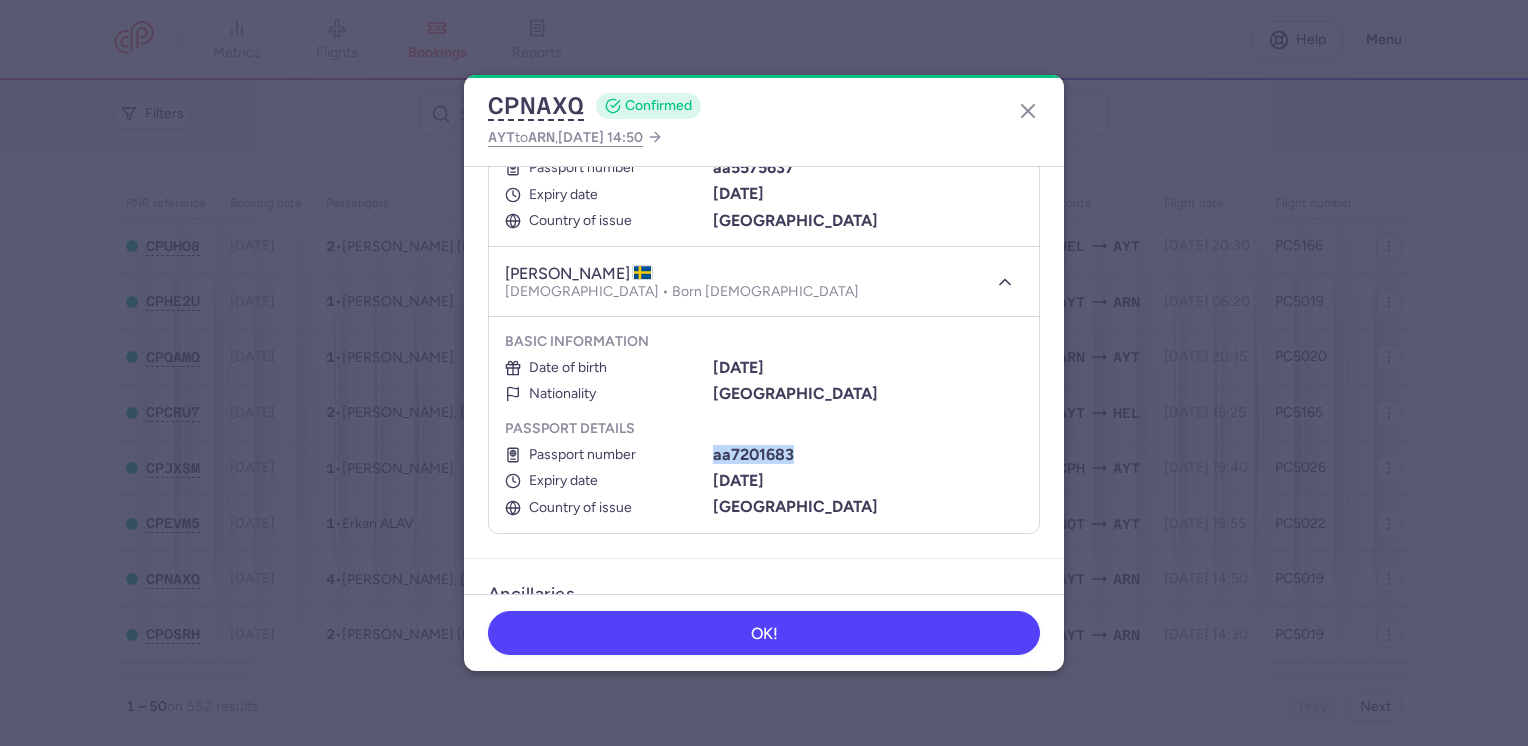 drag, startPoint x: 710, startPoint y: 446, endPoint x: 804, endPoint y: 442, distance: 94.08507 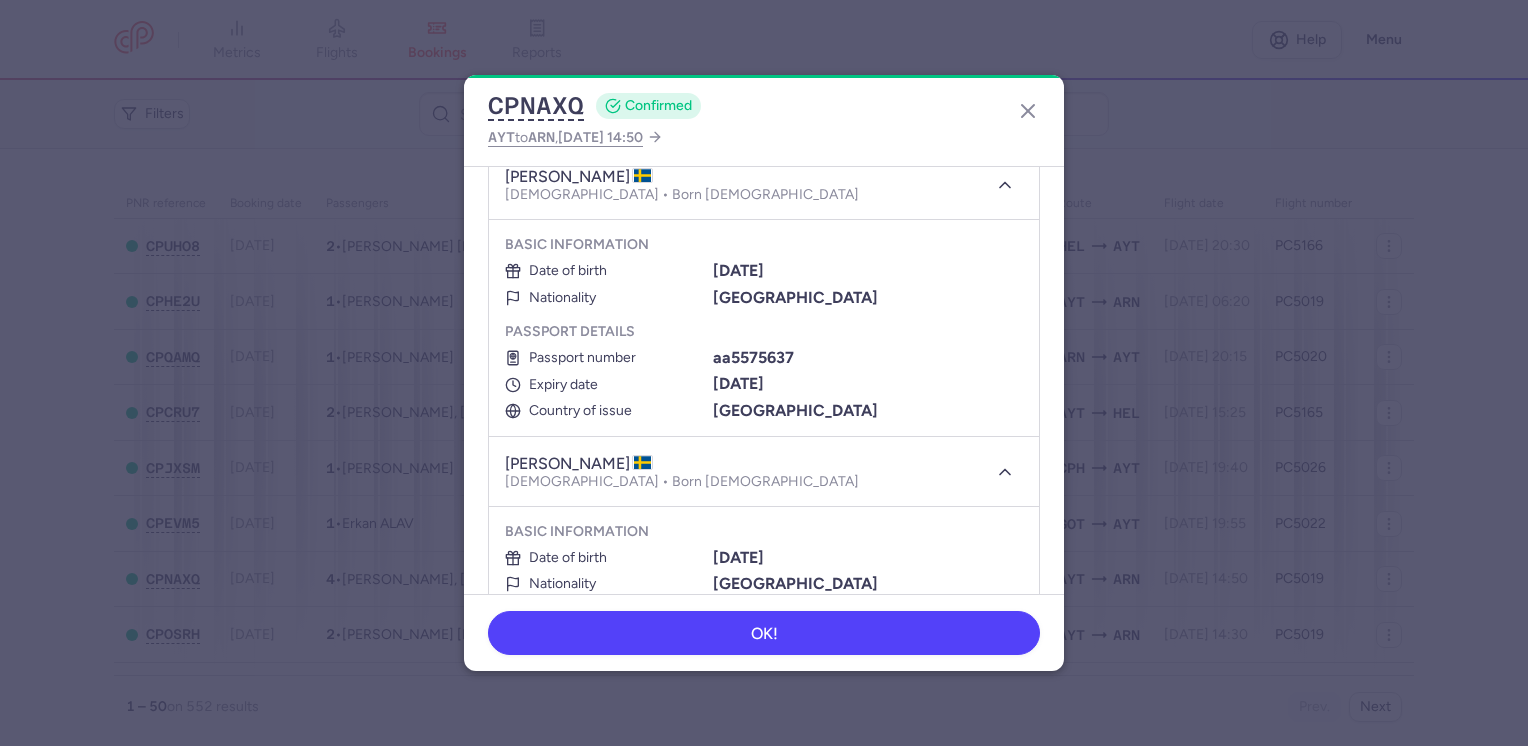 scroll, scrollTop: 700, scrollLeft: 0, axis: vertical 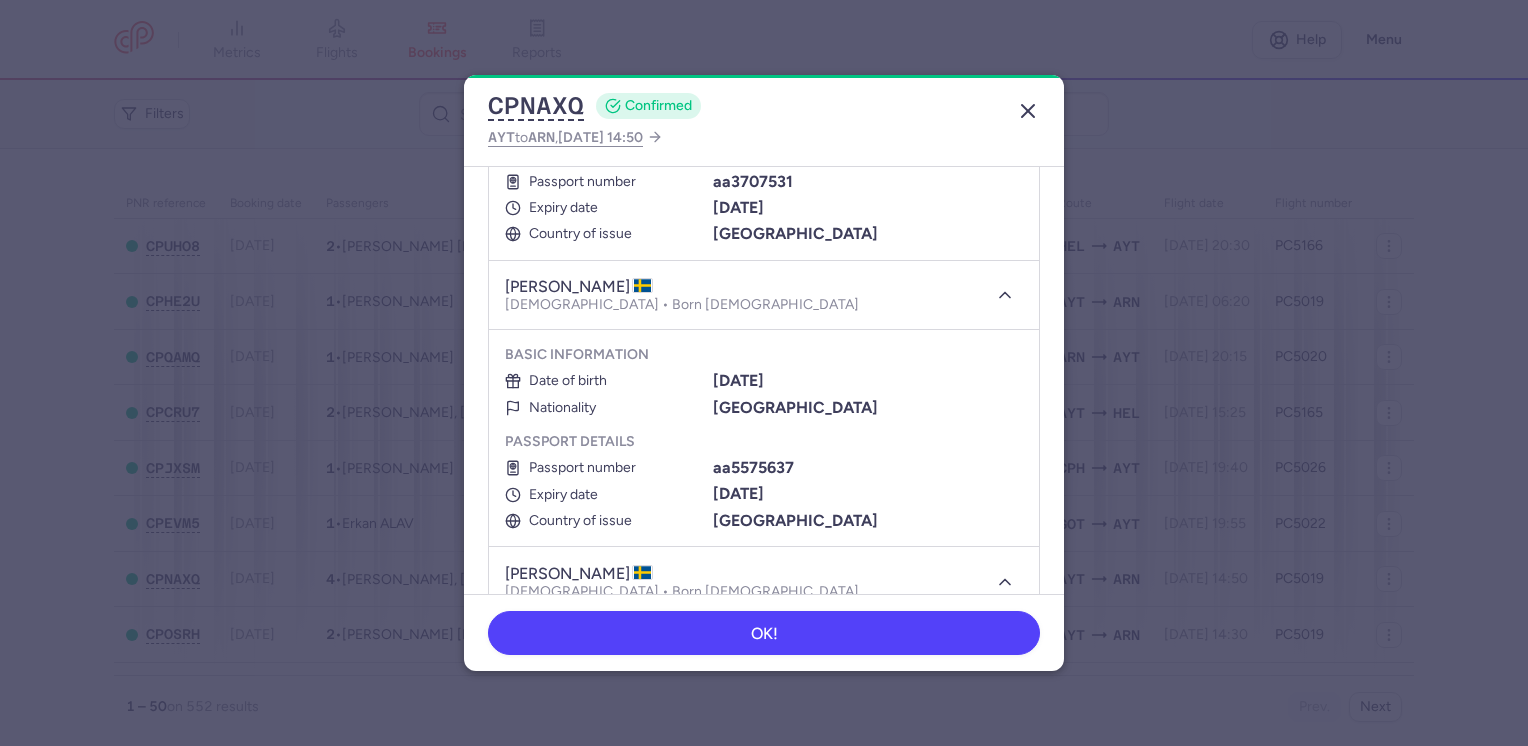 click 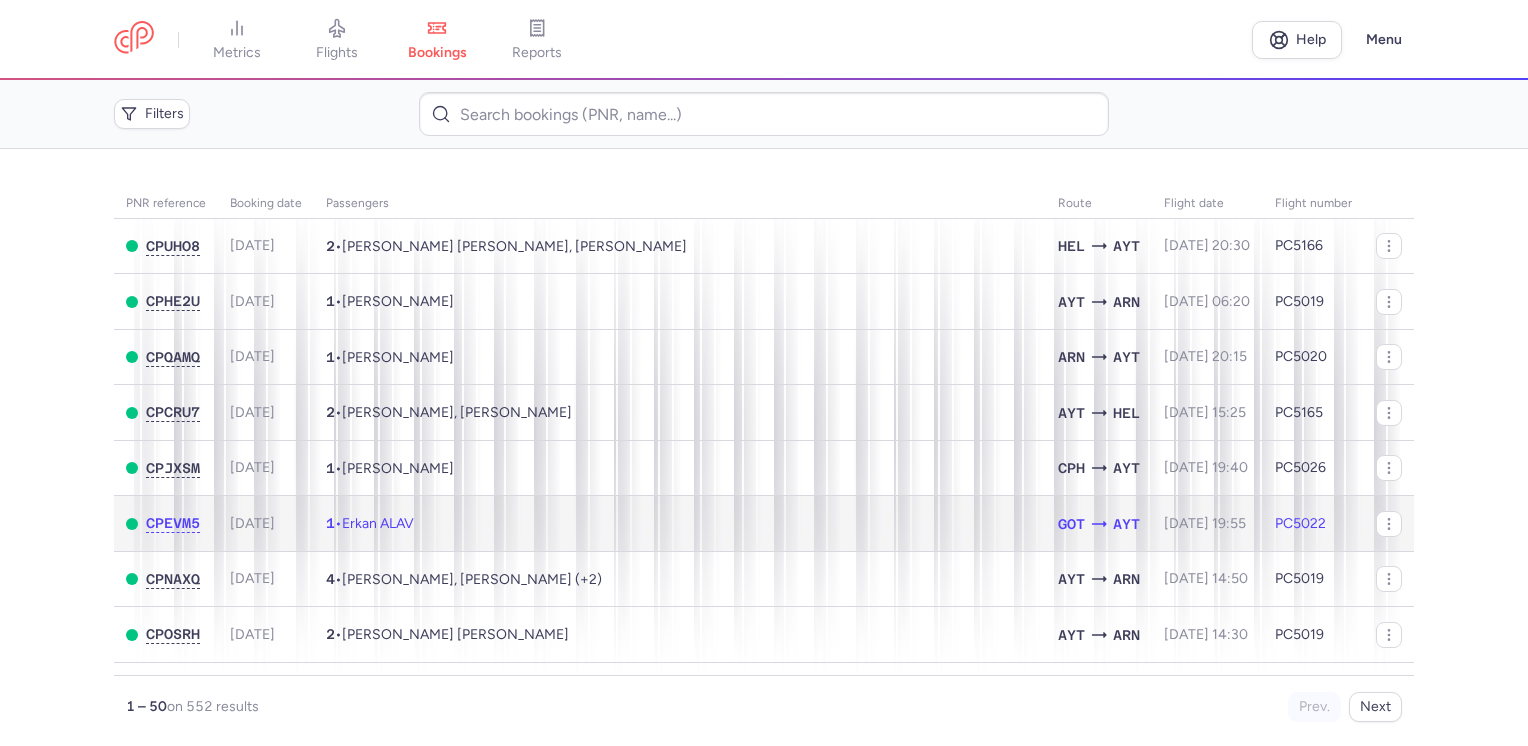 click on "Erkan ALAV" at bounding box center [378, 523] 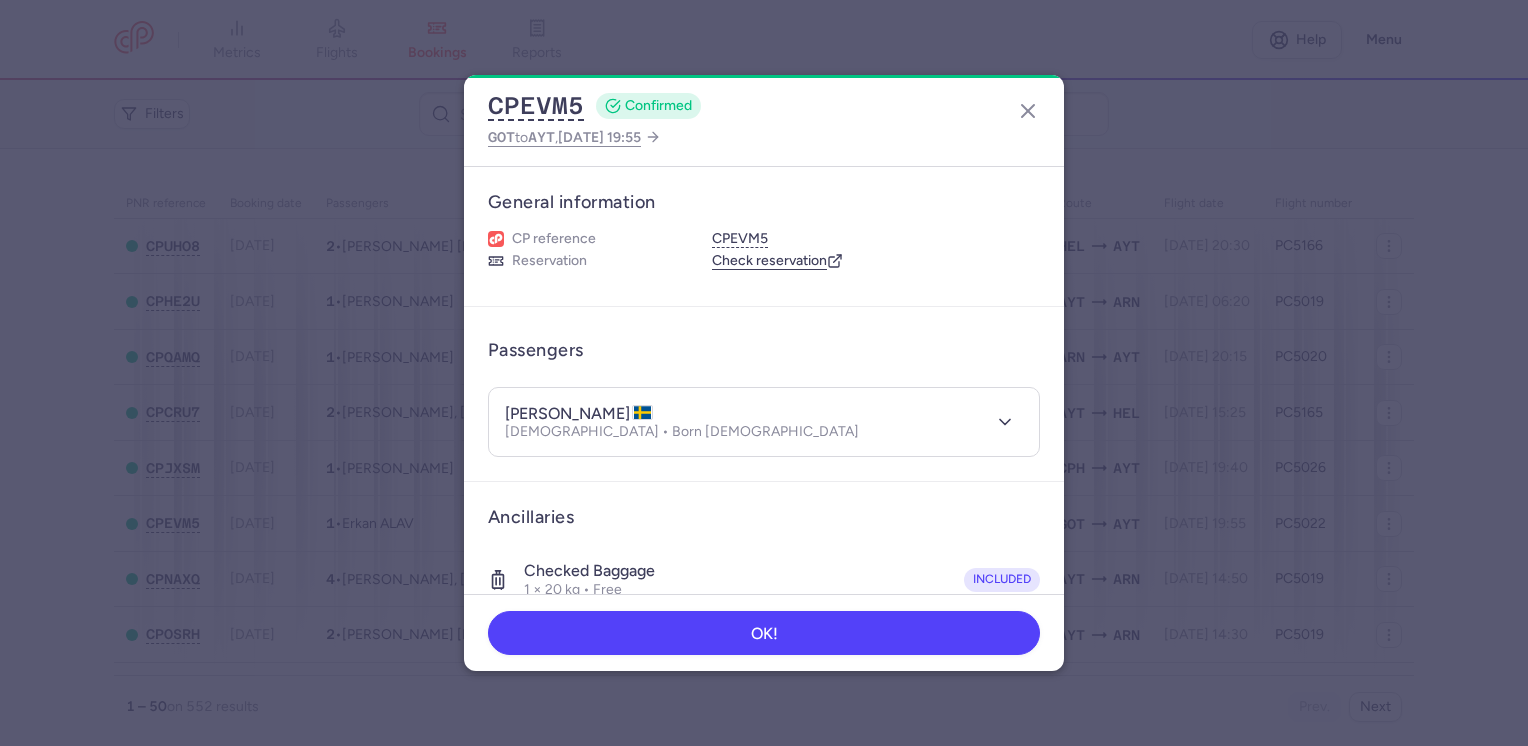 drag, startPoint x: 594, startPoint y: 399, endPoint x: 595, endPoint y: 413, distance: 14.035668 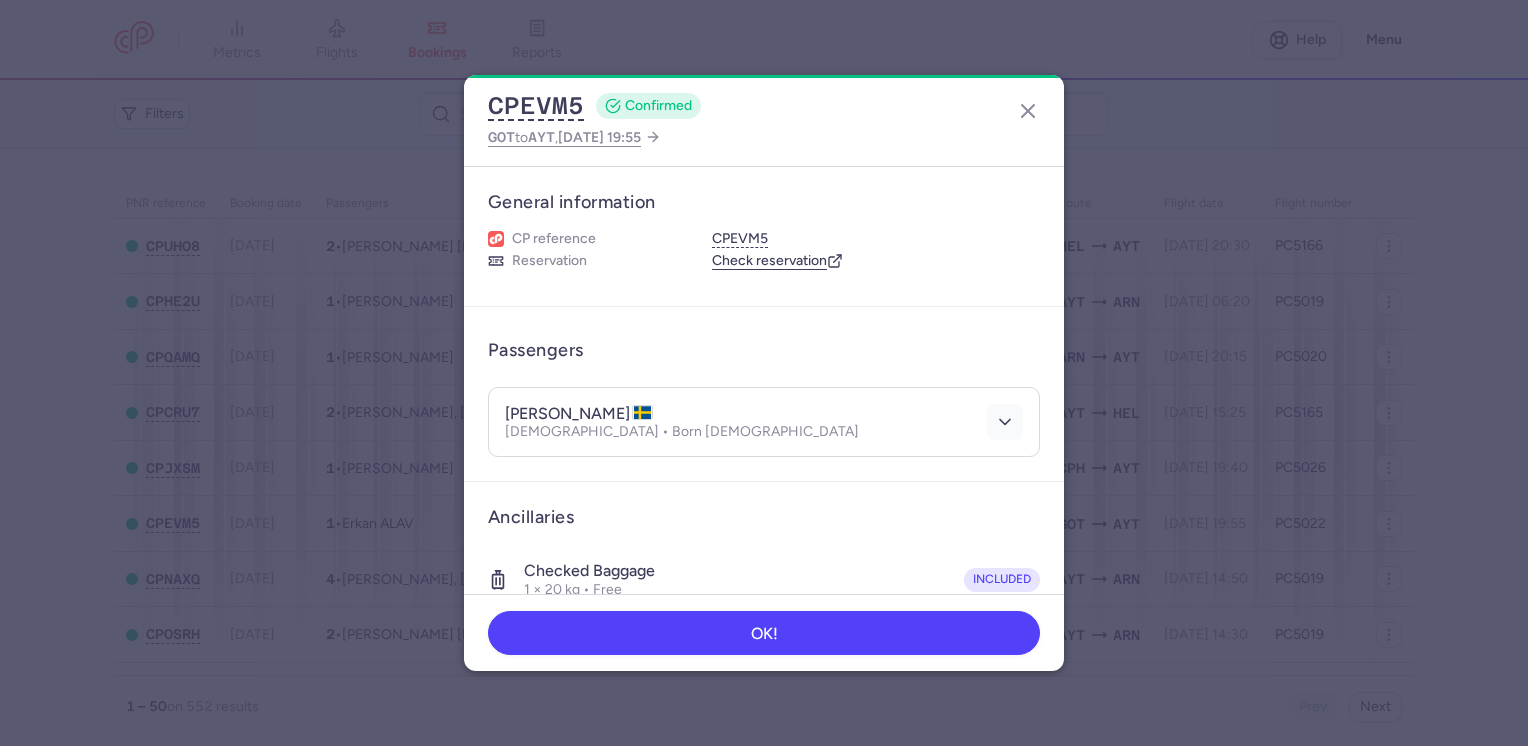 click 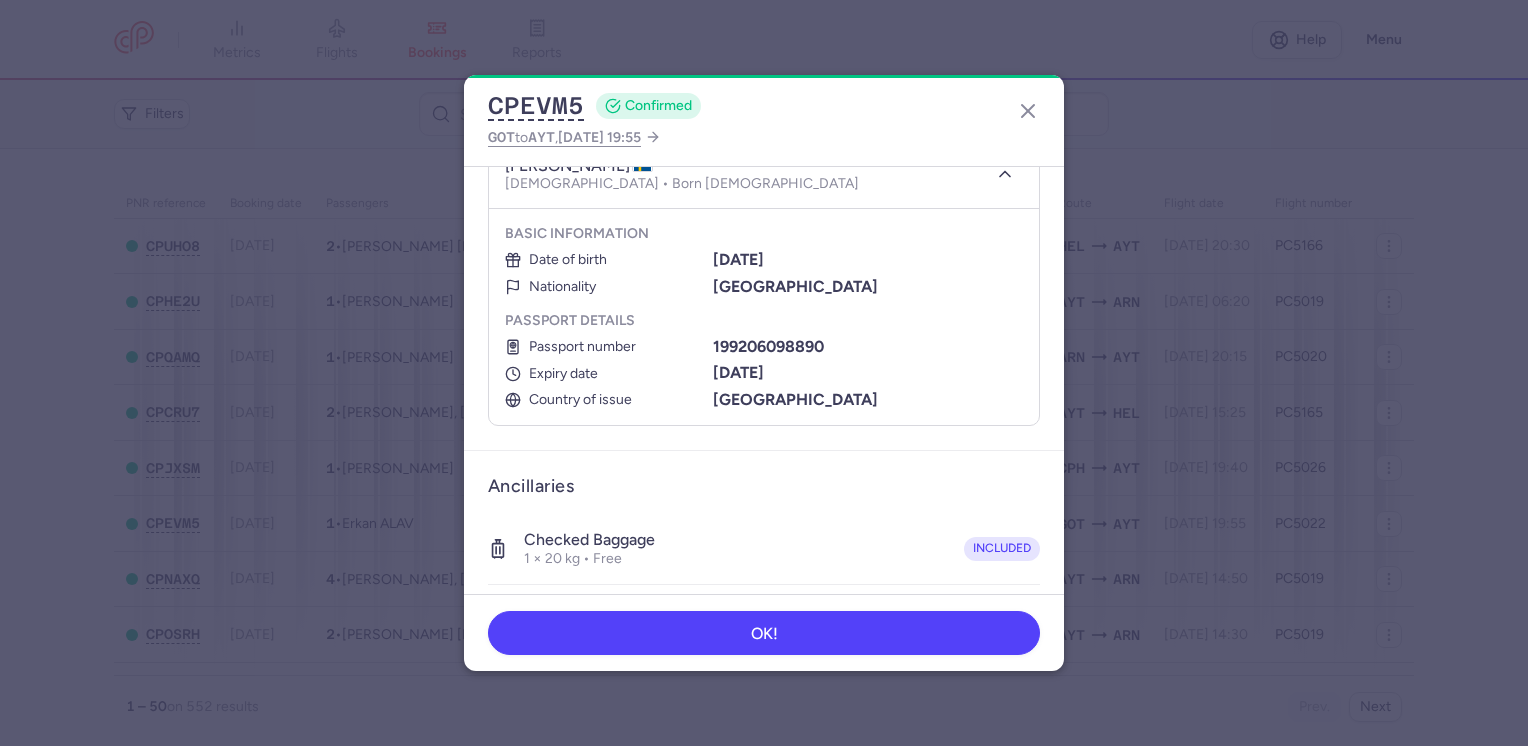scroll, scrollTop: 200, scrollLeft: 0, axis: vertical 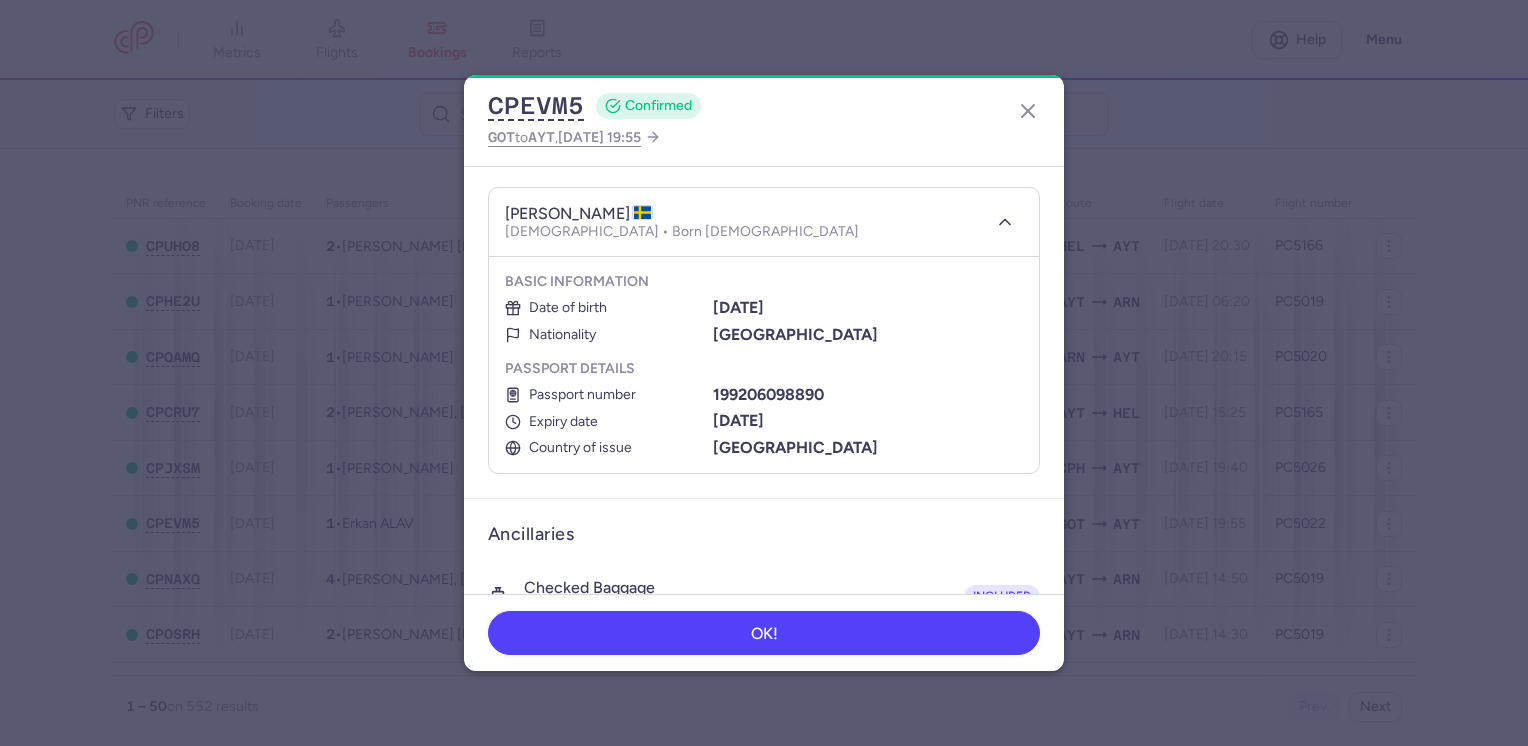 click on "199206098890" at bounding box center (768, 394) 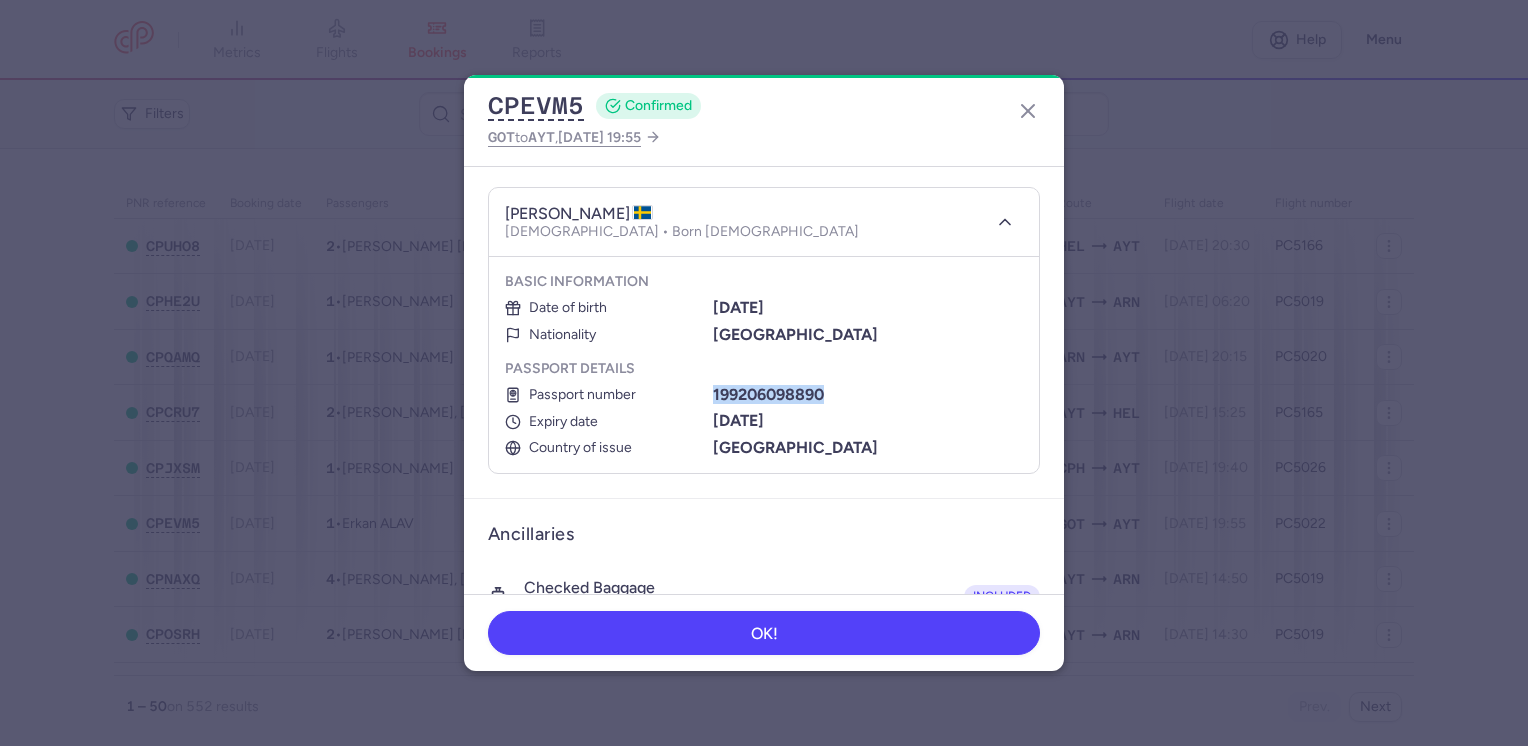 drag, startPoint x: 709, startPoint y: 394, endPoint x: 836, endPoint y: 394, distance: 127 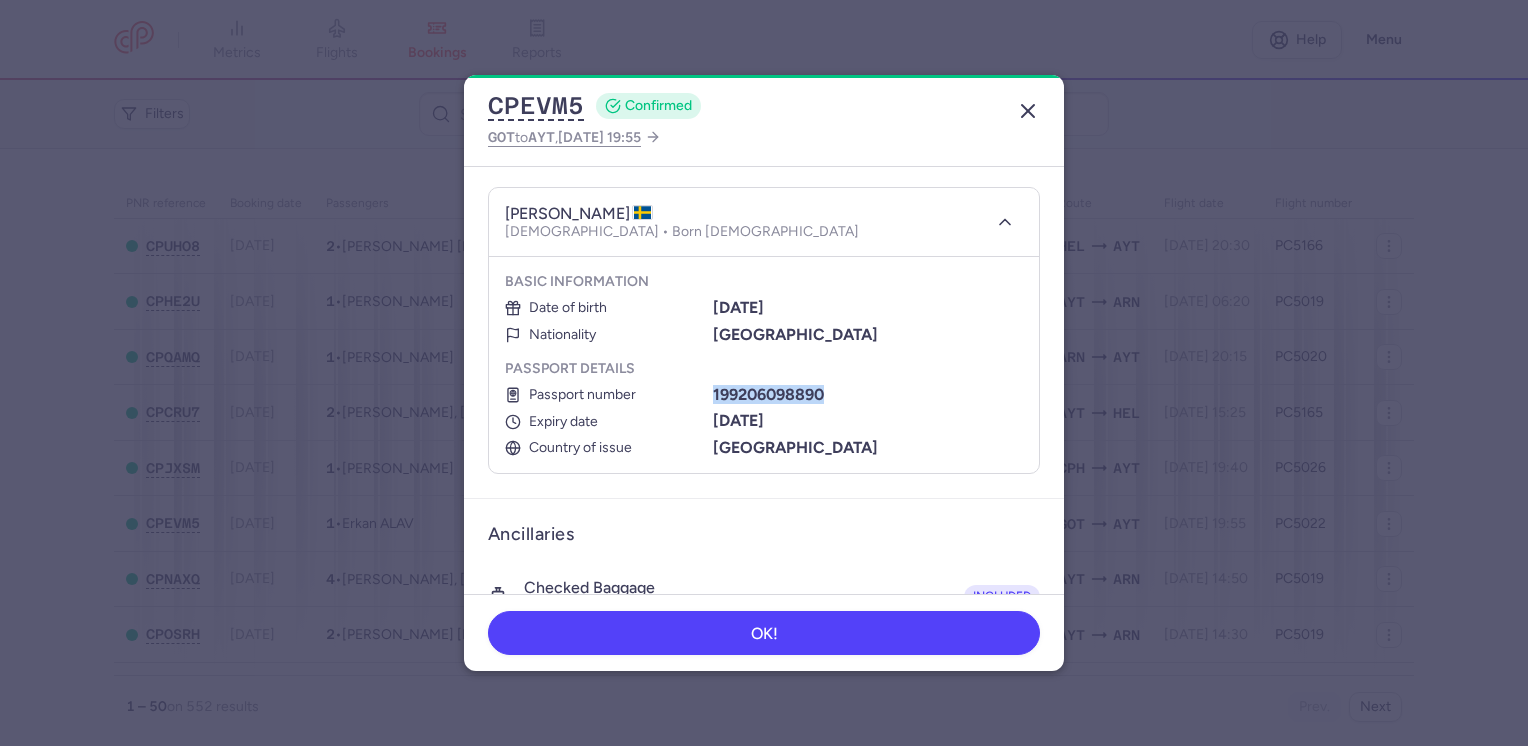 click 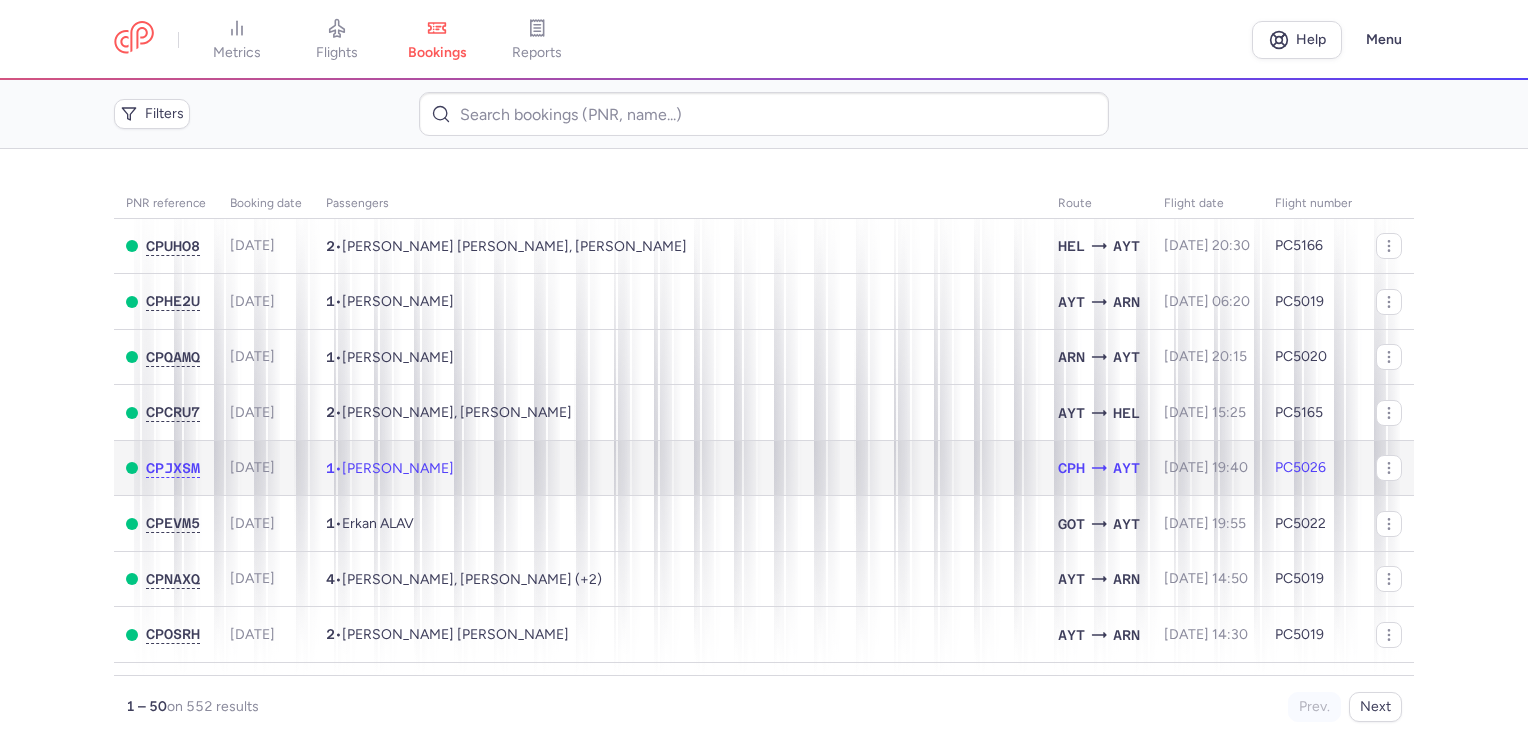click on "1  •  [PERSON_NAME]" at bounding box center [680, 468] 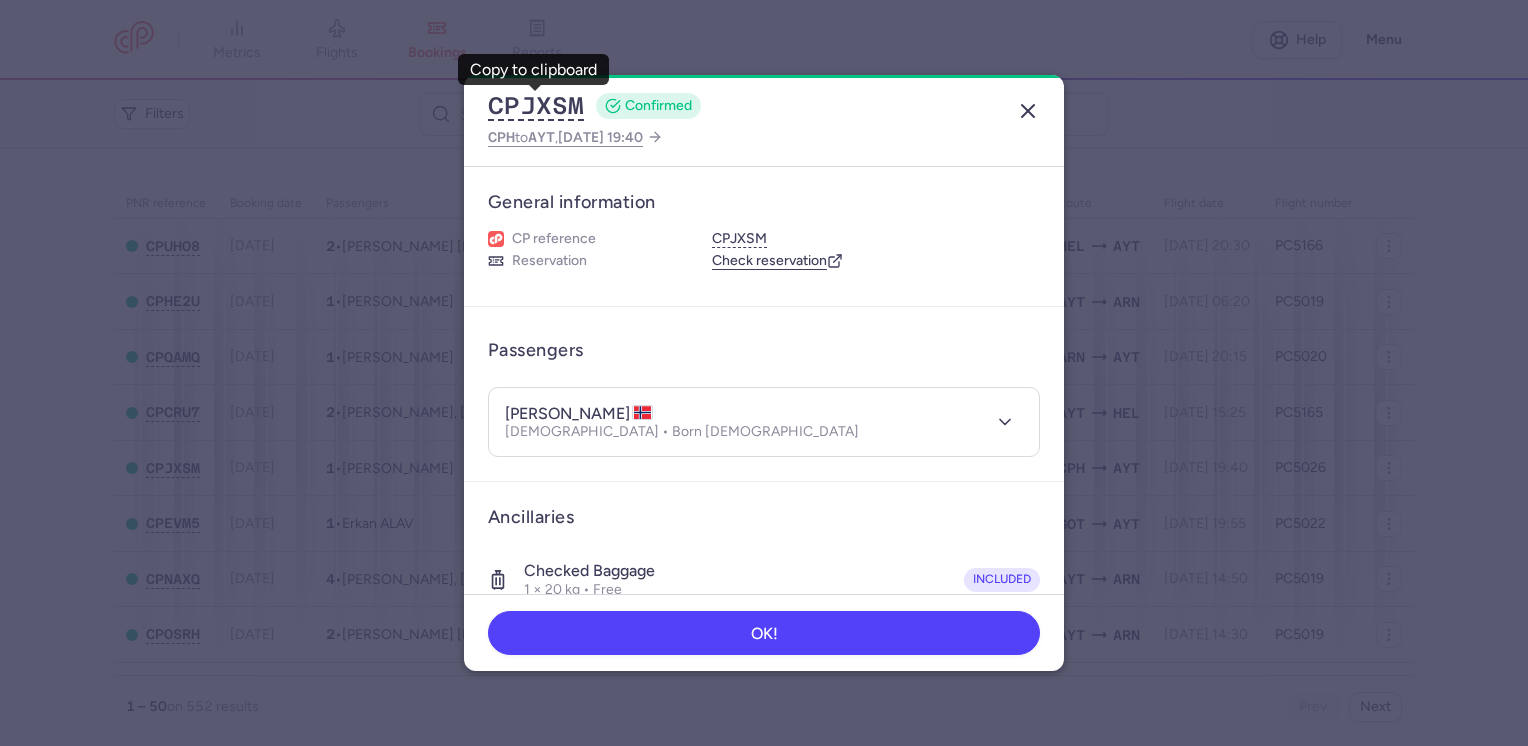click 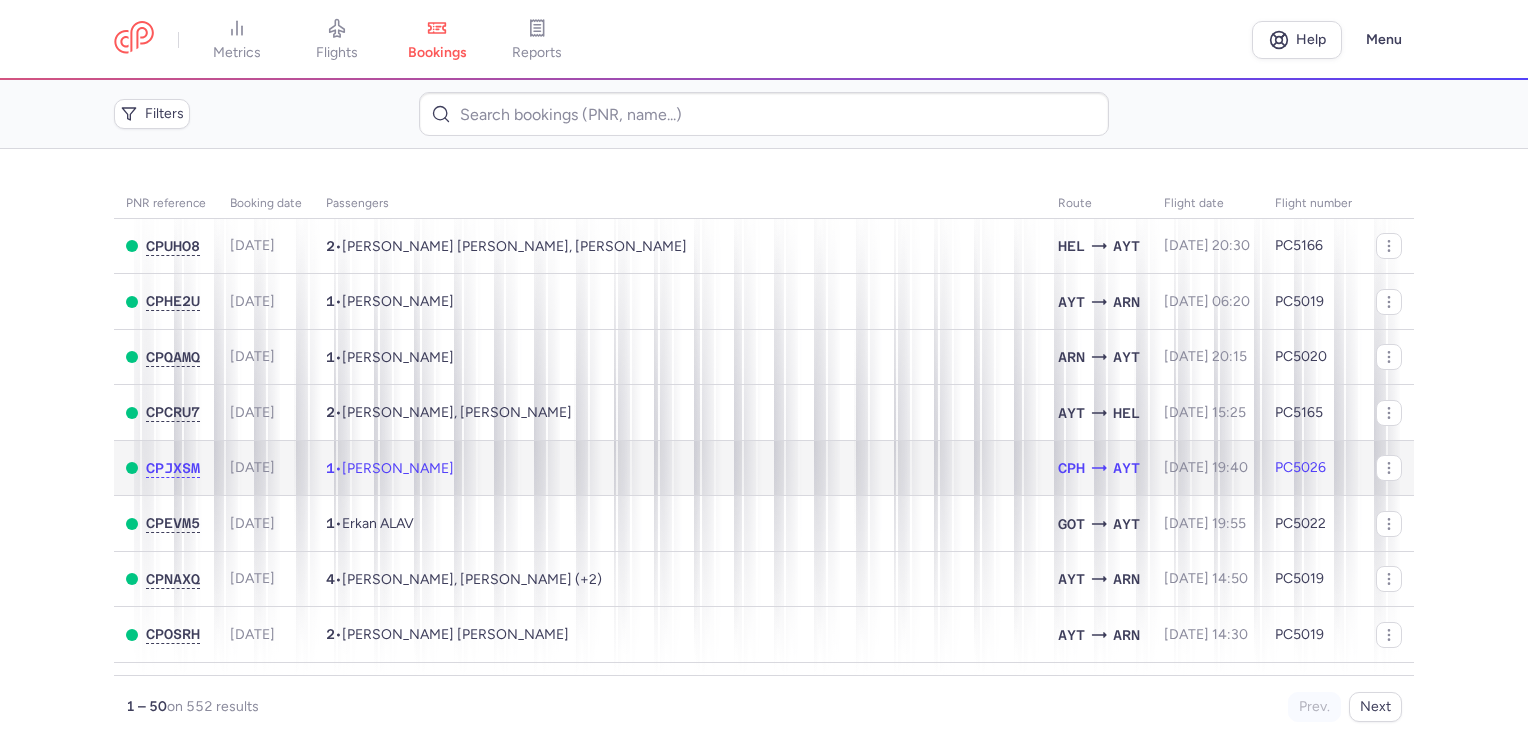 click on "1  •  [PERSON_NAME]" at bounding box center (680, 468) 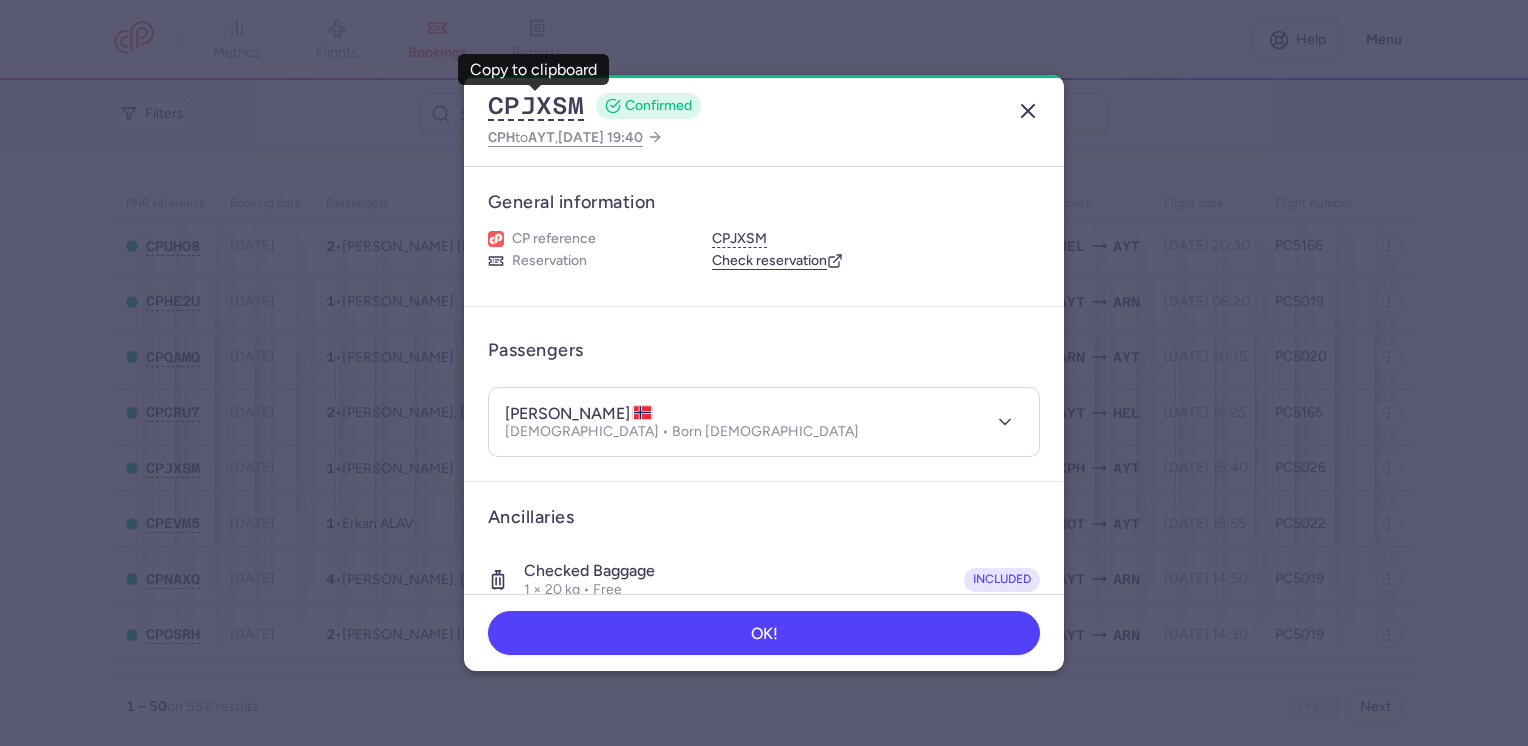 click 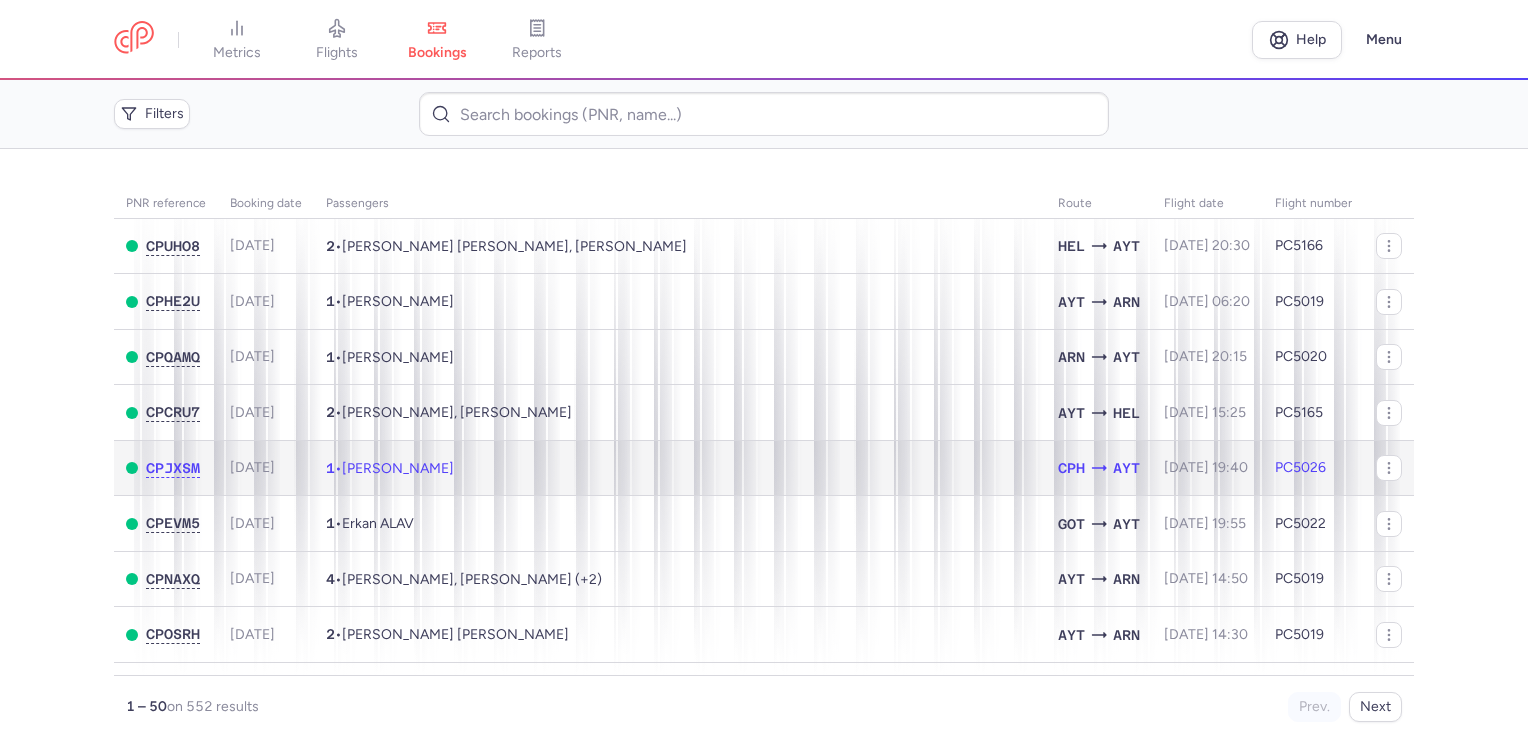 click on "1  •  [PERSON_NAME]" at bounding box center (680, 468) 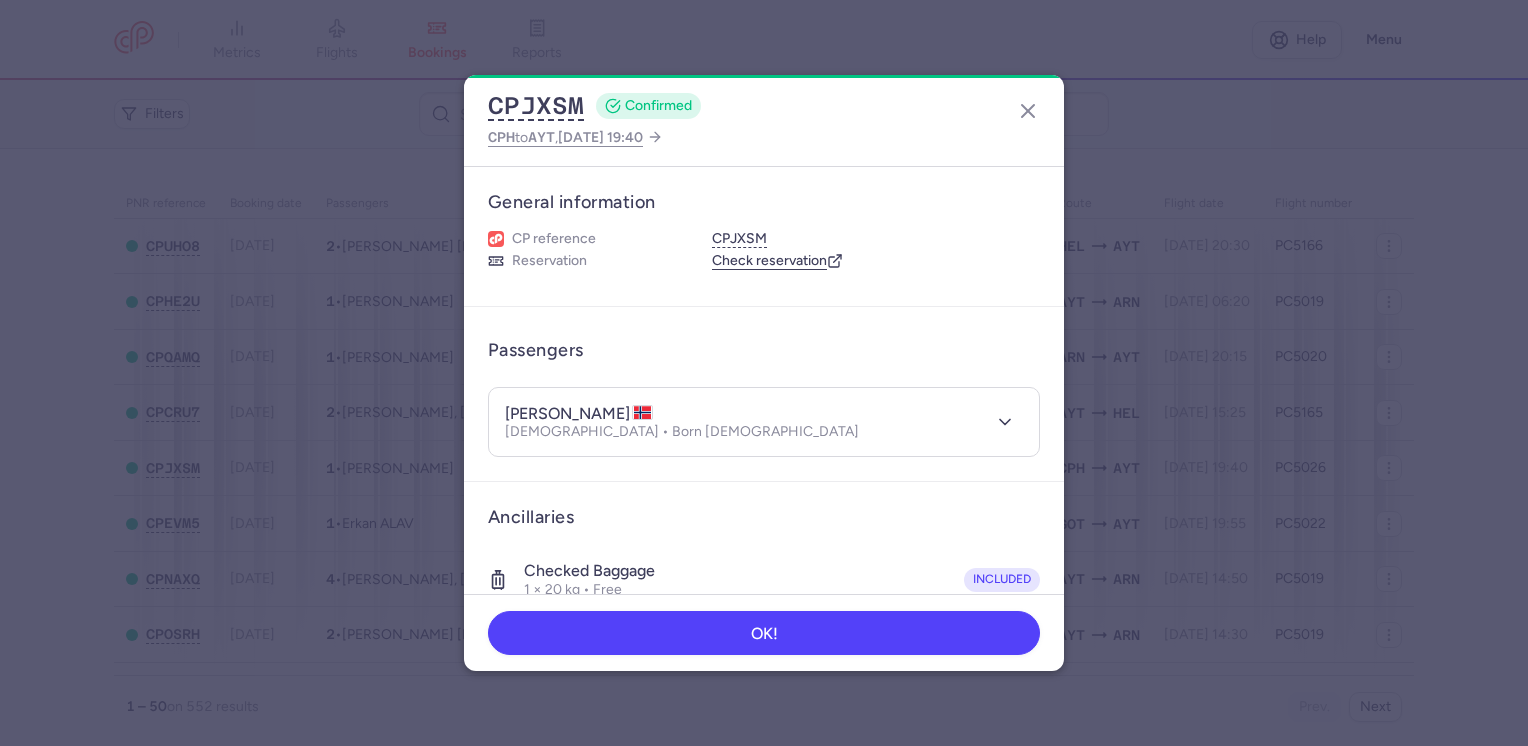 click on "[PERSON_NAME]  [DEMOGRAPHIC_DATA] • Born [DEMOGRAPHIC_DATA]" at bounding box center (742, 422) 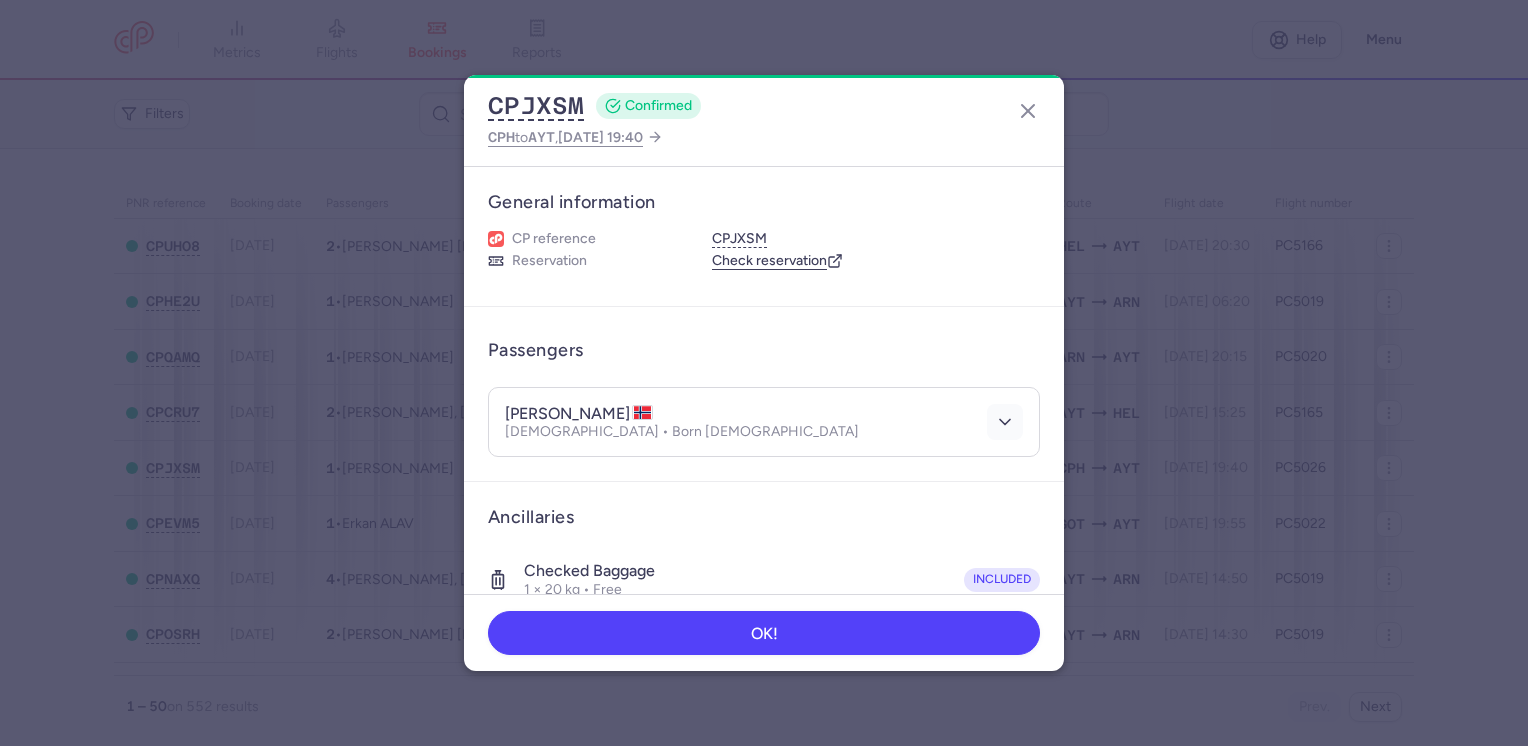click 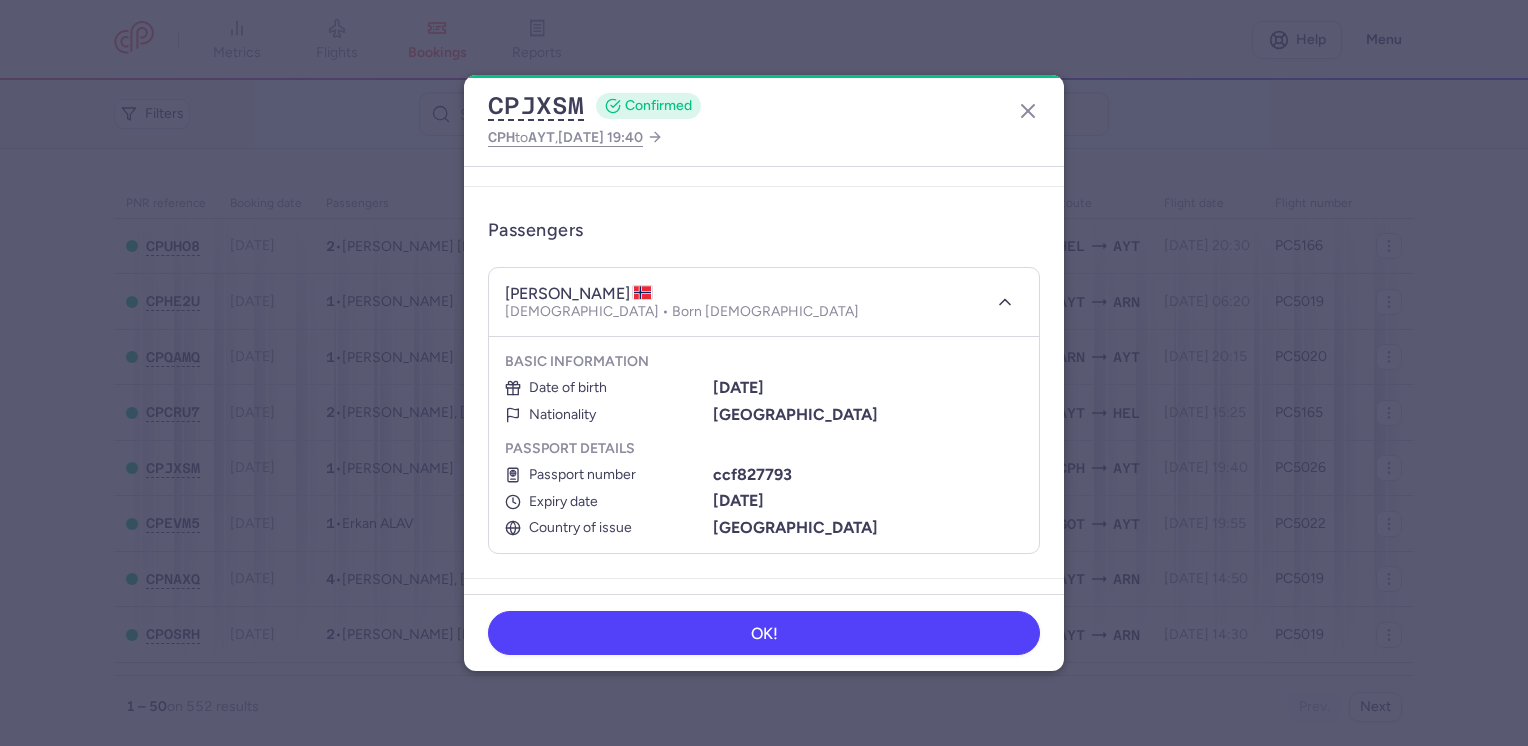 scroll, scrollTop: 100, scrollLeft: 0, axis: vertical 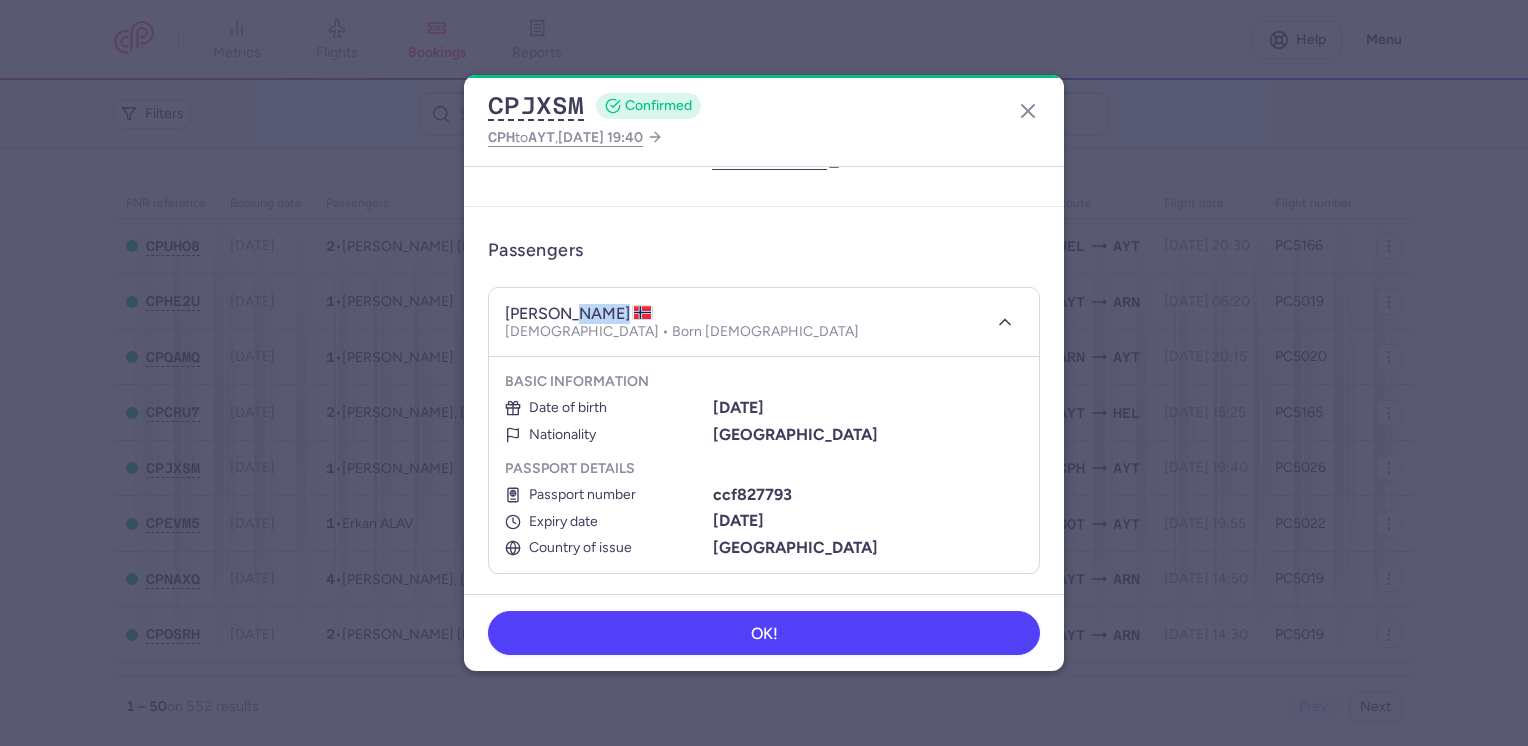 drag, startPoint x: 561, startPoint y: 312, endPoint x: 662, endPoint y: 305, distance: 101.24229 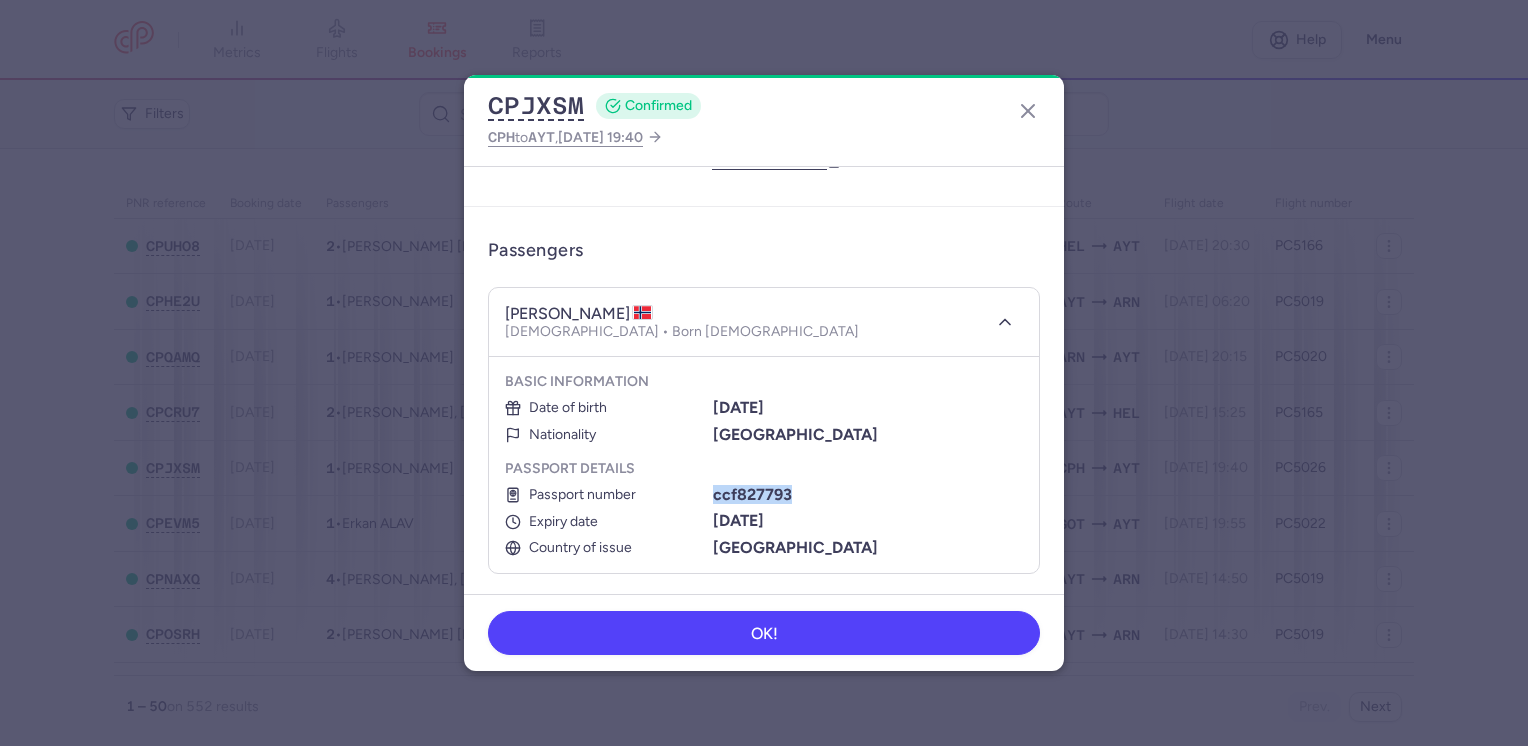 drag, startPoint x: 709, startPoint y: 492, endPoint x: 804, endPoint y: 489, distance: 95.047356 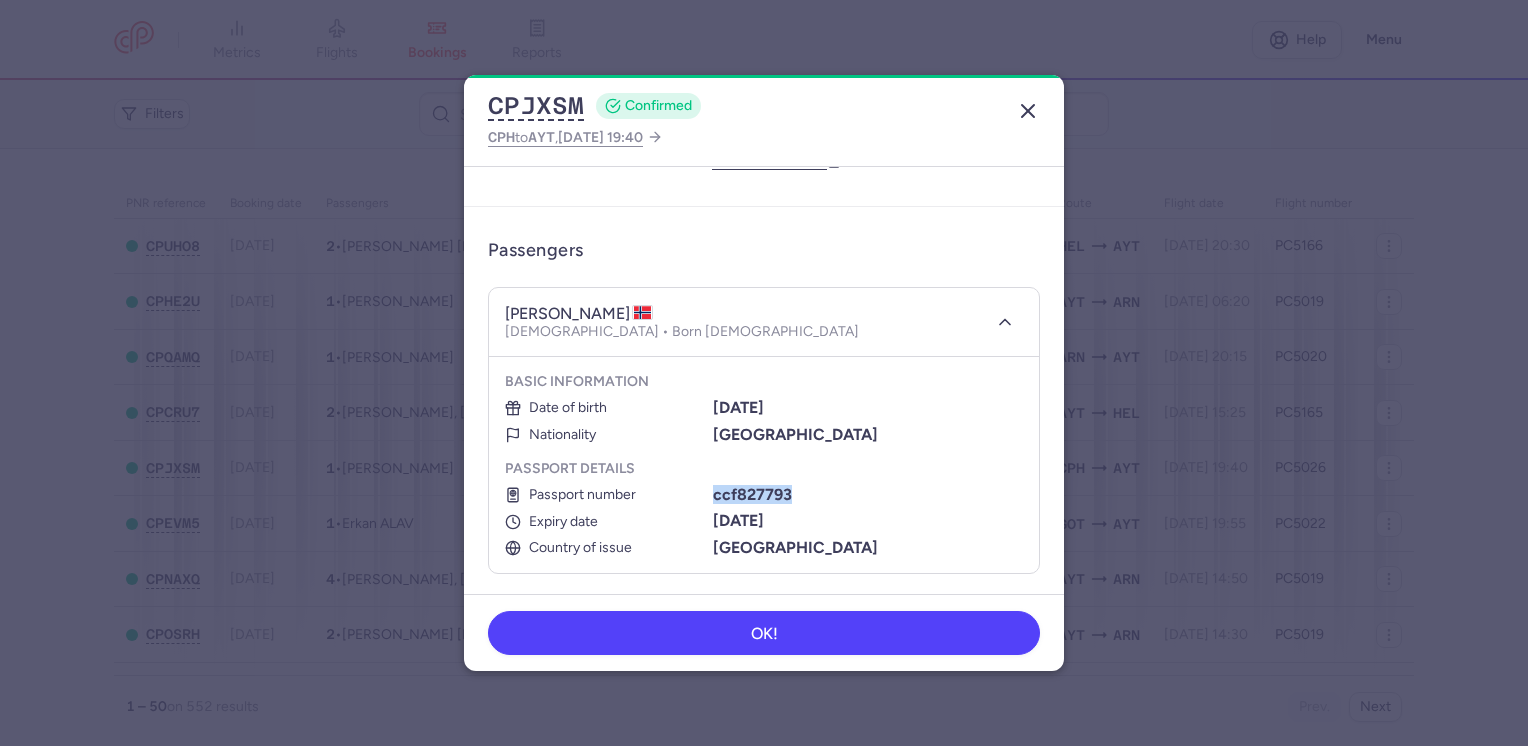 click 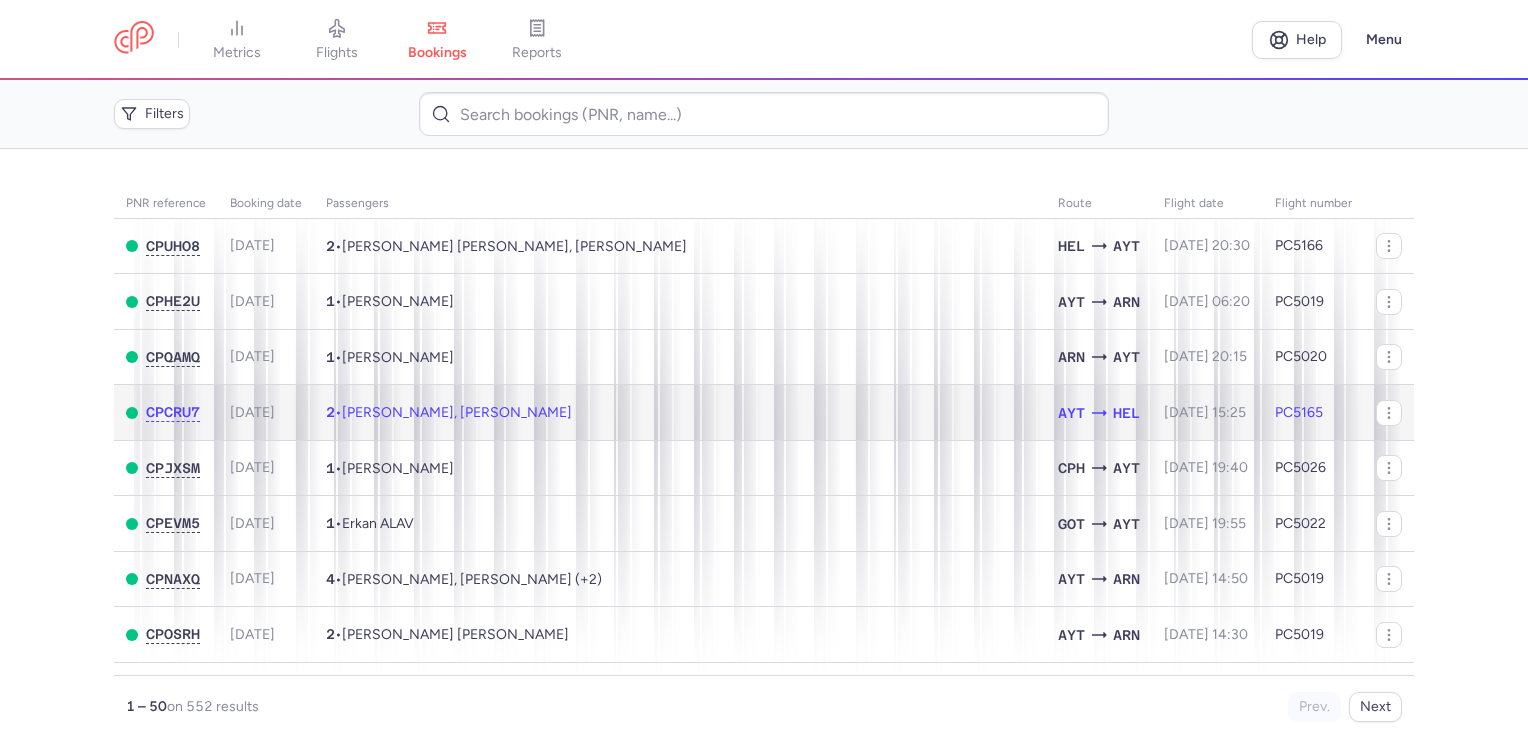 click on "[PERSON_NAME], [PERSON_NAME]" at bounding box center [457, 412] 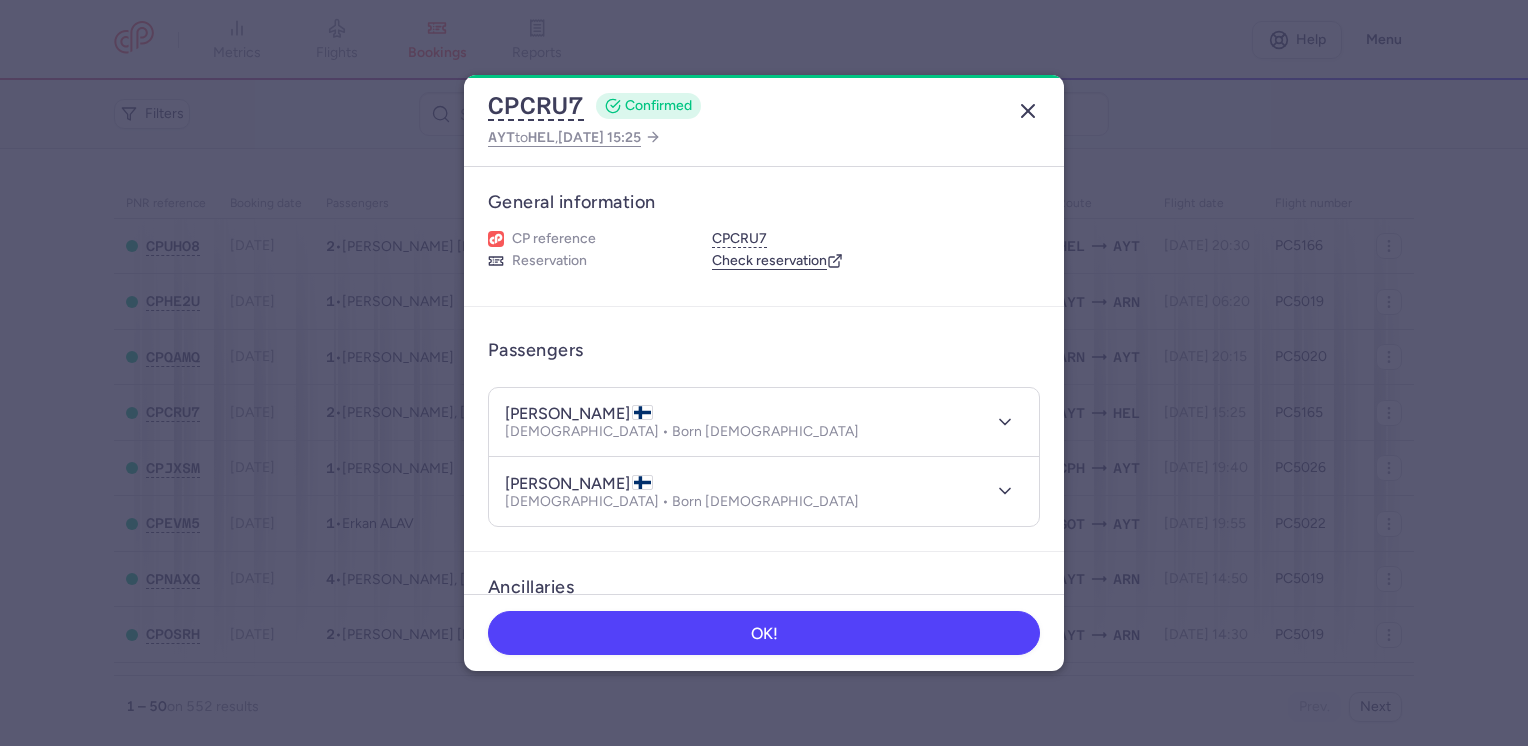 click 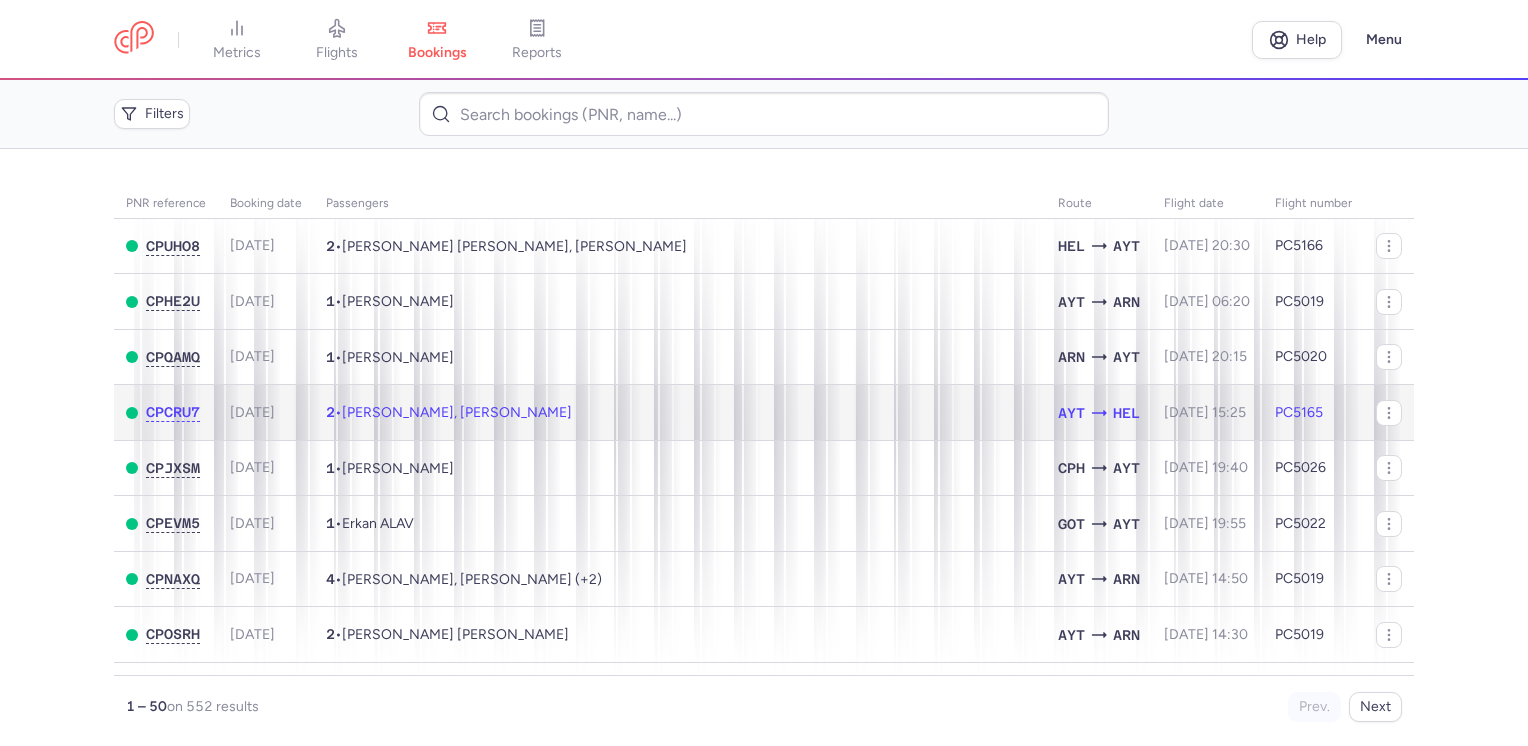 click on "[PERSON_NAME], [PERSON_NAME]" at bounding box center [457, 412] 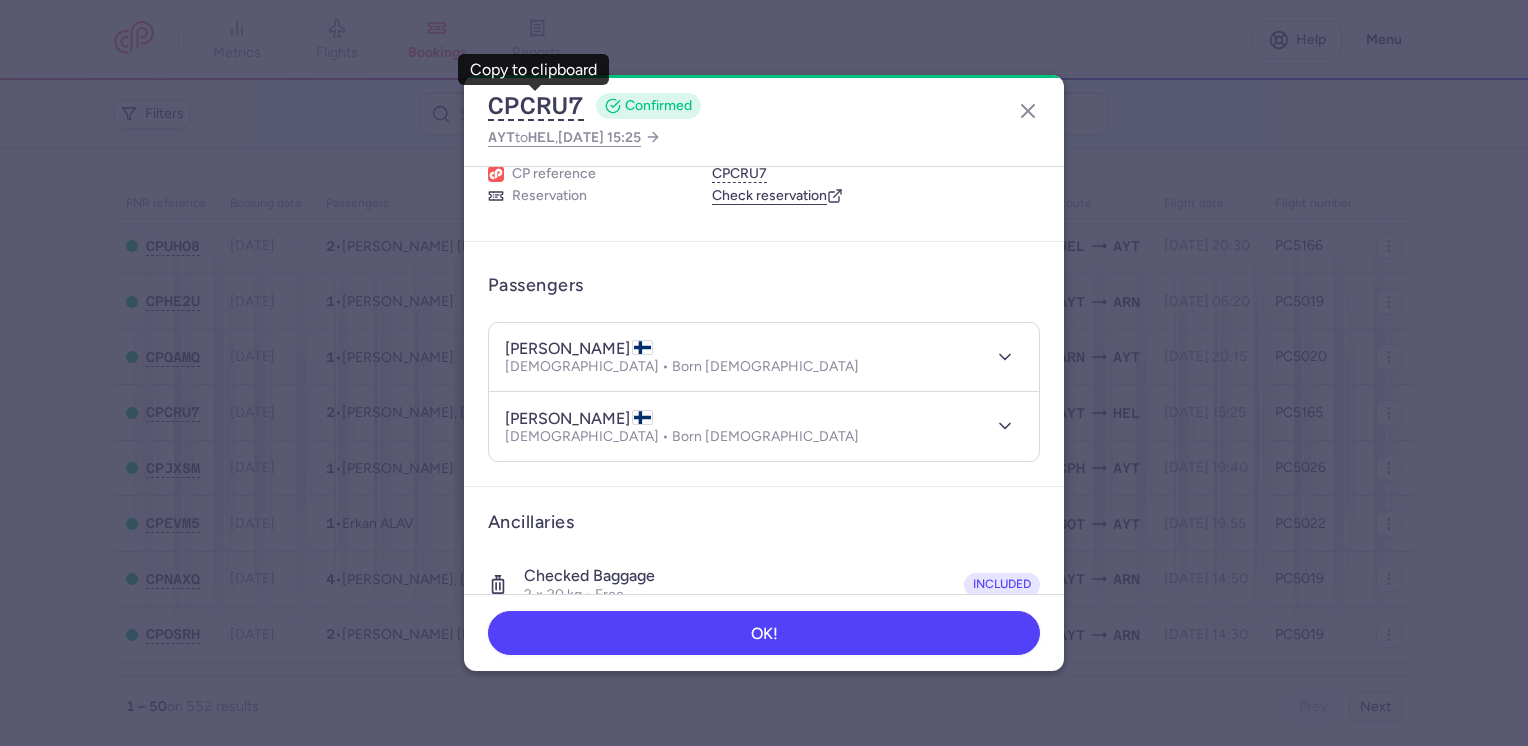 scroll, scrollTop: 100, scrollLeft: 0, axis: vertical 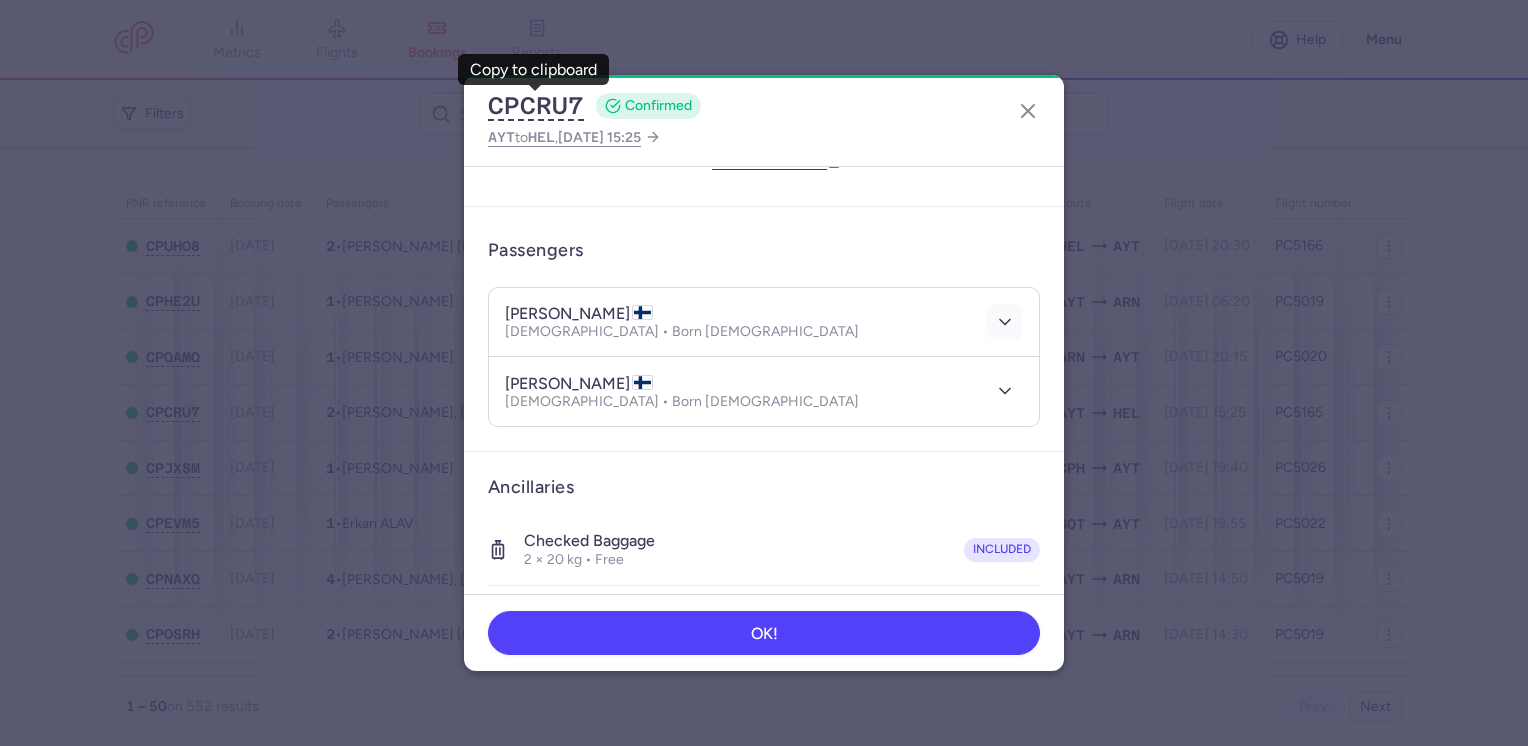 click 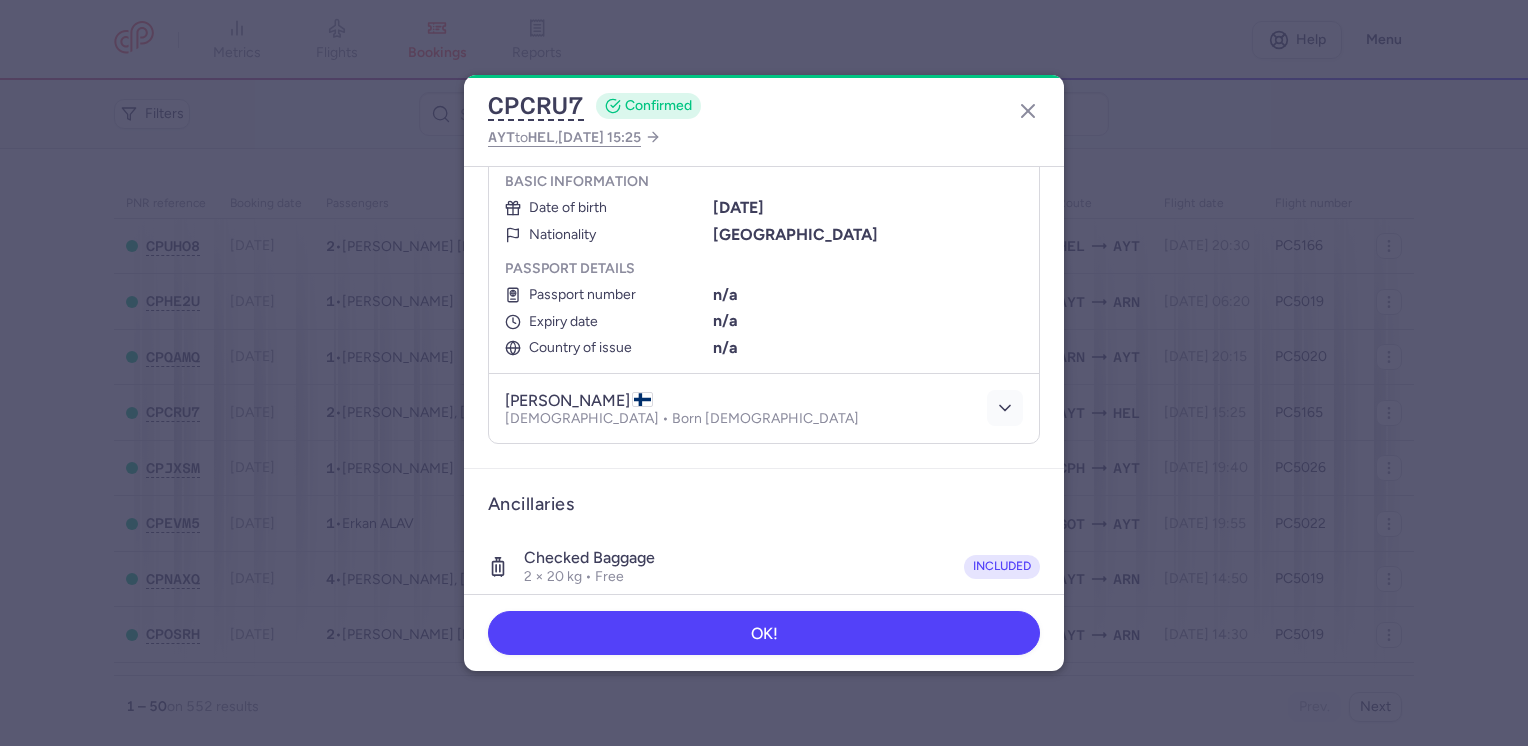 click 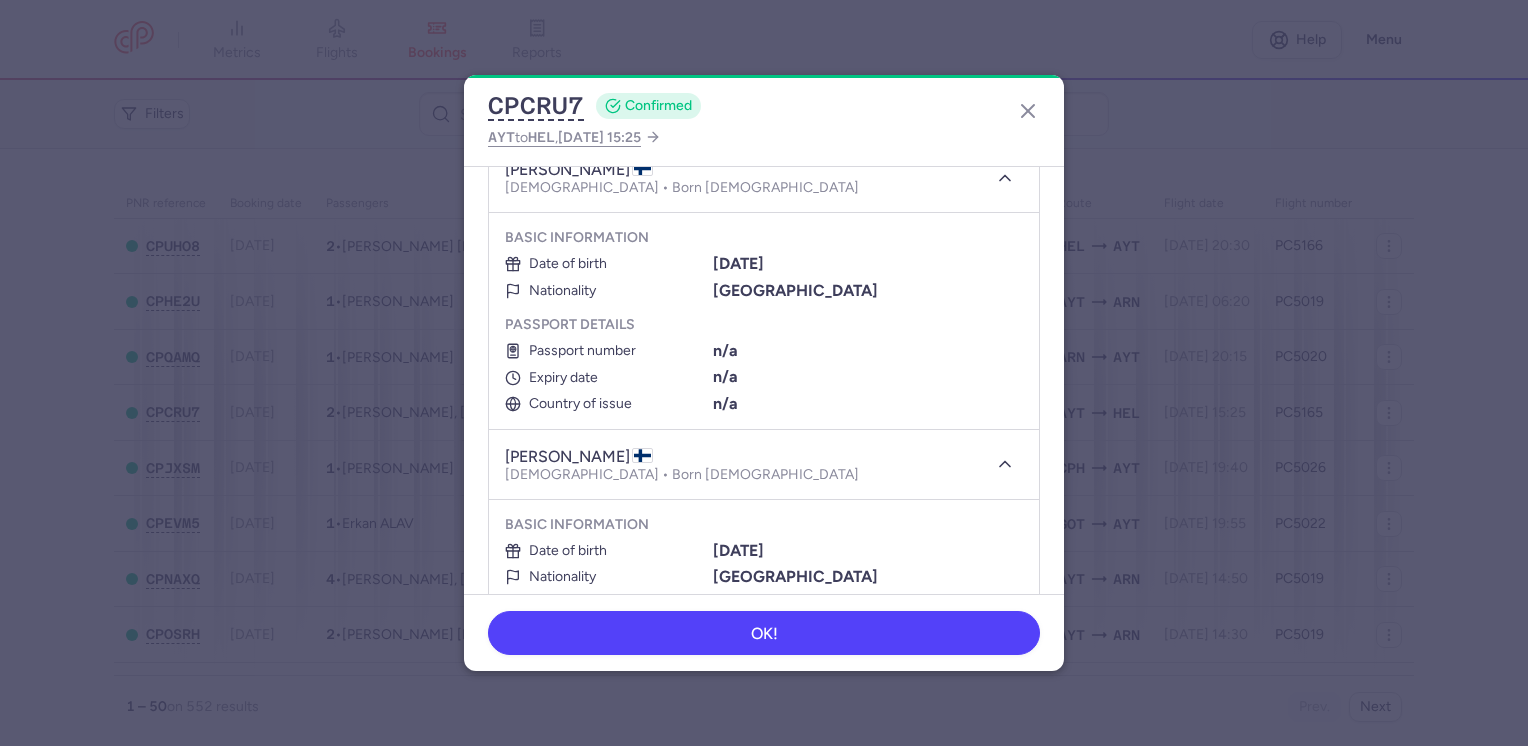 scroll, scrollTop: 200, scrollLeft: 0, axis: vertical 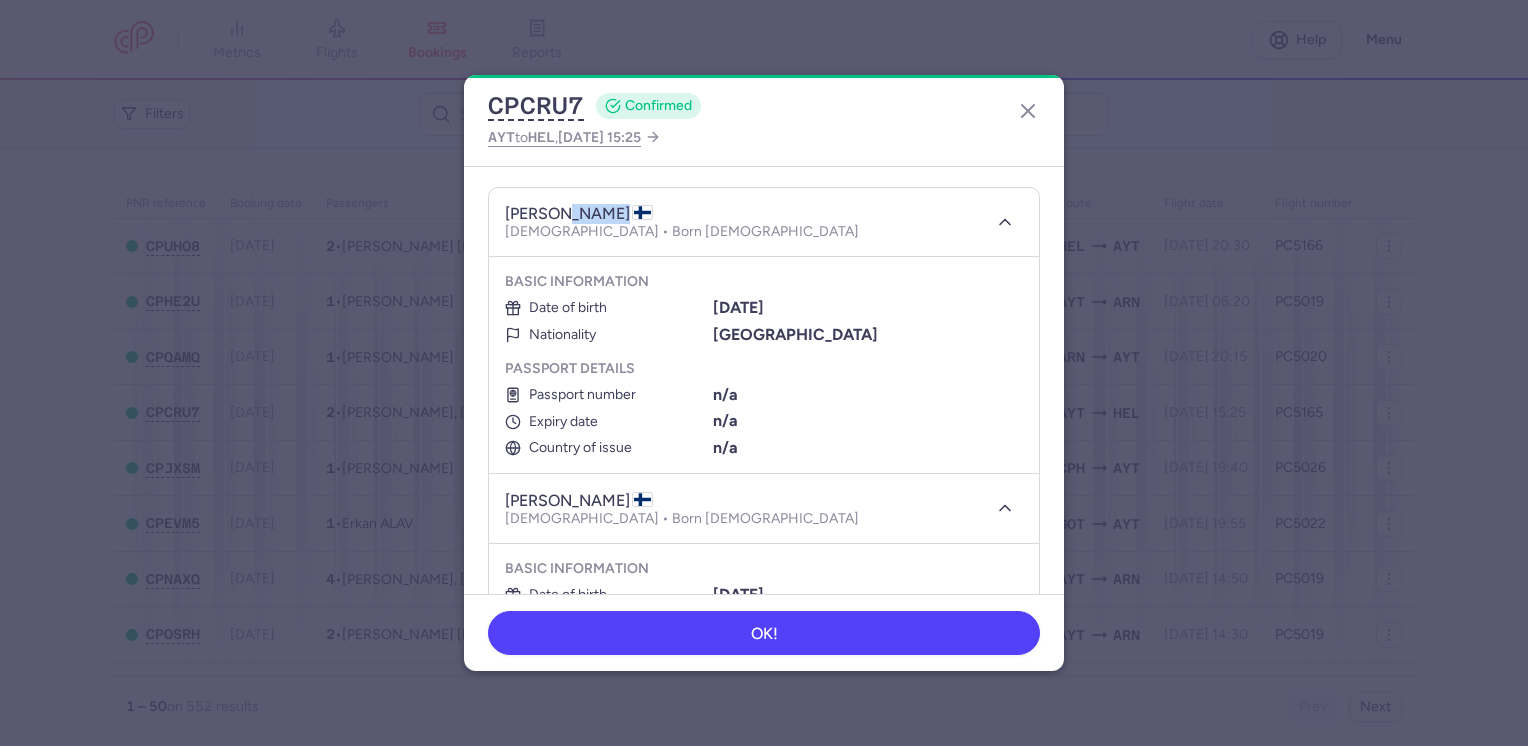 drag, startPoint x: 554, startPoint y: 204, endPoint x: 610, endPoint y: 205, distance: 56.008926 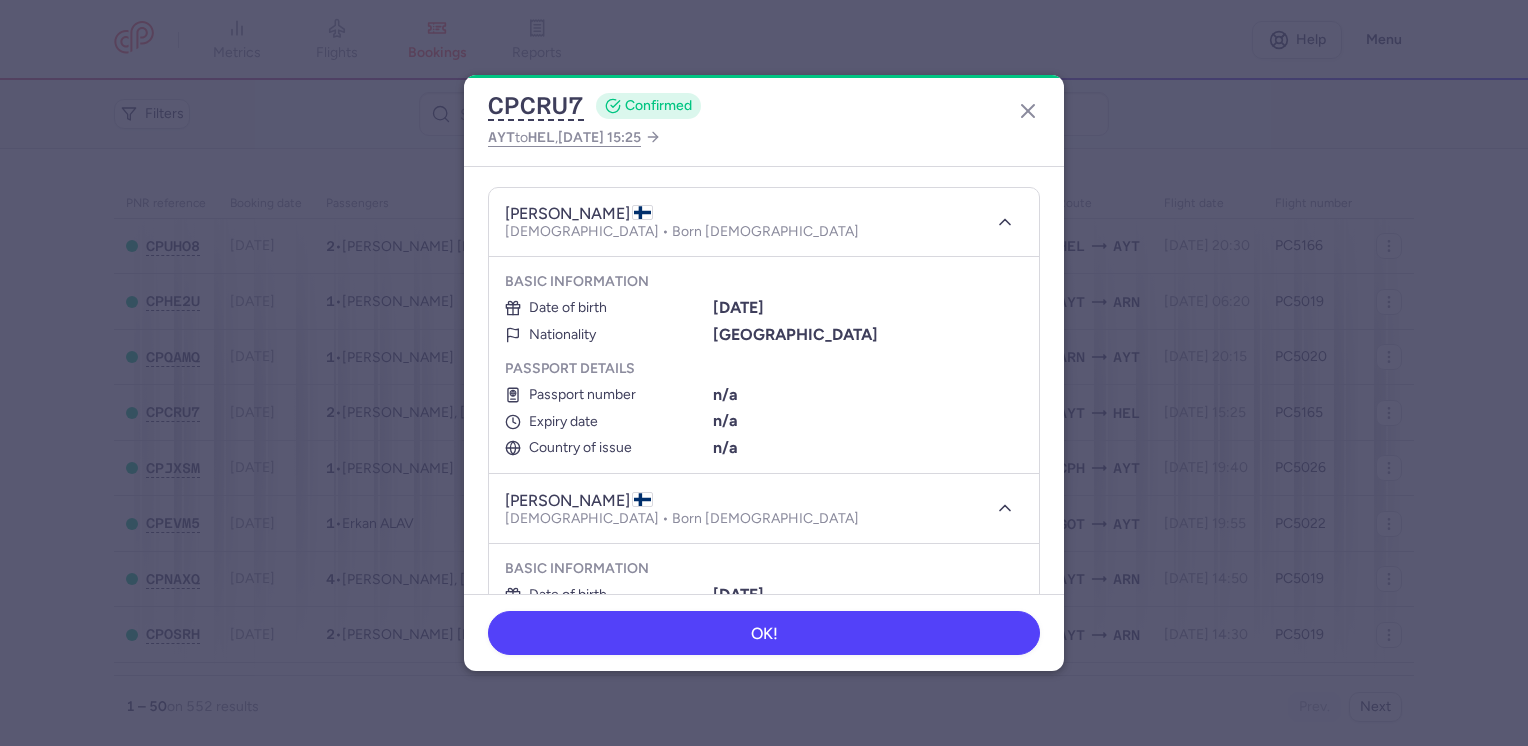 drag, startPoint x: 610, startPoint y: 205, endPoint x: 550, endPoint y: 209, distance: 60.133186 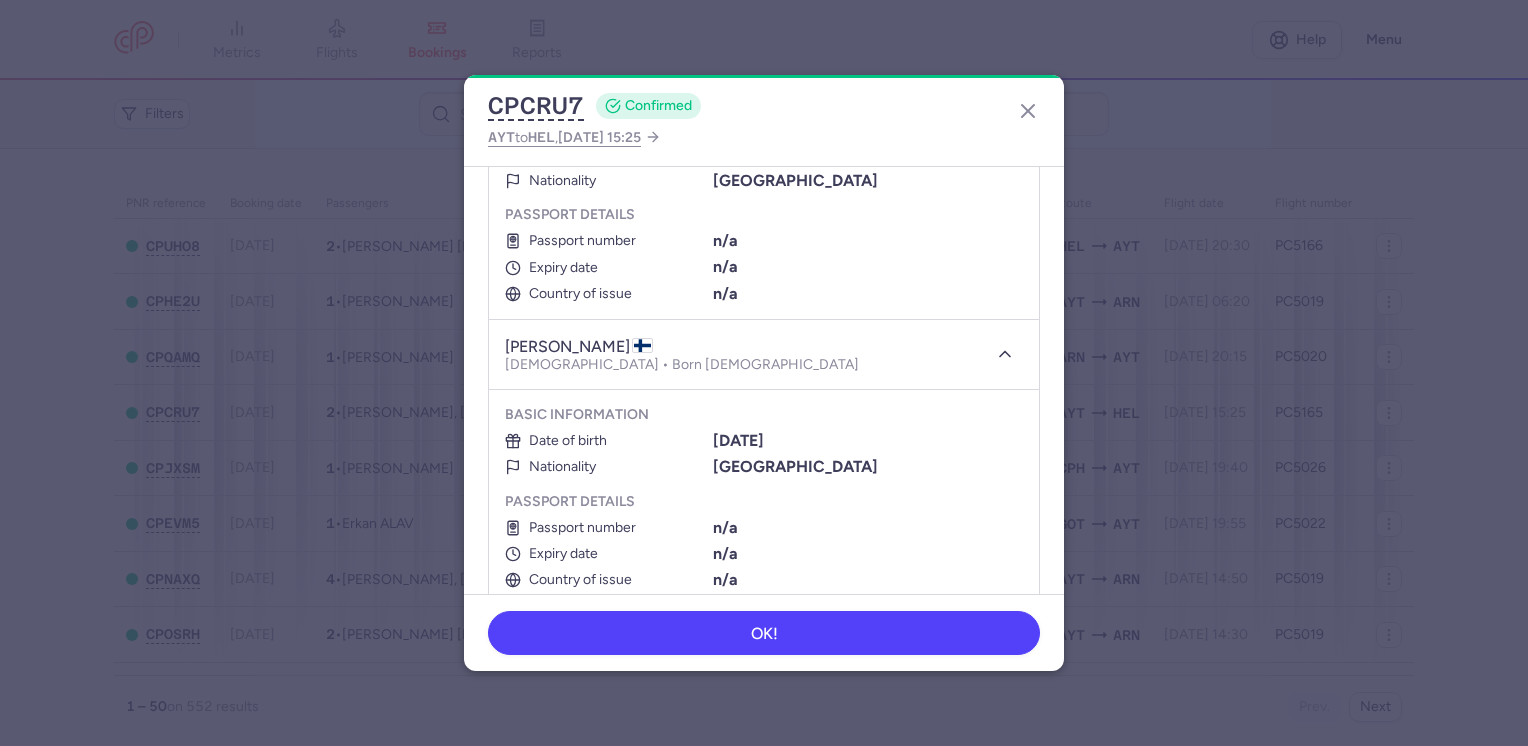 scroll, scrollTop: 400, scrollLeft: 0, axis: vertical 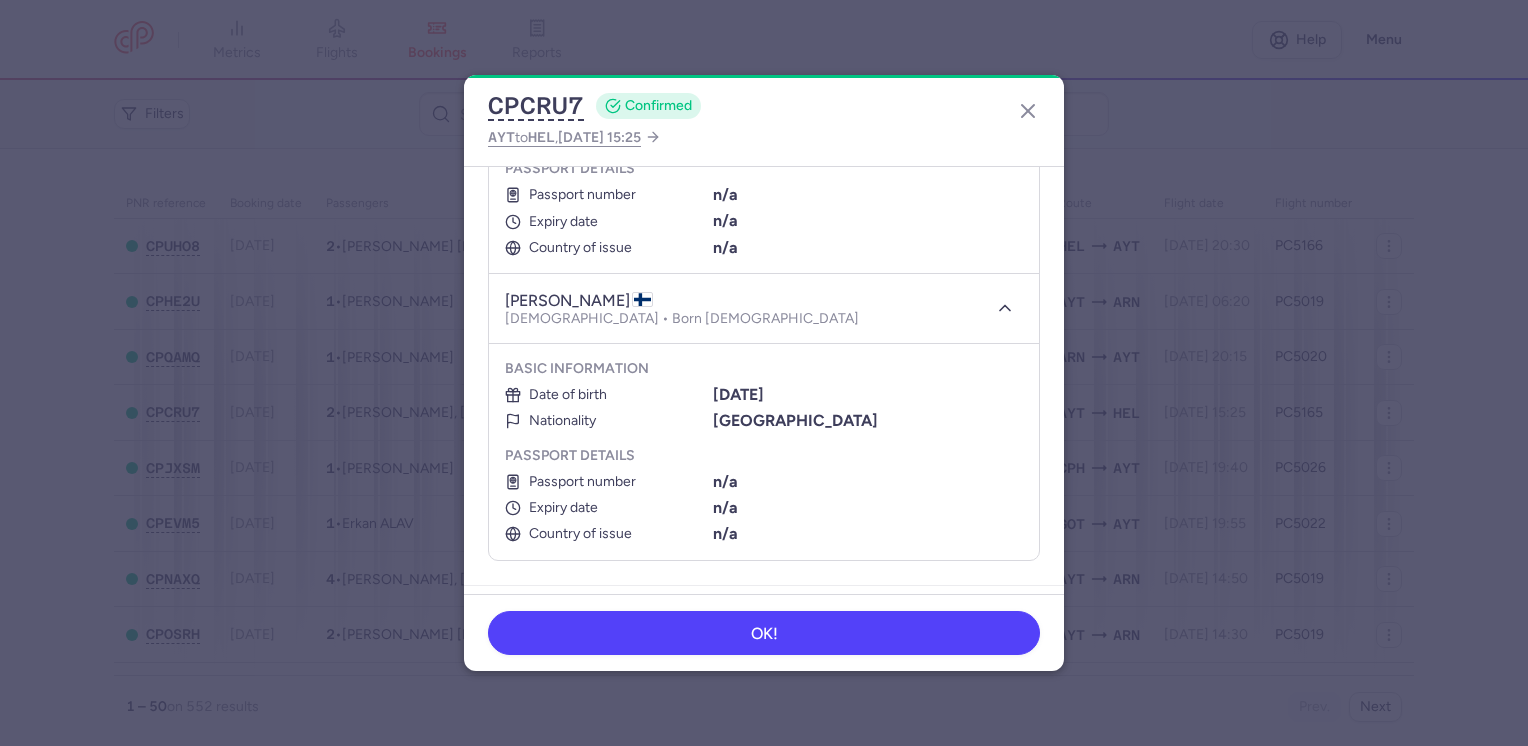 drag, startPoint x: 548, startPoint y: 298, endPoint x: 644, endPoint y: 296, distance: 96.02083 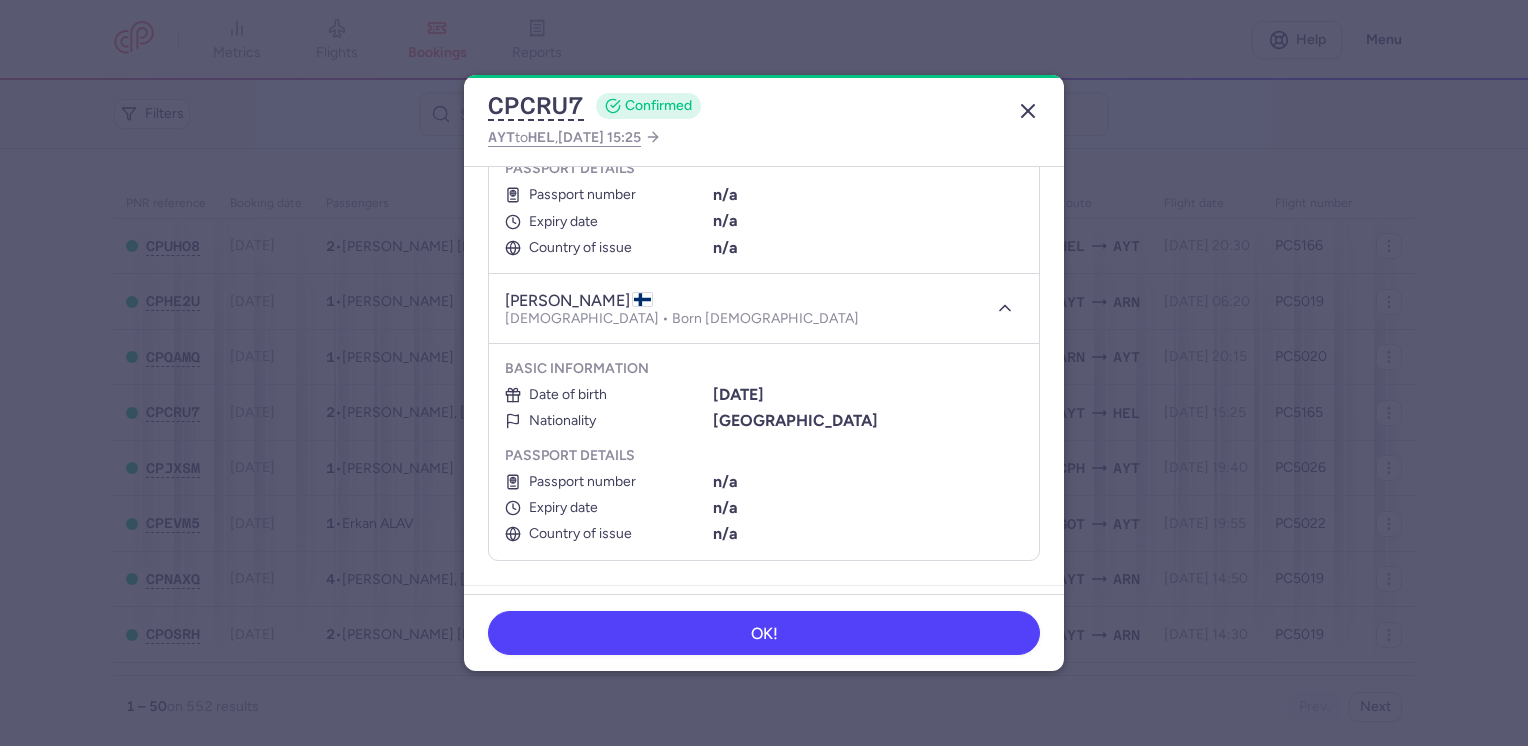 click 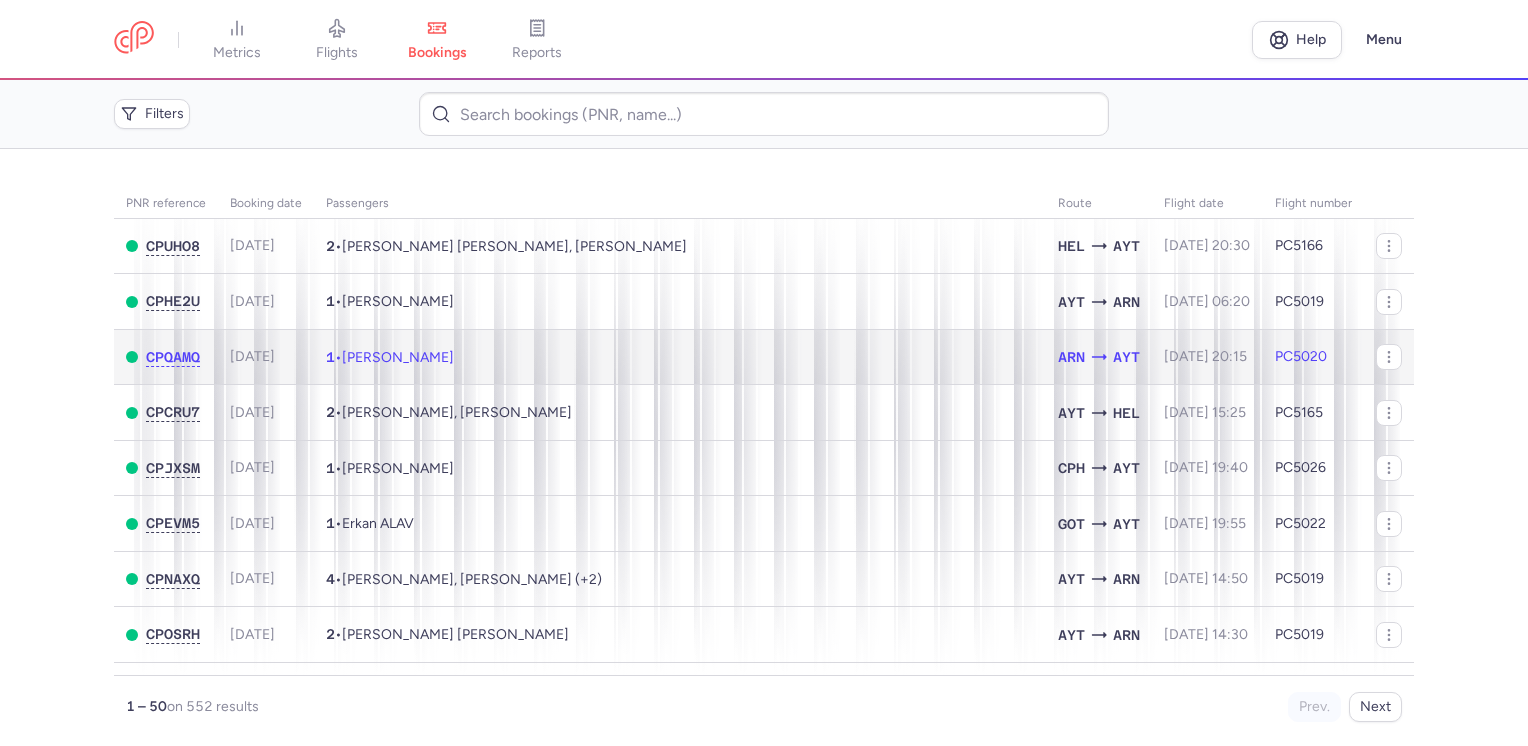 click on "1  •  [PERSON_NAME]" at bounding box center (680, 357) 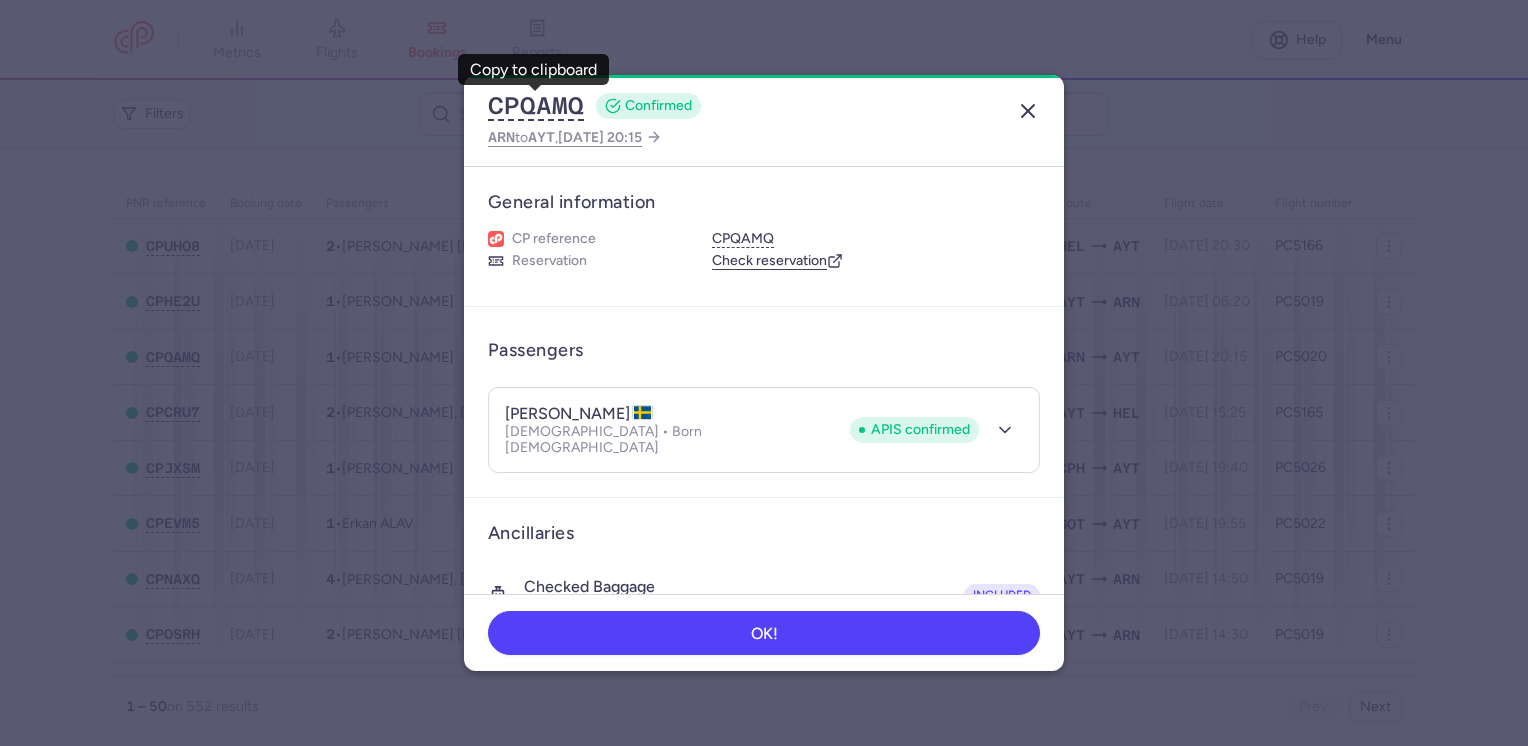 click 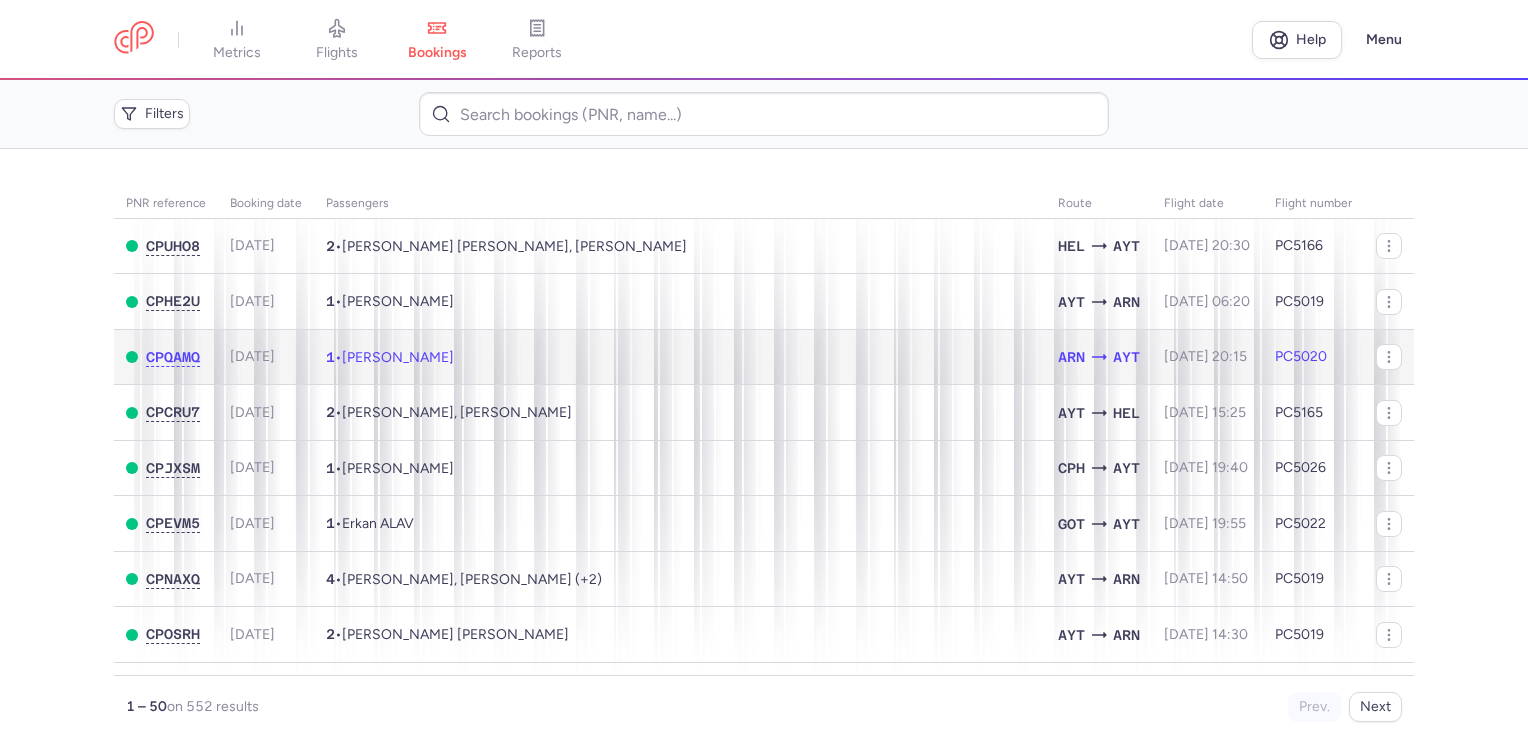 click on "1  •  [PERSON_NAME]" at bounding box center [680, 357] 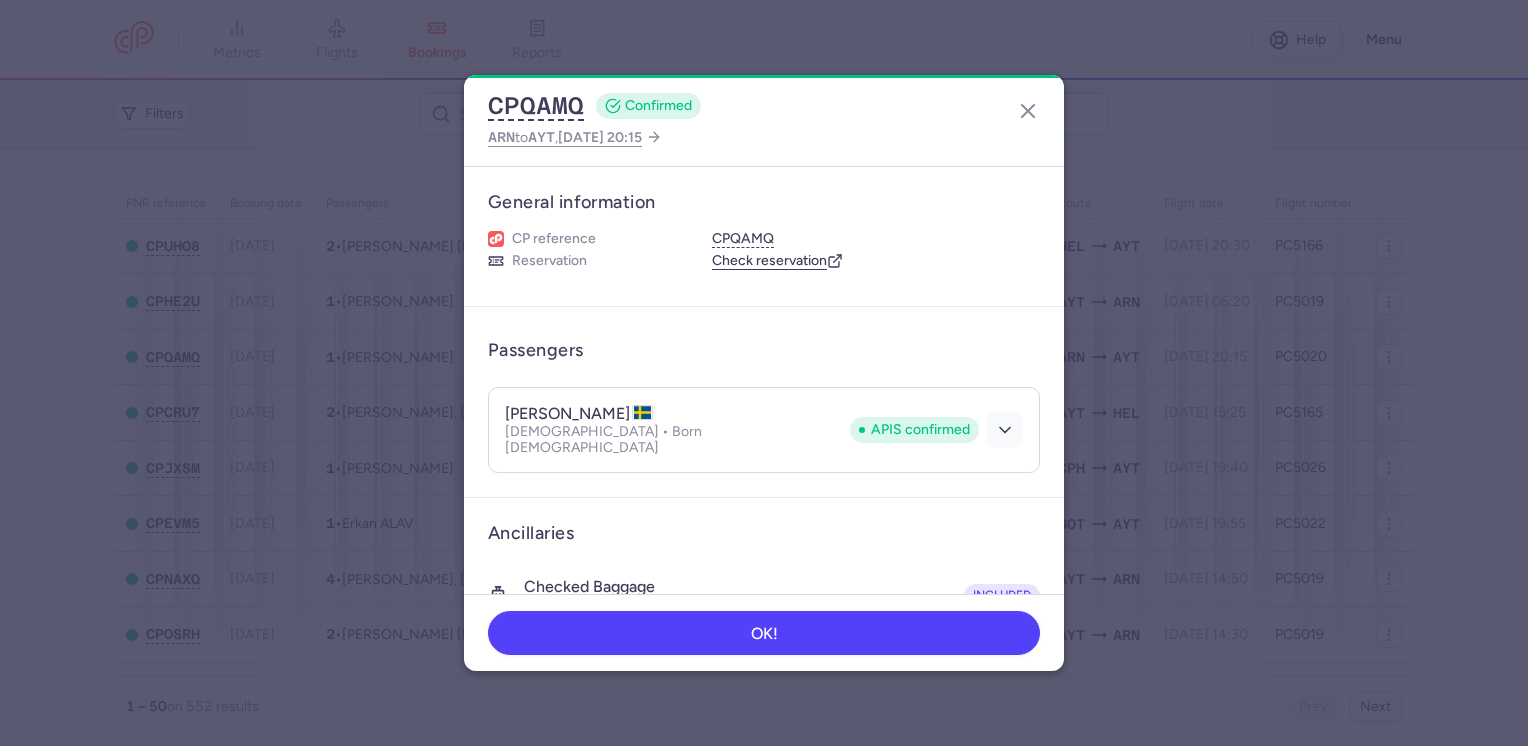 click 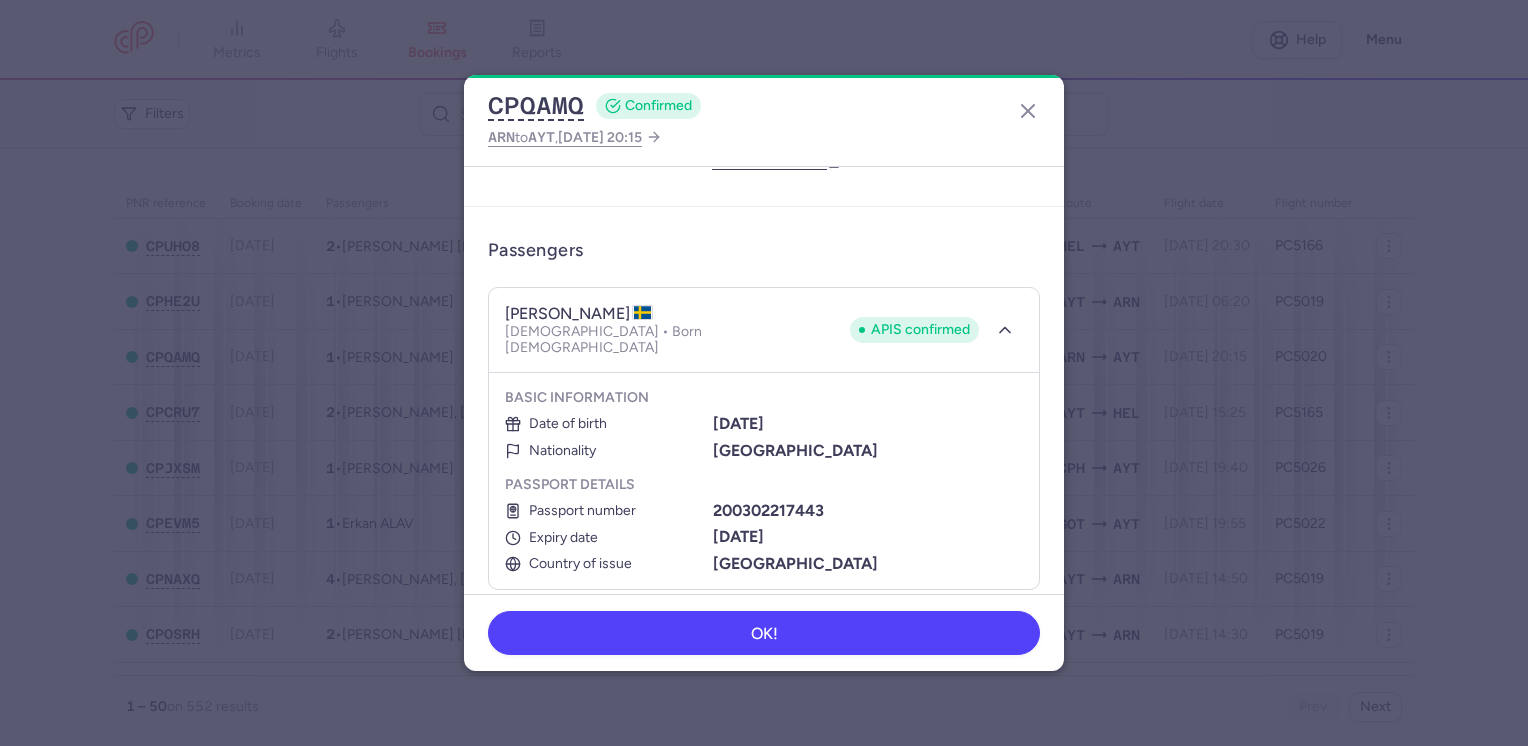 scroll, scrollTop: 200, scrollLeft: 0, axis: vertical 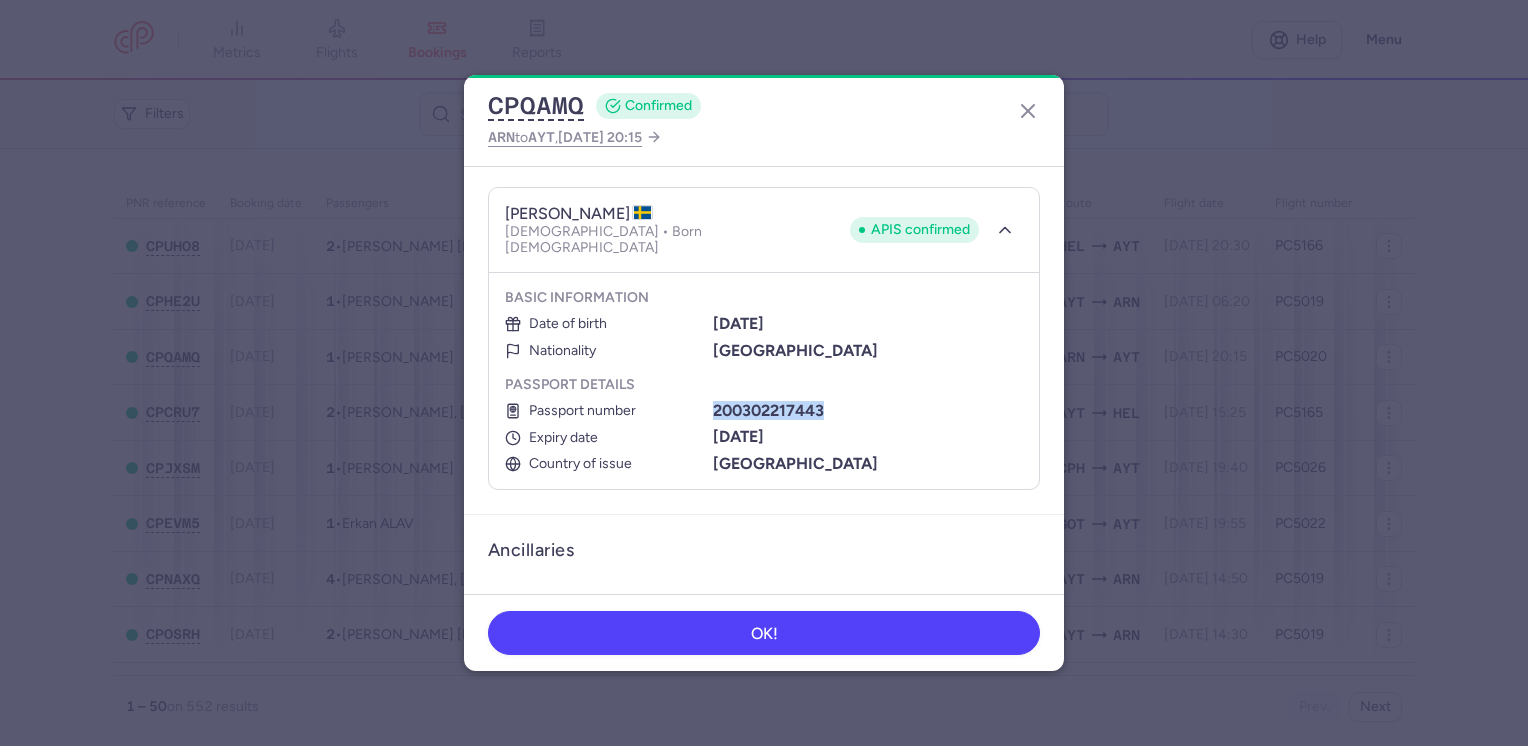 drag, startPoint x: 708, startPoint y: 386, endPoint x: 863, endPoint y: 391, distance: 155.08063 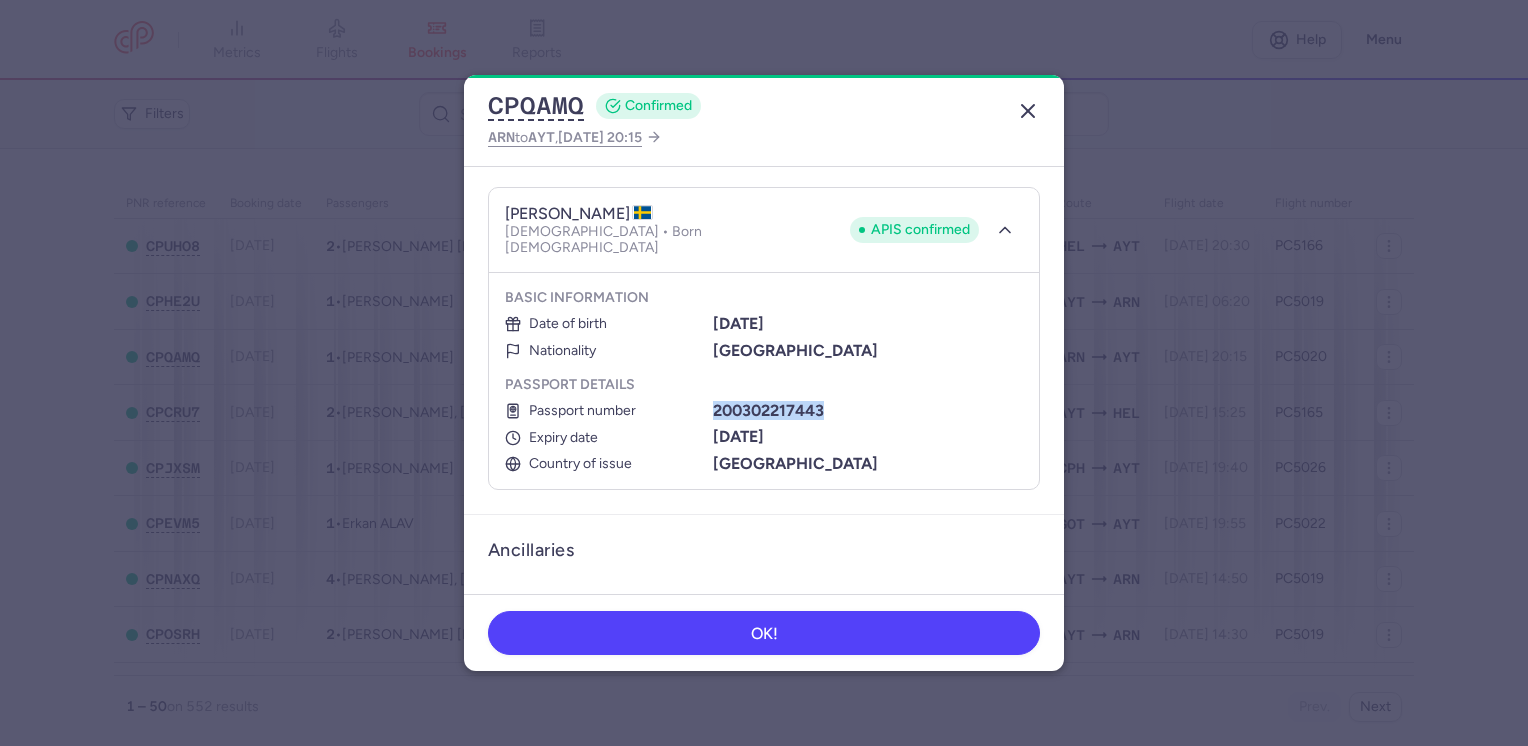 click 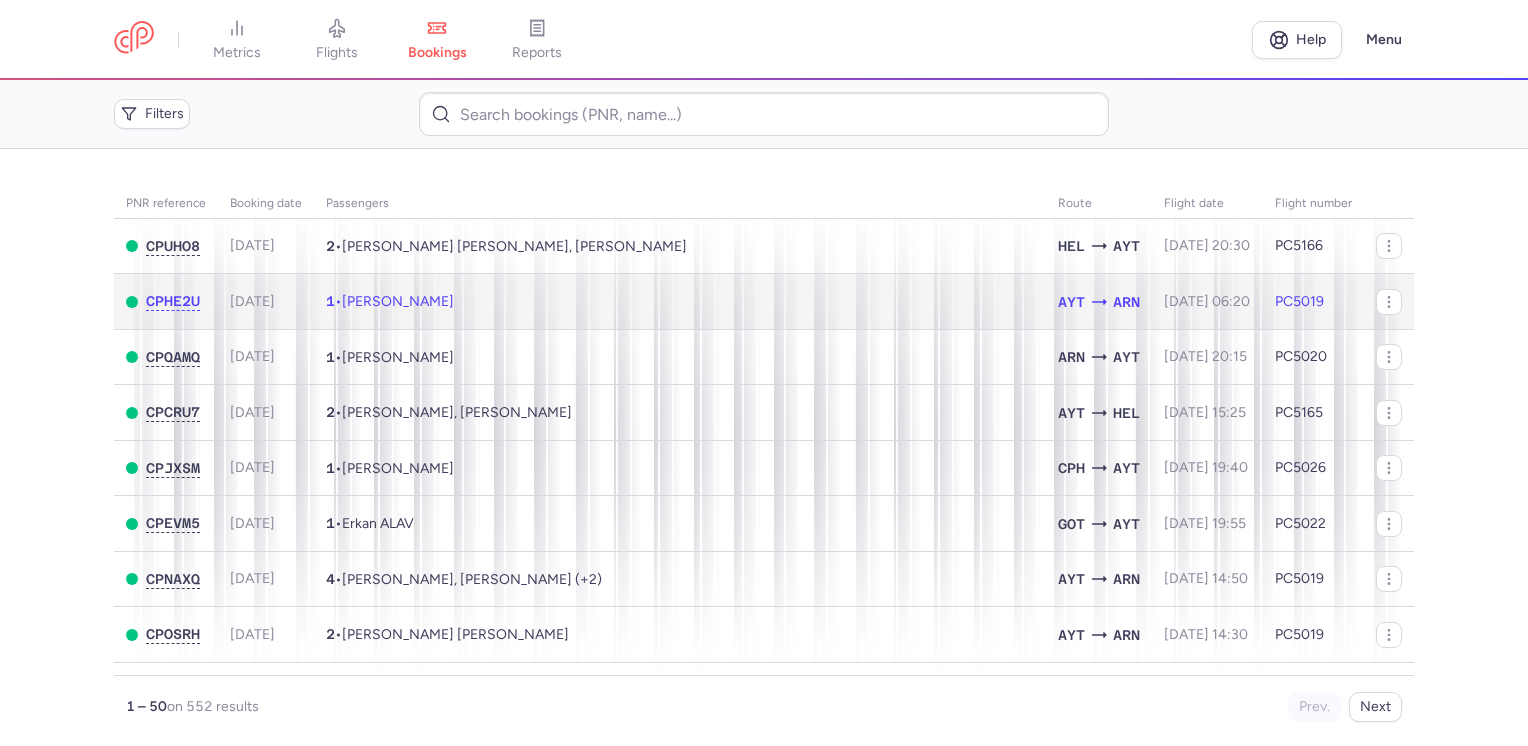 click on "[PERSON_NAME]" at bounding box center (398, 301) 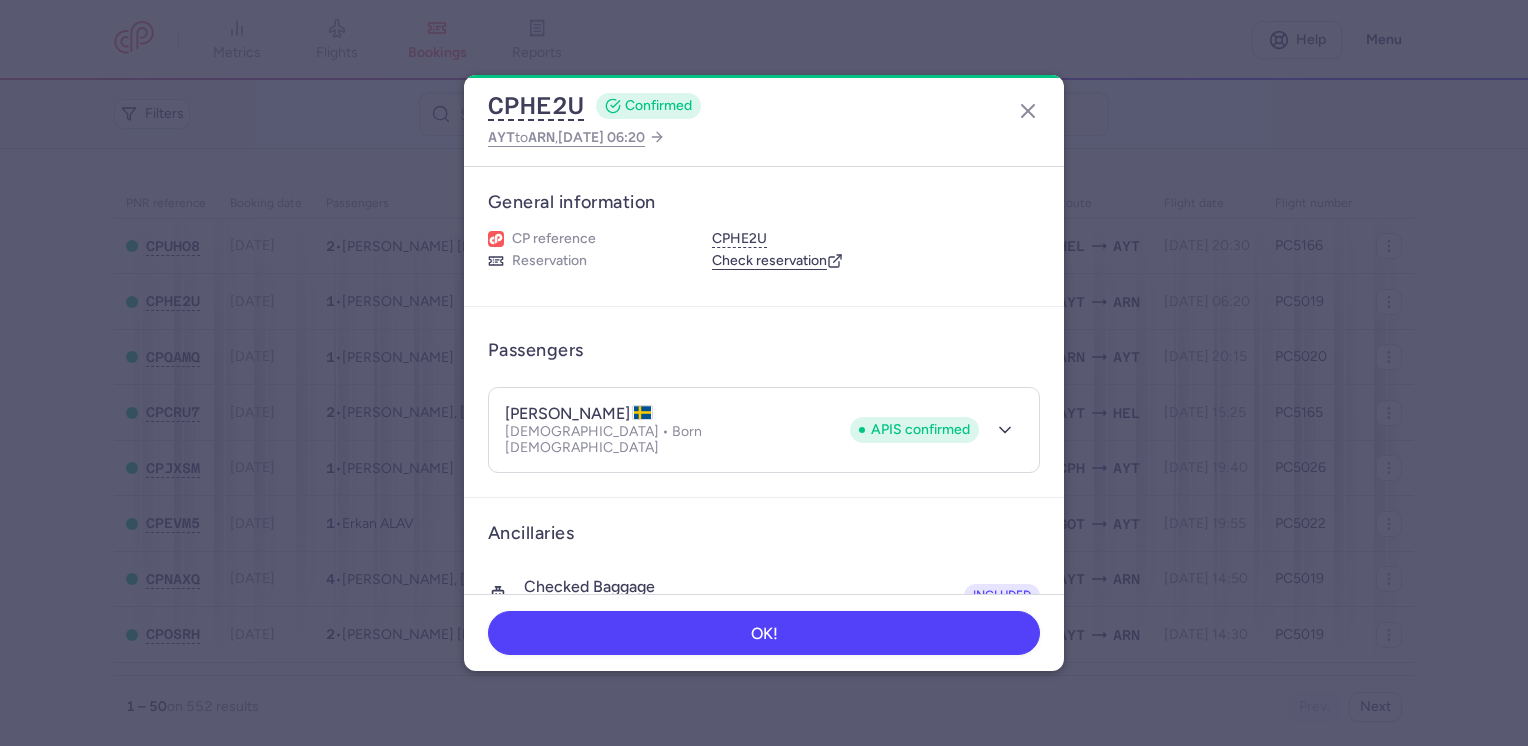 click on "[PERSON_NAME]  APIS confirmed [DEMOGRAPHIC_DATA] • Born [DEMOGRAPHIC_DATA]" at bounding box center [677, 430] 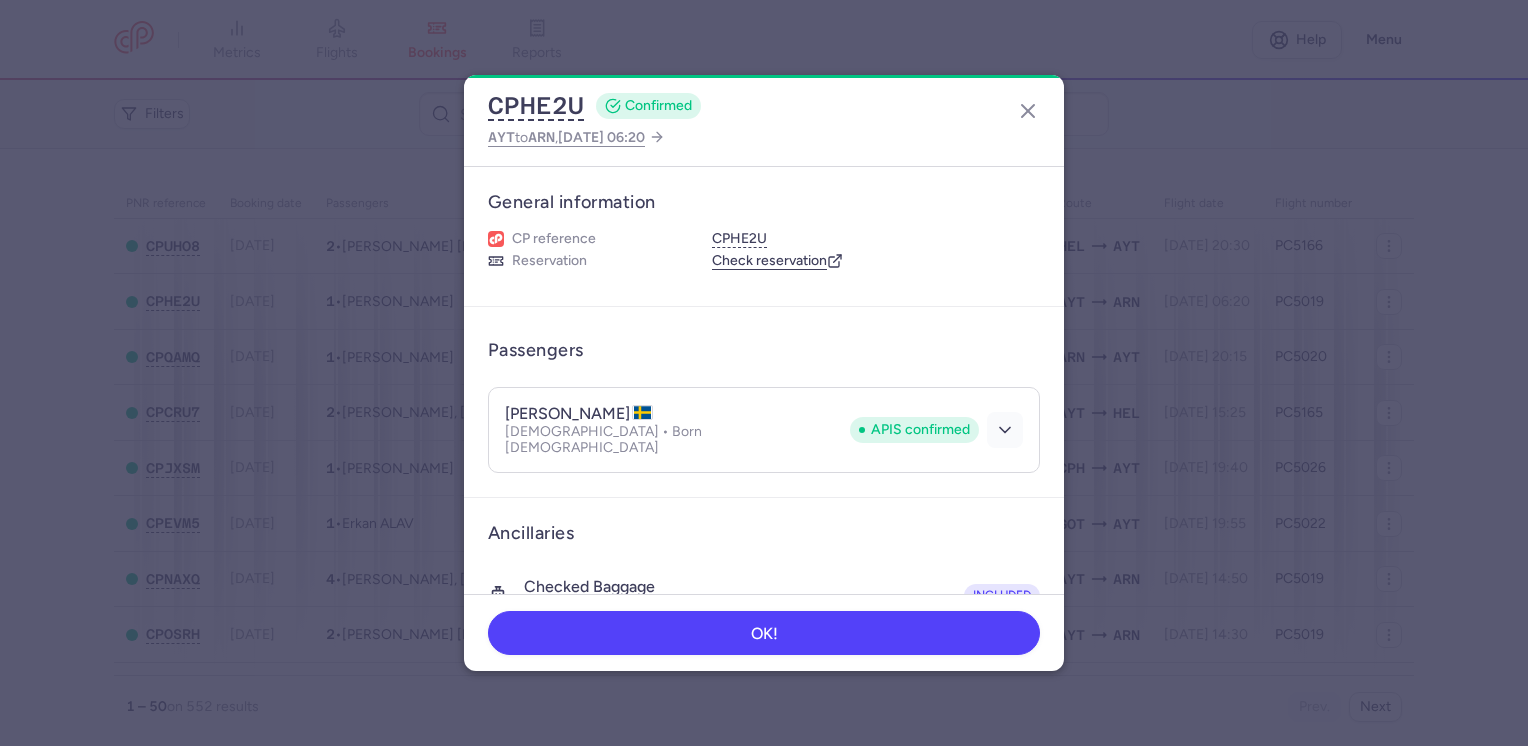 click 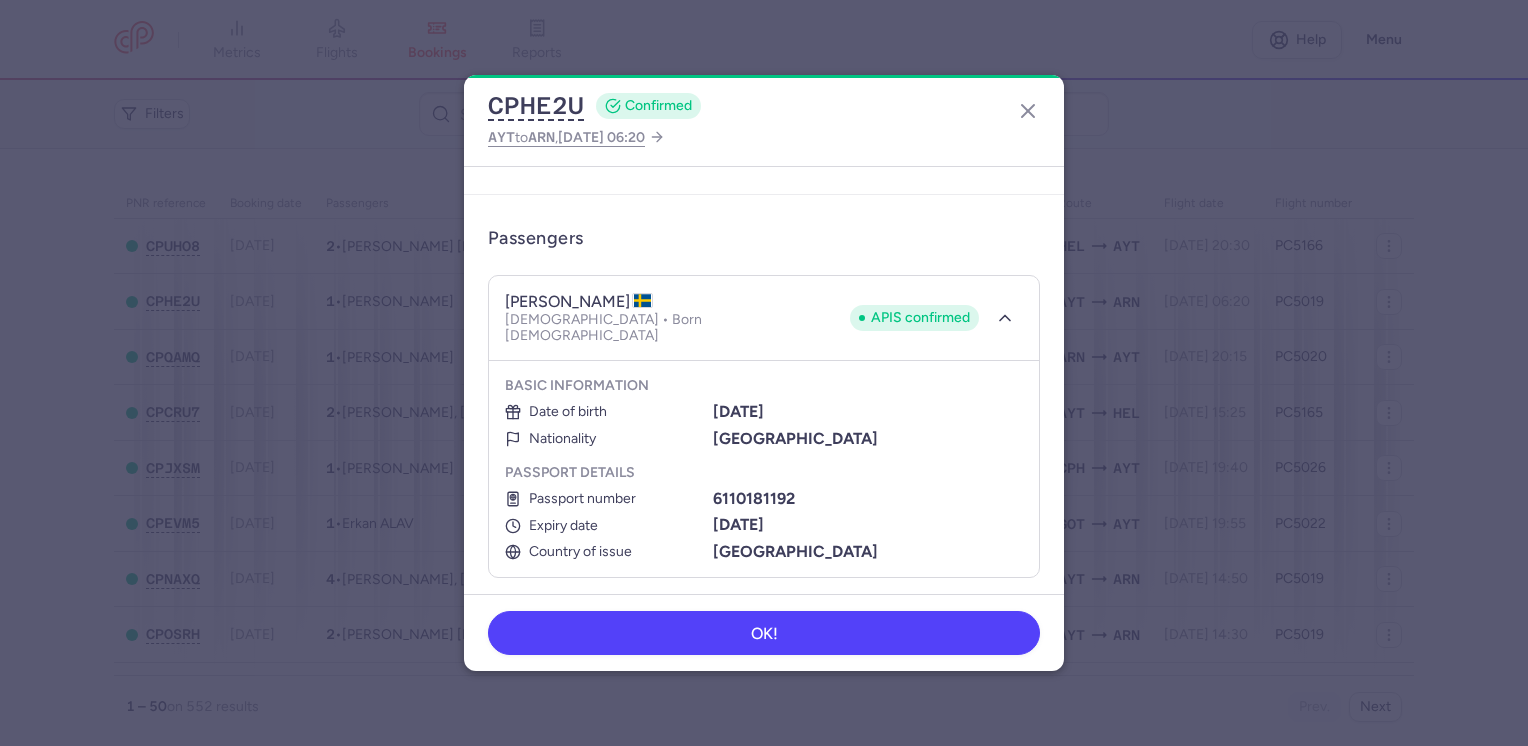 scroll, scrollTop: 200, scrollLeft: 0, axis: vertical 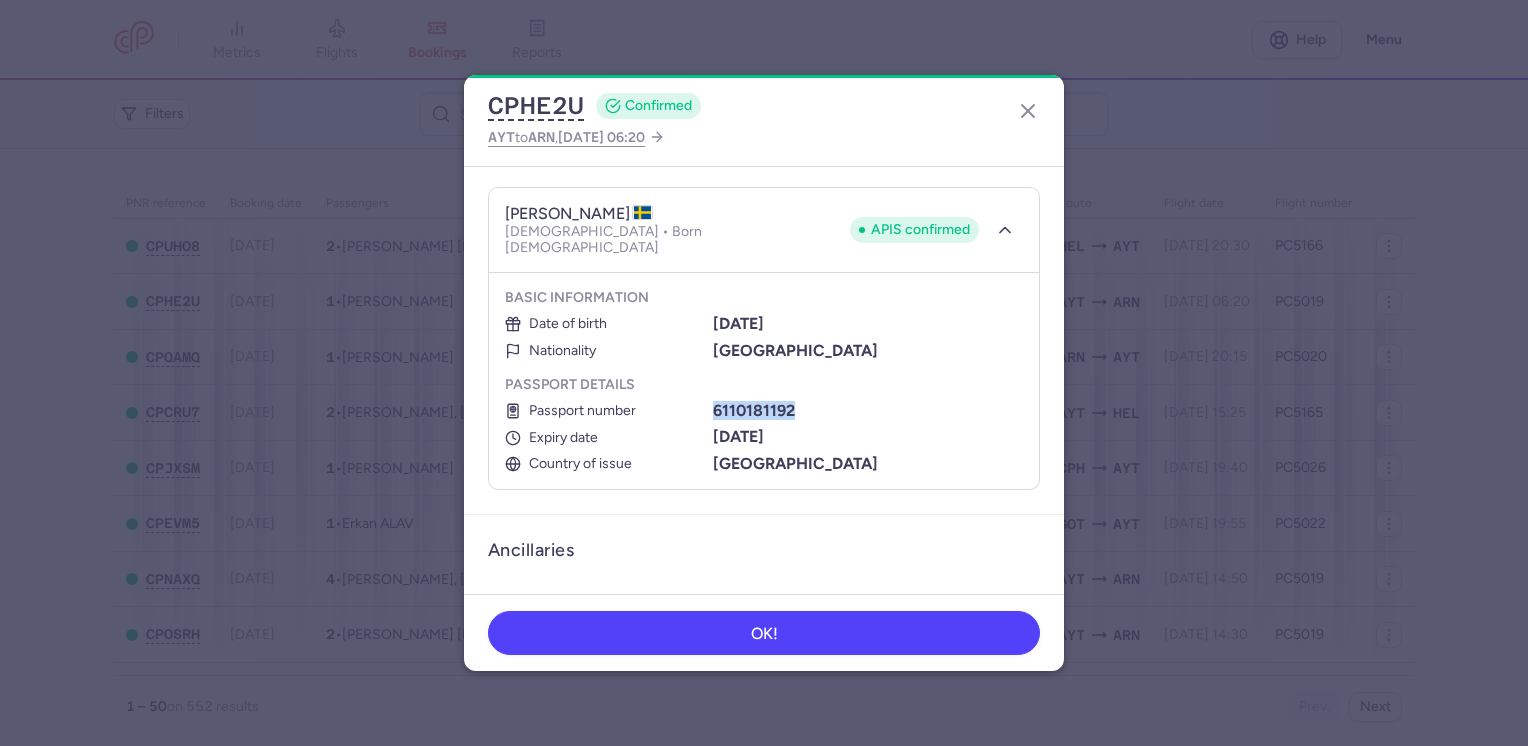 drag, startPoint x: 709, startPoint y: 394, endPoint x: 816, endPoint y: 390, distance: 107.07474 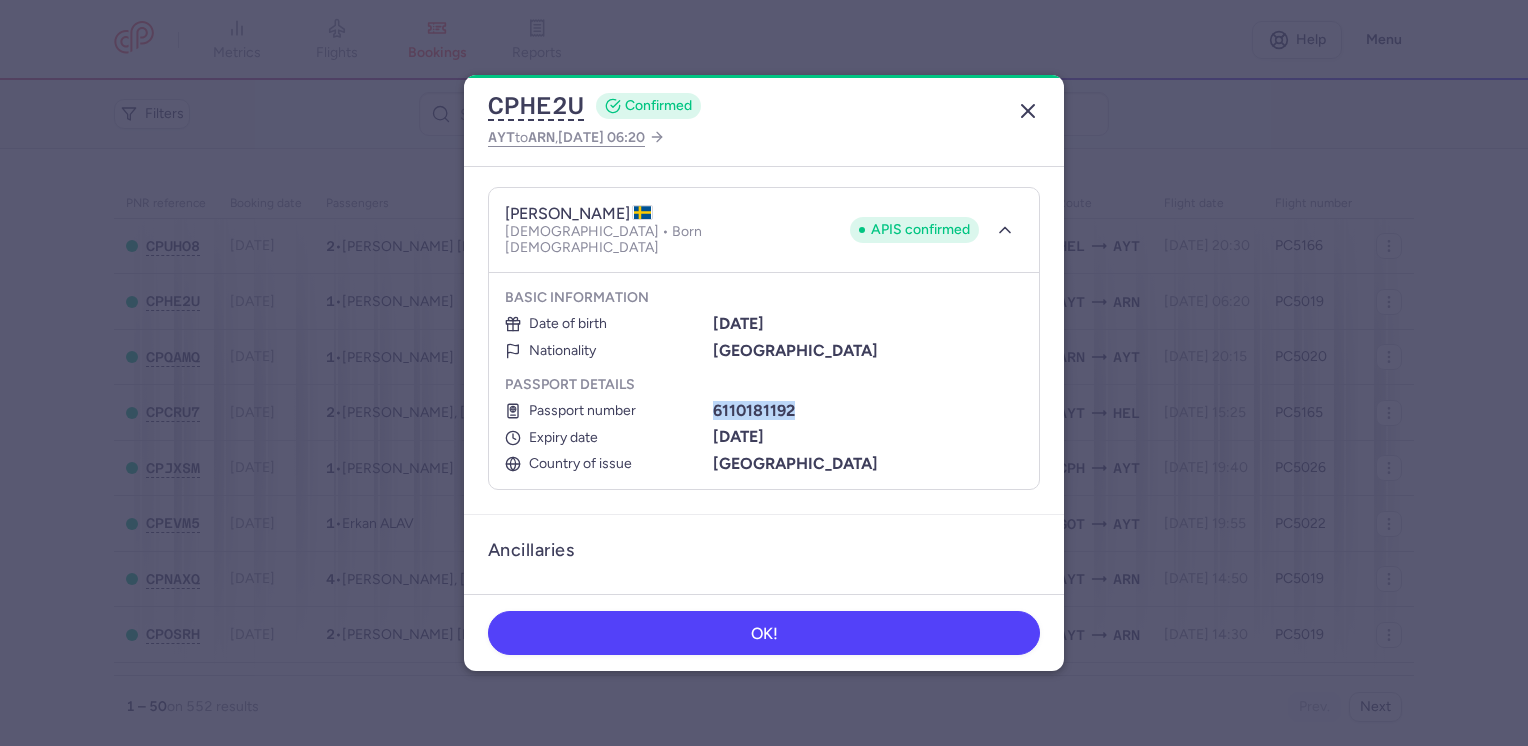 click 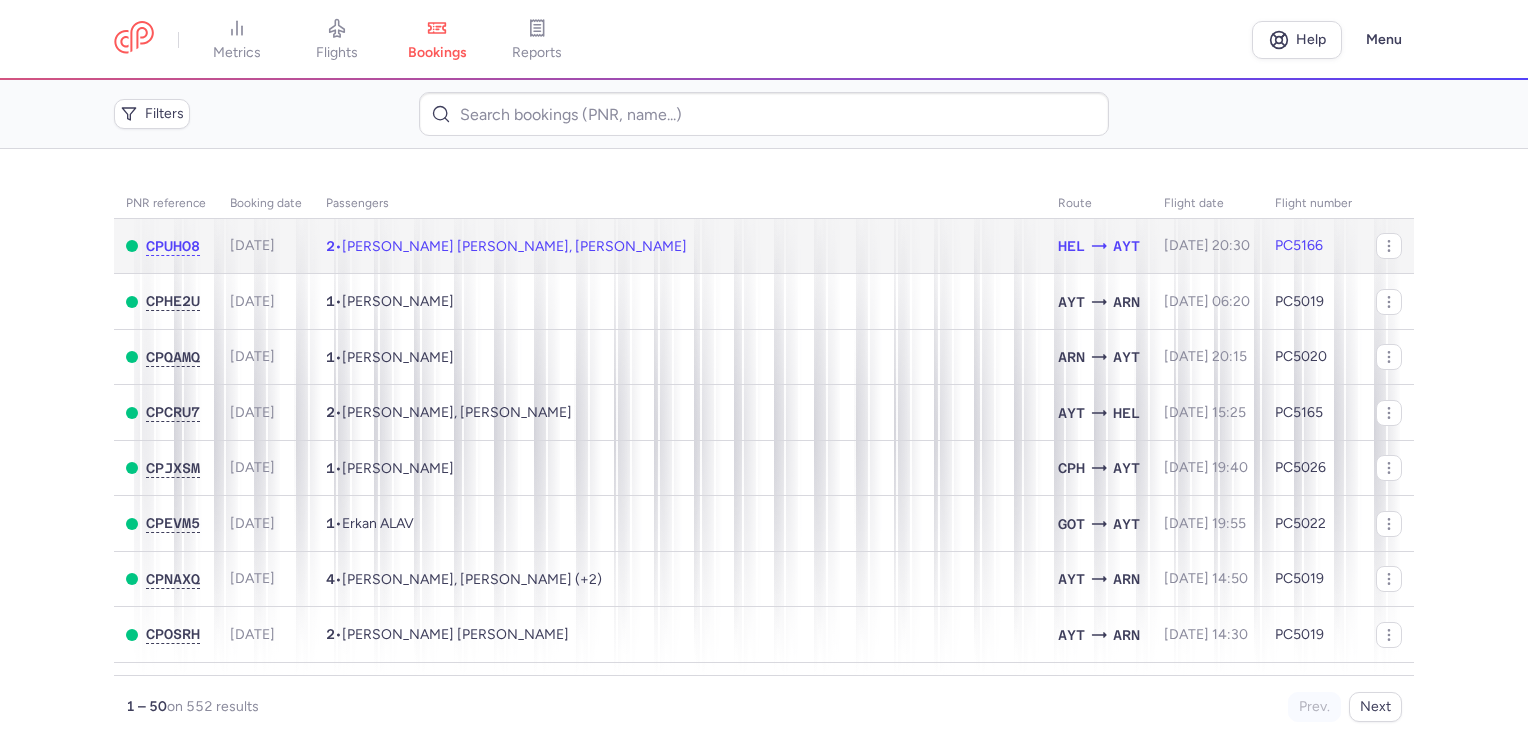 click on "[PERSON_NAME] [PERSON_NAME], [PERSON_NAME]" at bounding box center [514, 246] 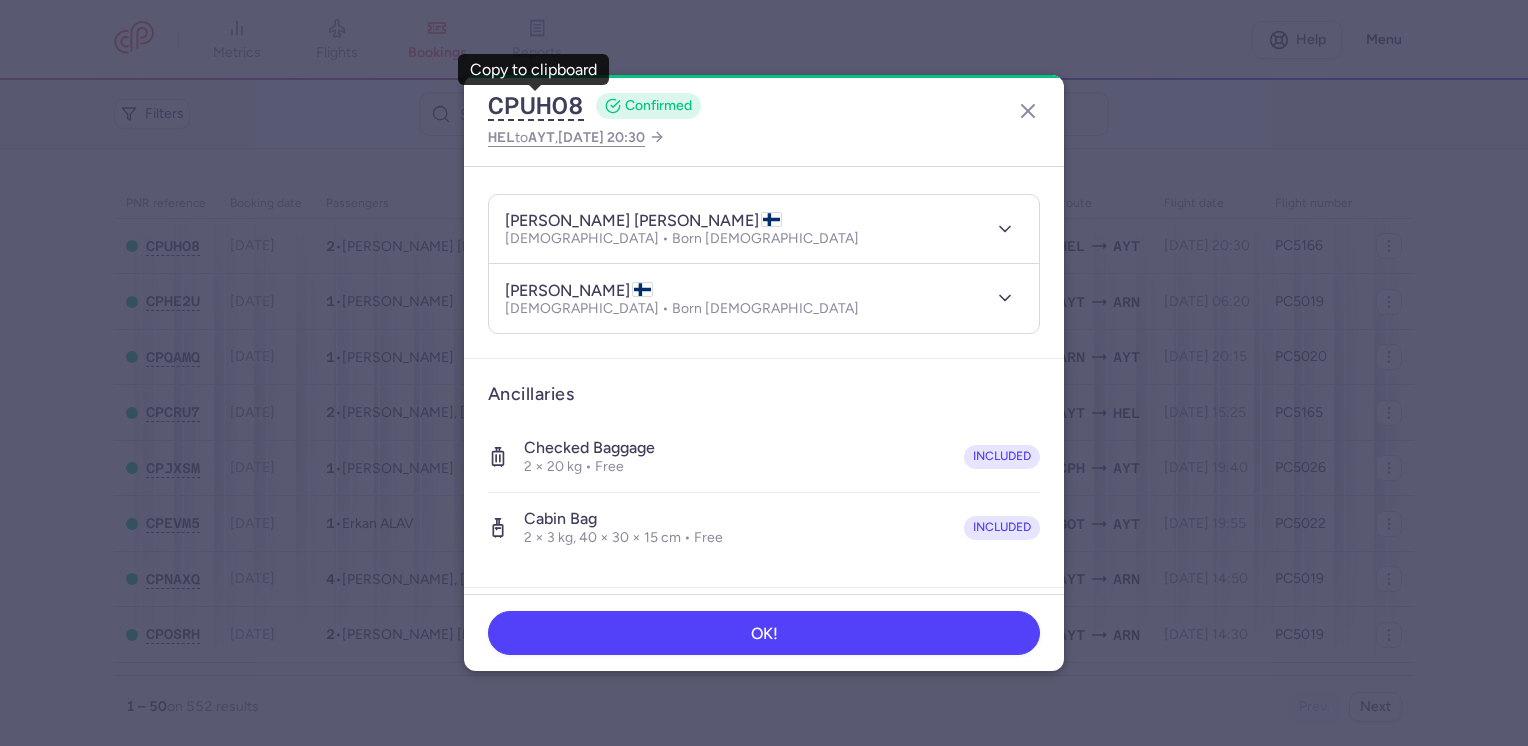 scroll, scrollTop: 200, scrollLeft: 0, axis: vertical 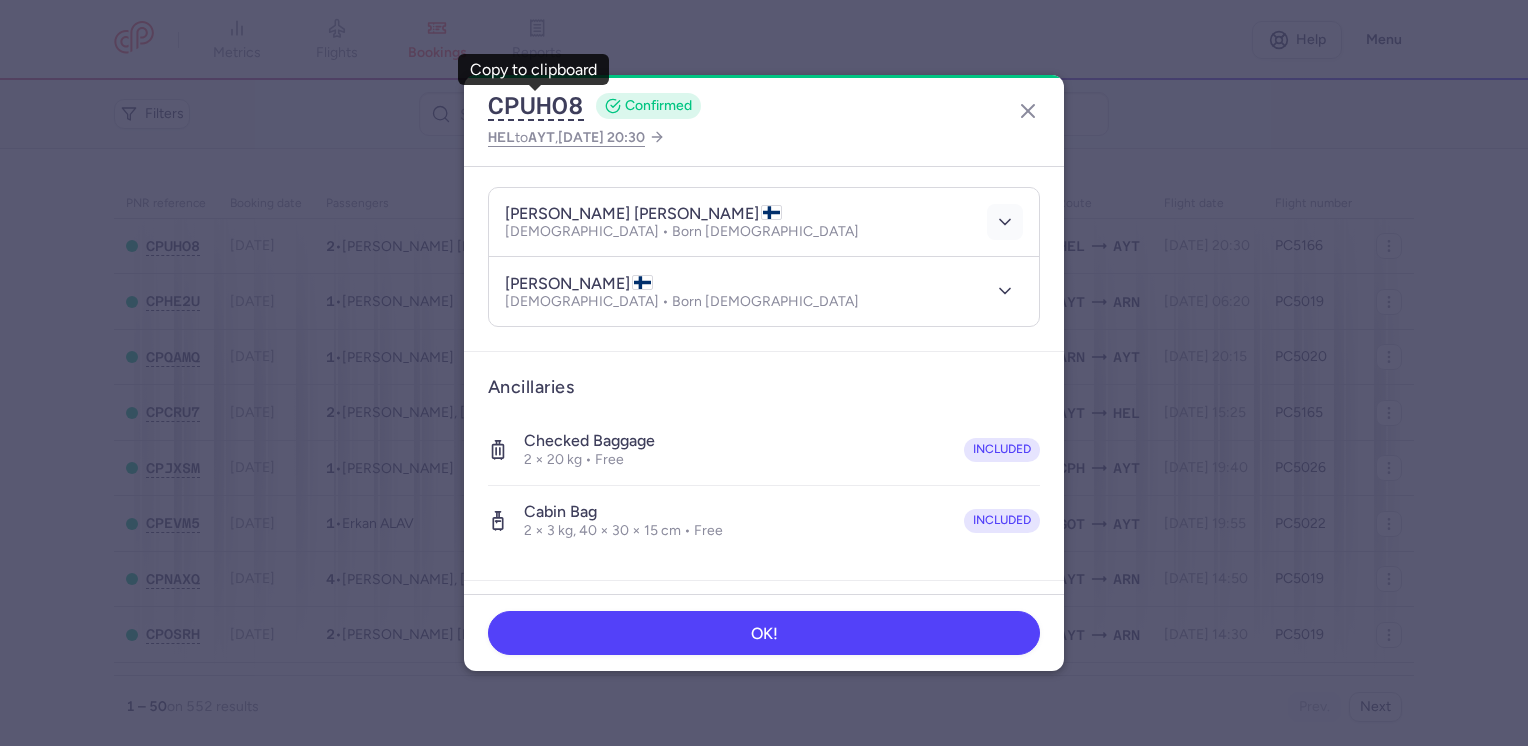 click 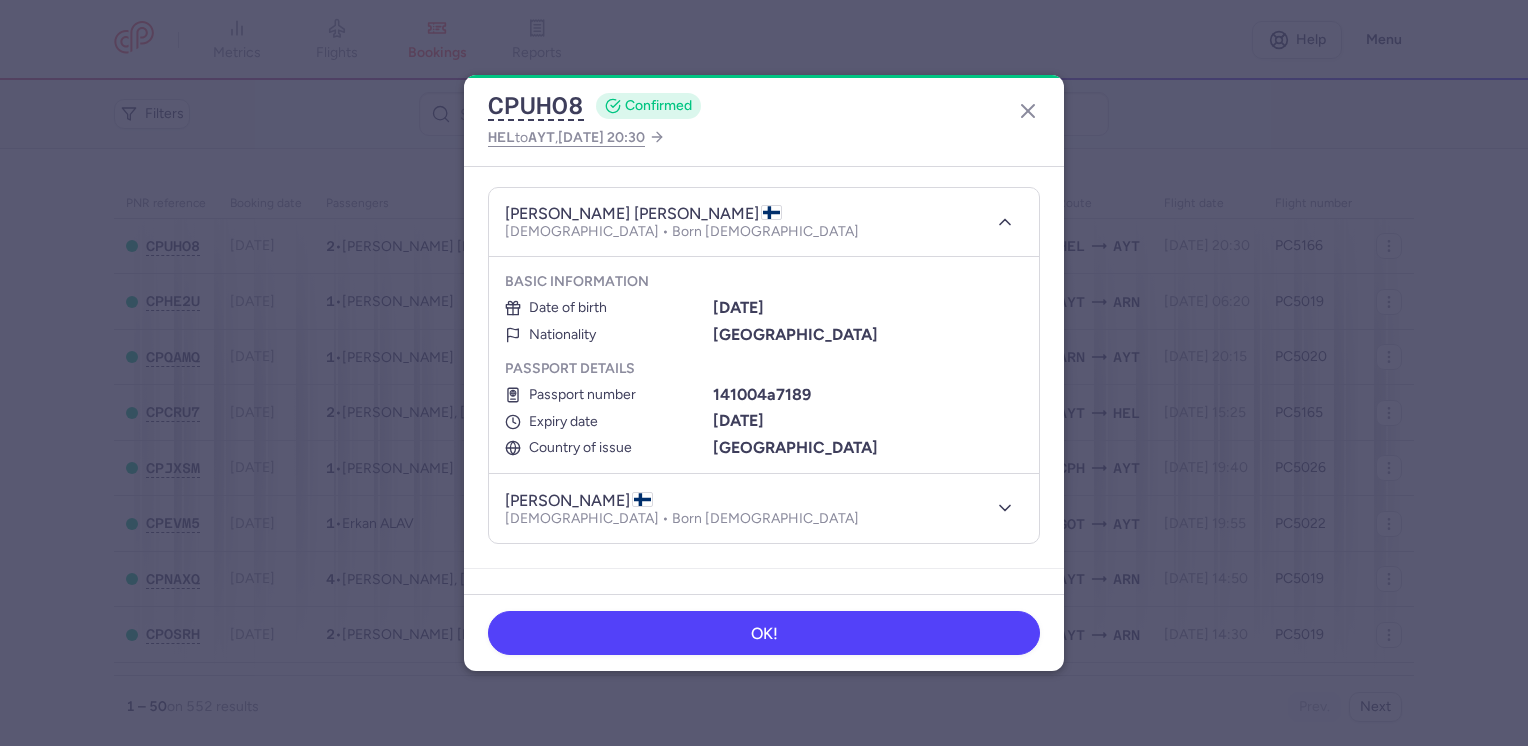 scroll, scrollTop: 300, scrollLeft: 0, axis: vertical 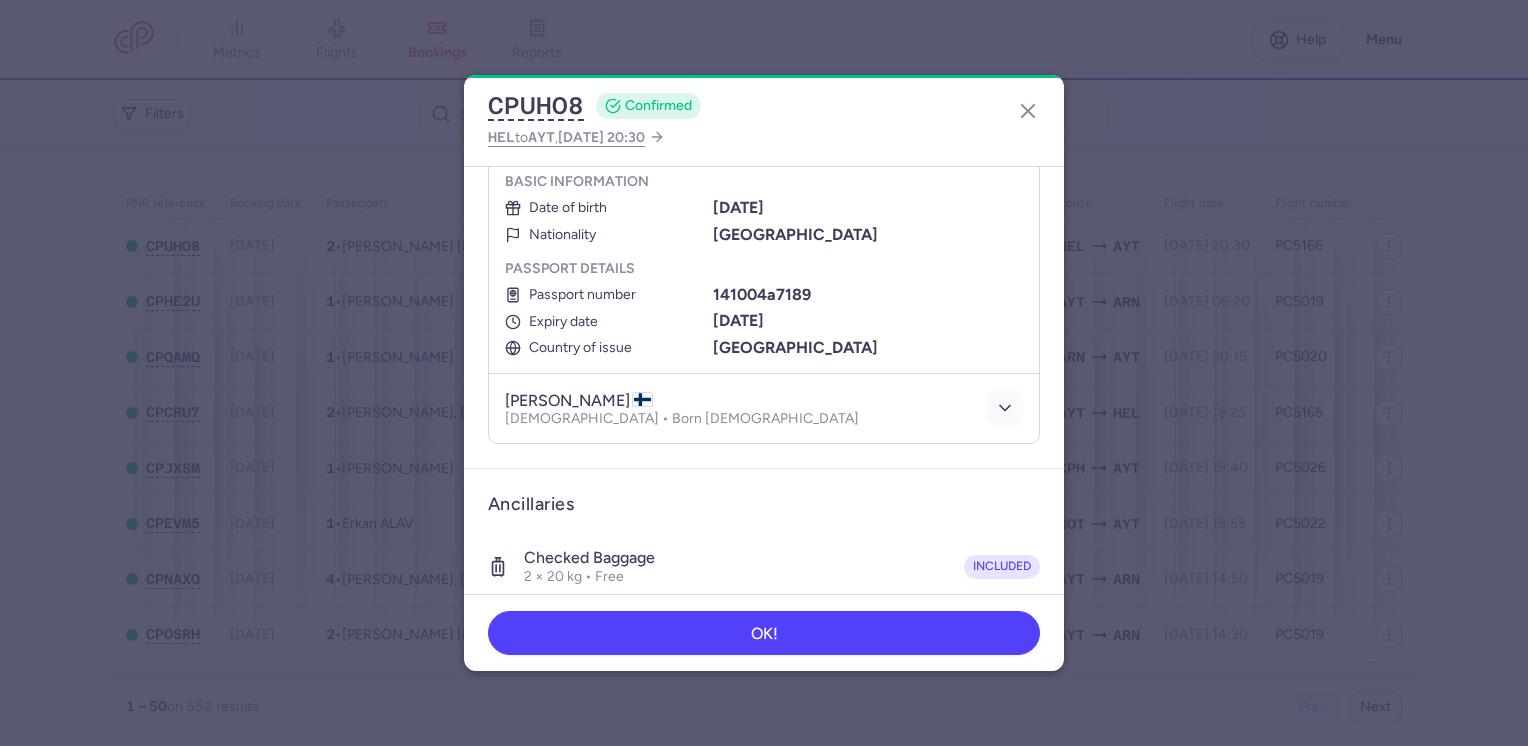 click at bounding box center [1005, 408] 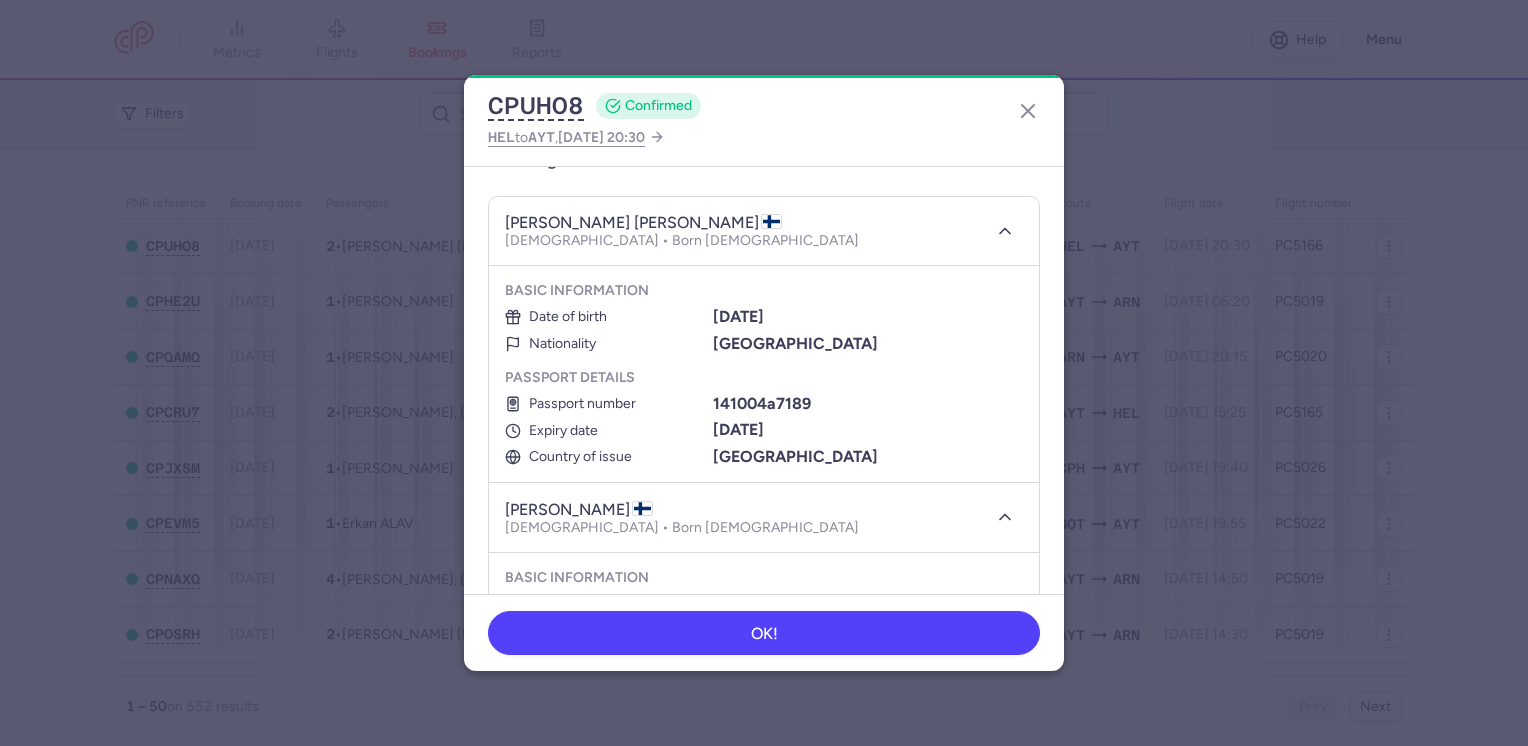 scroll, scrollTop: 200, scrollLeft: 0, axis: vertical 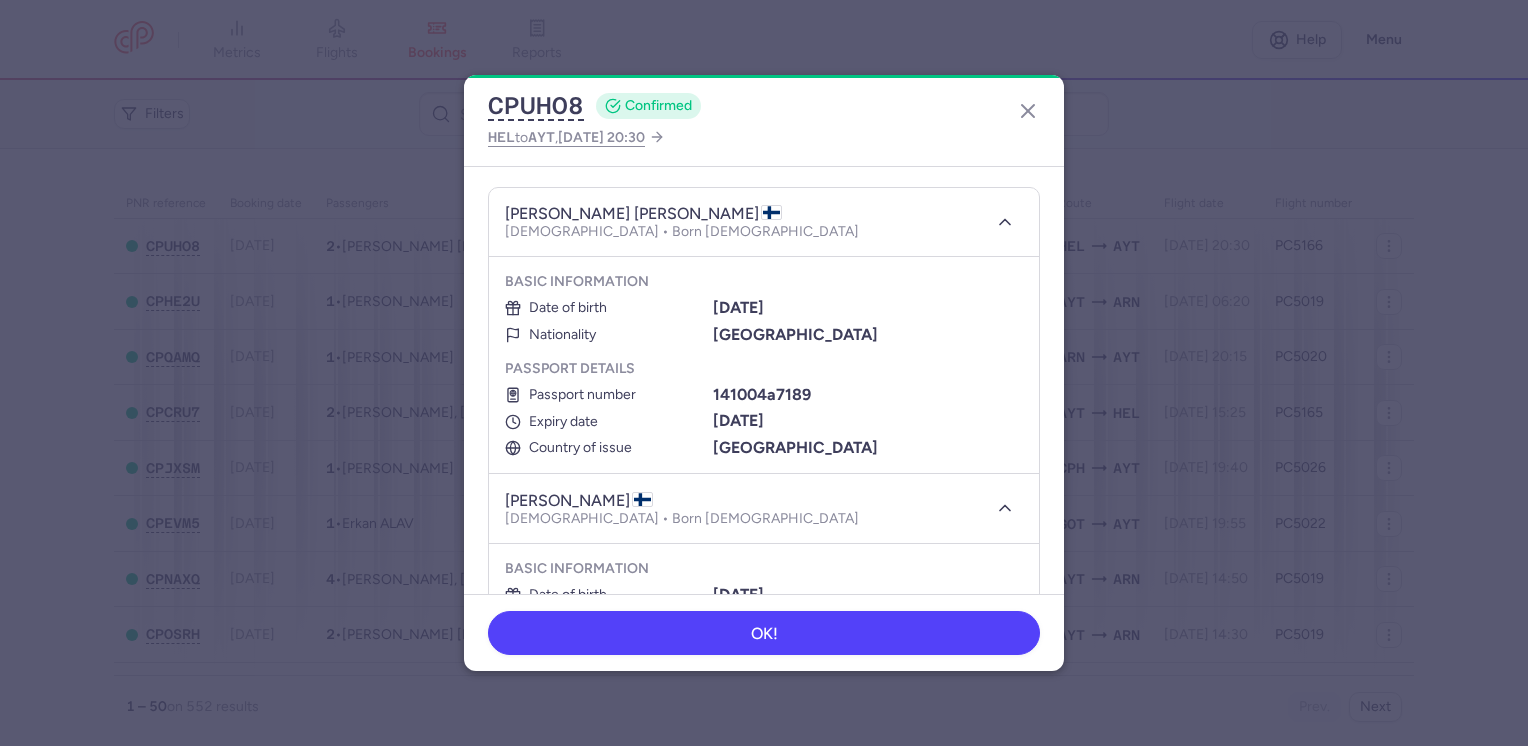 click on "[PERSON_NAME] [PERSON_NAME]  [DEMOGRAPHIC_DATA] • Born [DEMOGRAPHIC_DATA]" at bounding box center [764, 223] 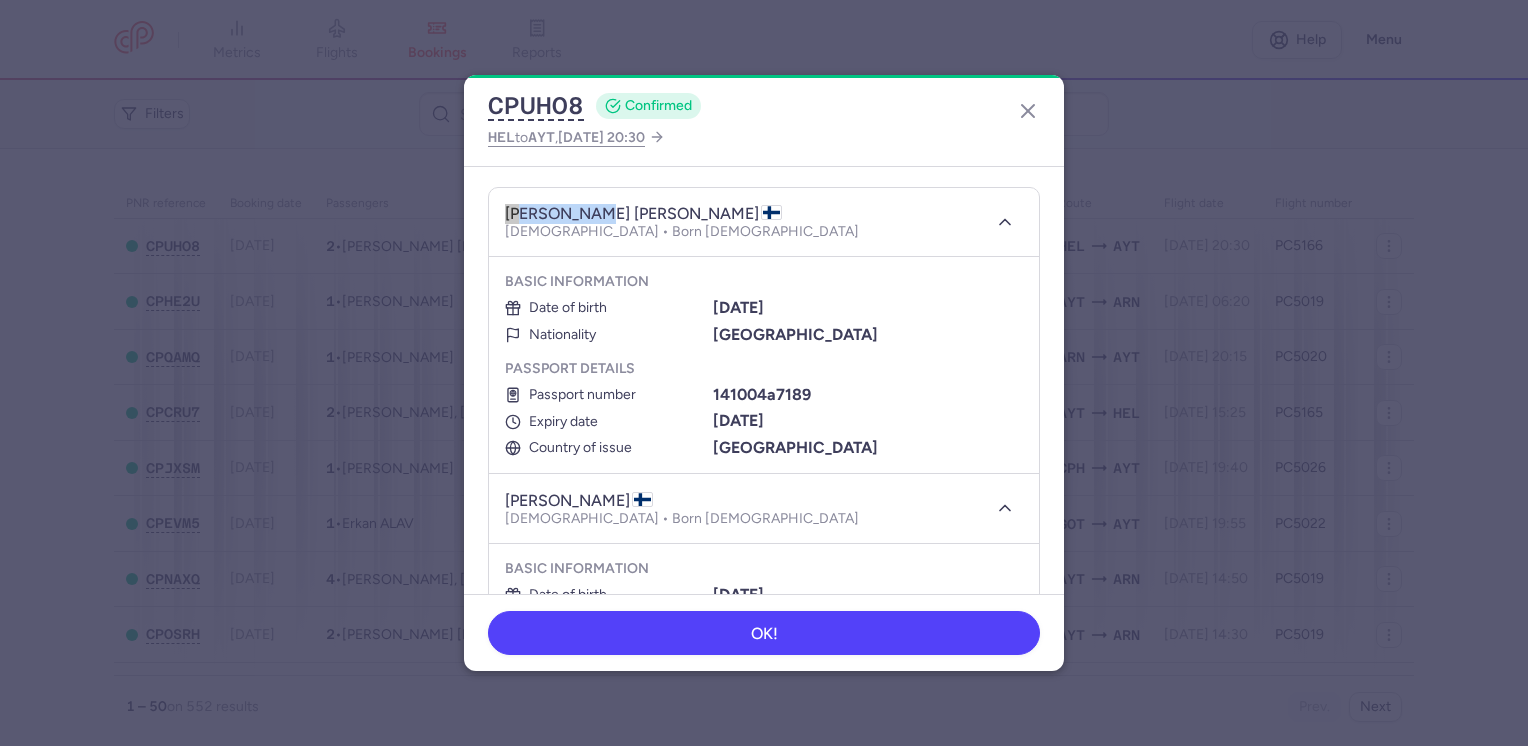 drag, startPoint x: 505, startPoint y: 210, endPoint x: 591, endPoint y: 220, distance: 86.579445 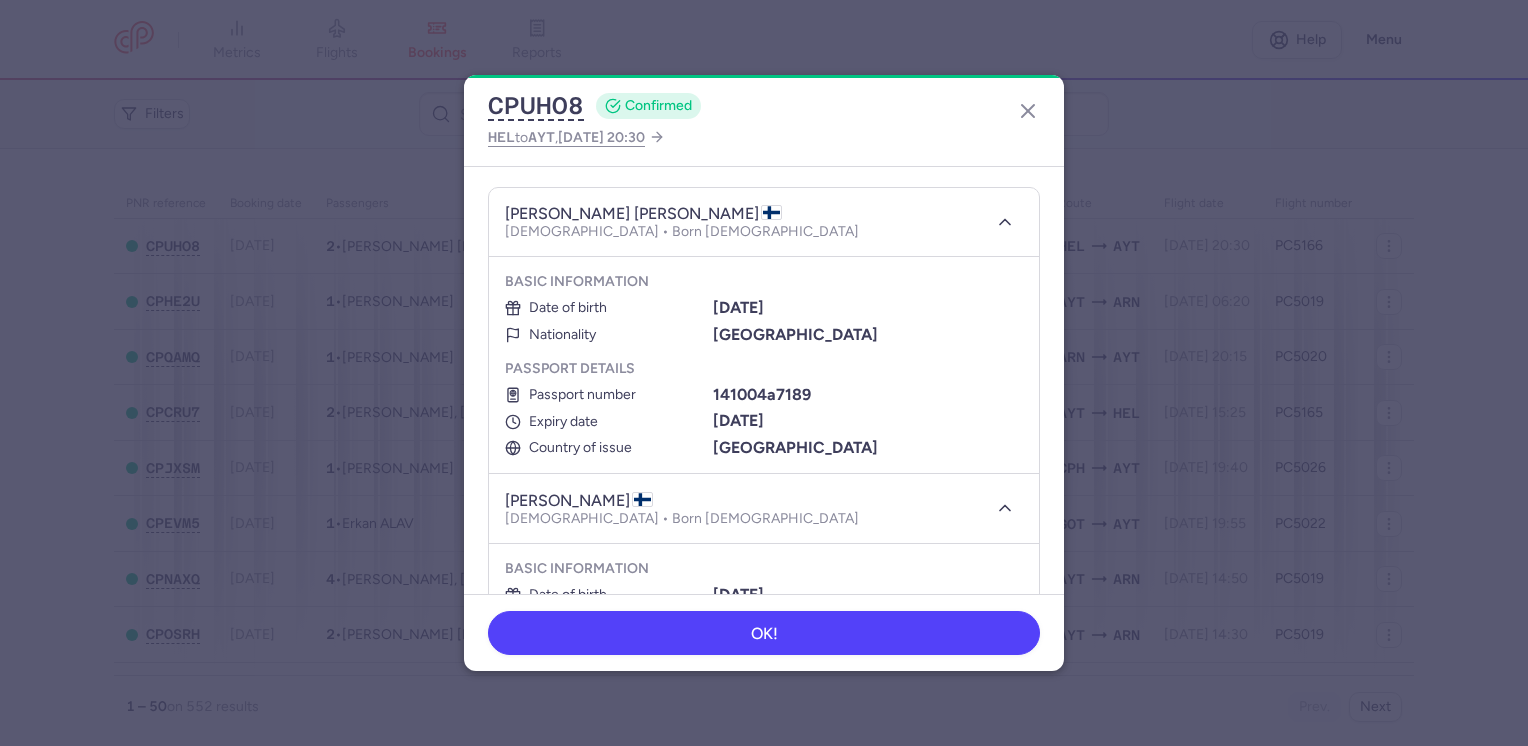 click on "Passport details   Passport number 141004a7189  Expiry date [DATE]  Country of issue [GEOGRAPHIC_DATA]" at bounding box center [764, 408] 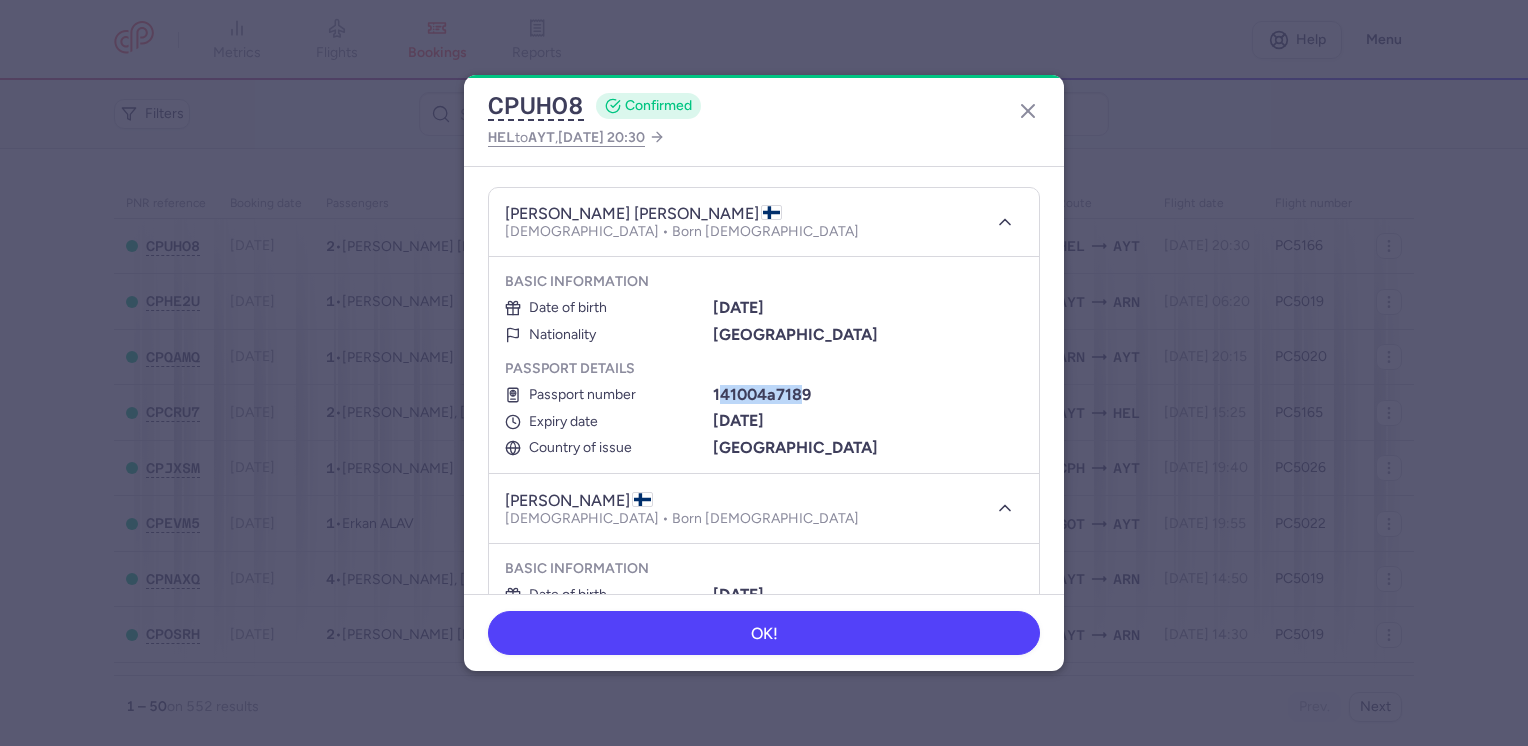 drag, startPoint x: 714, startPoint y: 389, endPoint x: 798, endPoint y: 389, distance: 84 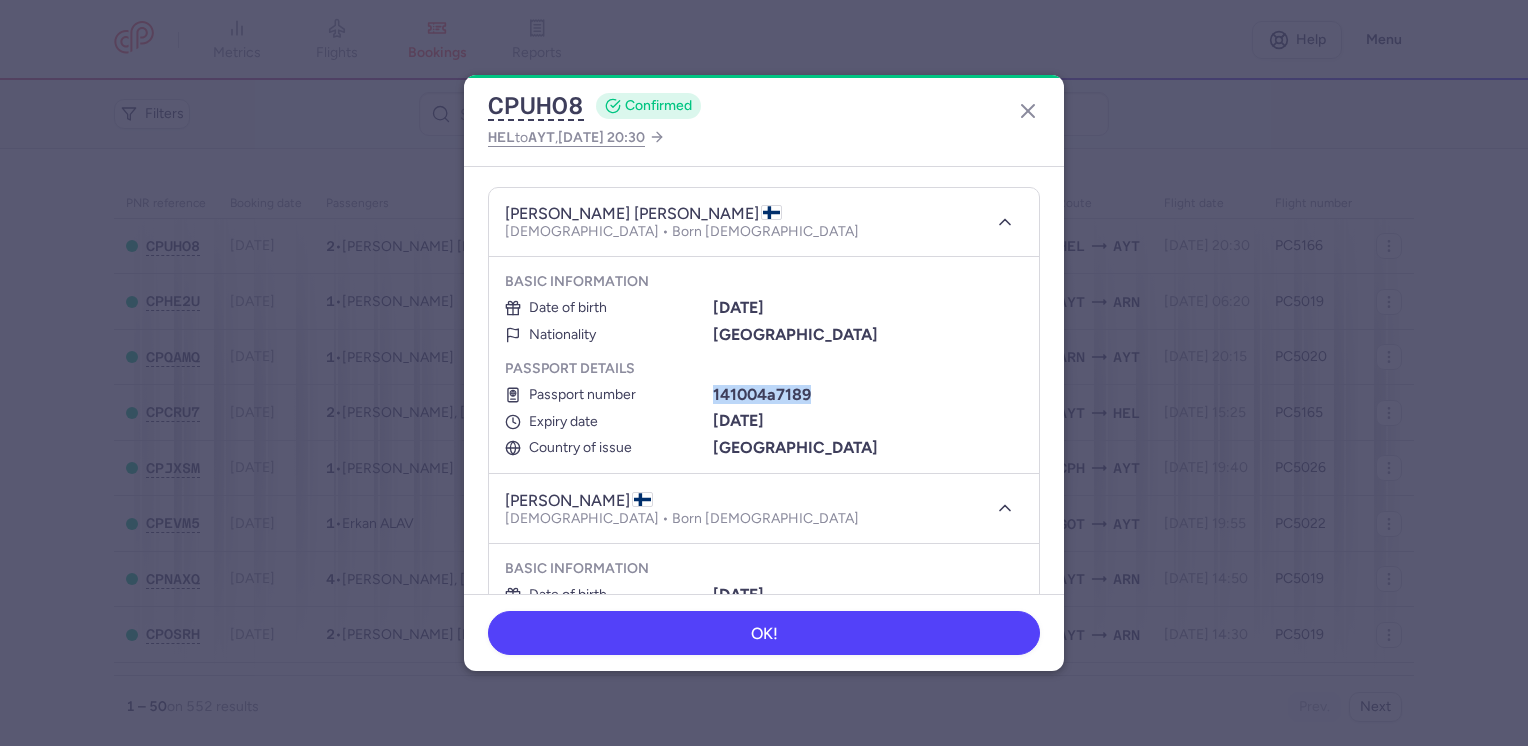 drag, startPoint x: 710, startPoint y: 389, endPoint x: 820, endPoint y: 389, distance: 110 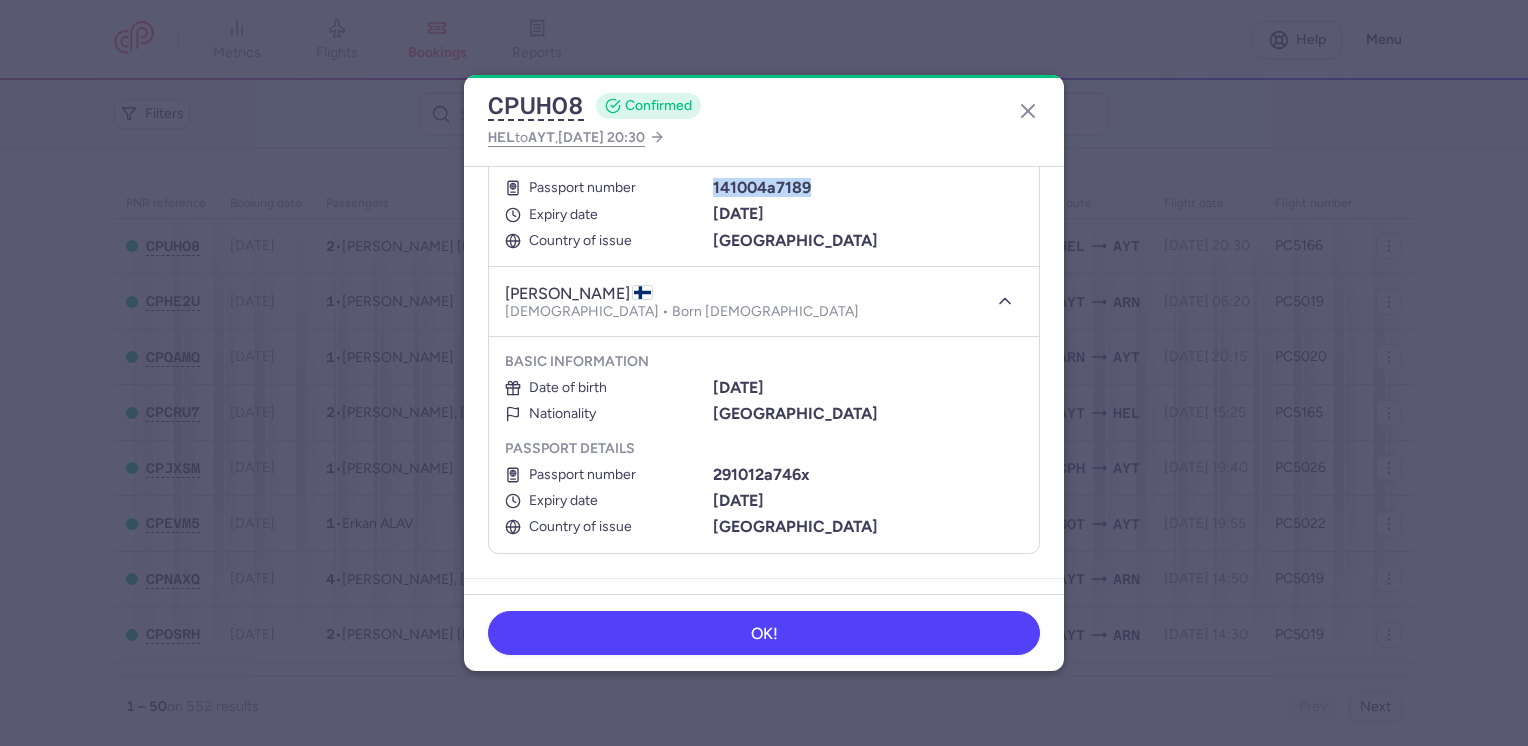 scroll, scrollTop: 400, scrollLeft: 0, axis: vertical 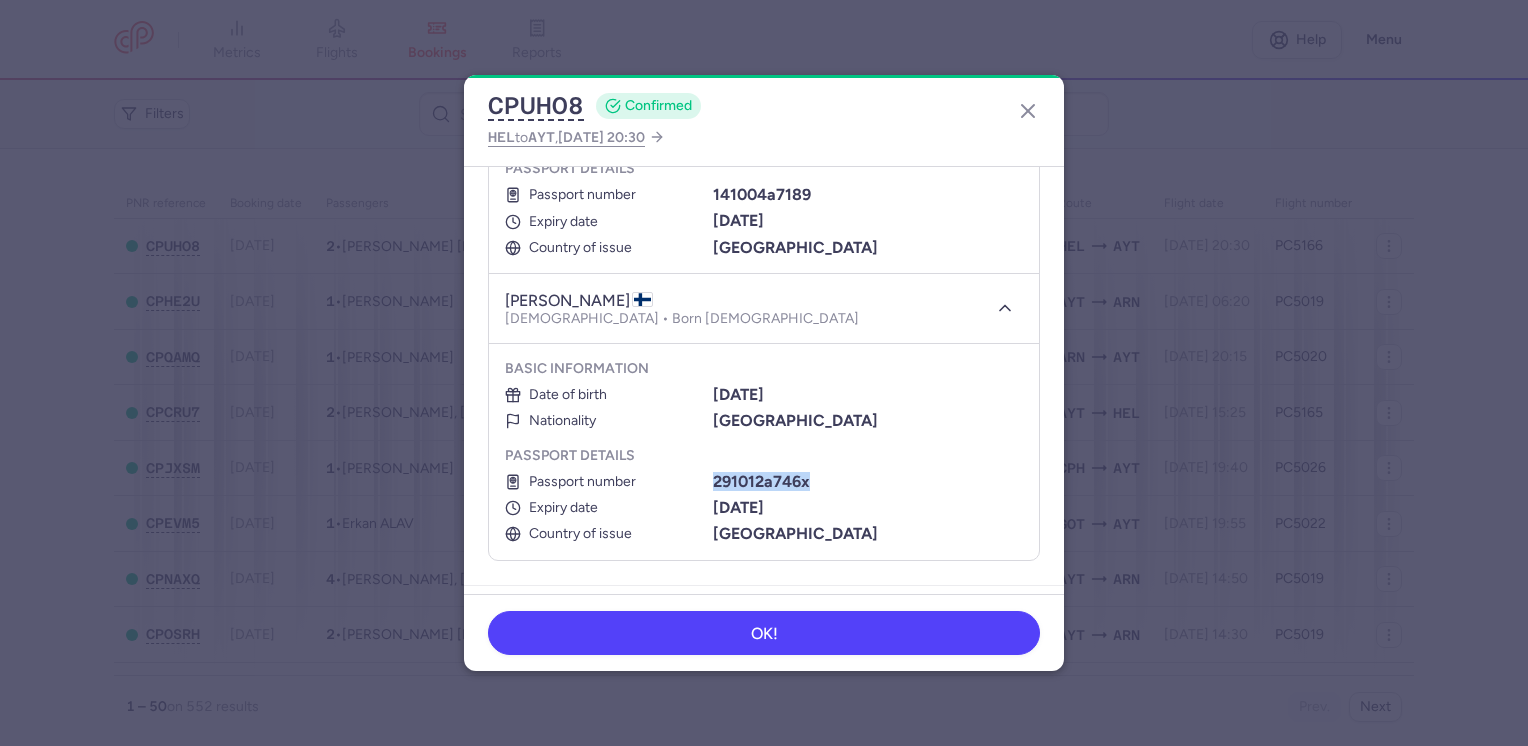 drag, startPoint x: 710, startPoint y: 474, endPoint x: 830, endPoint y: 477, distance: 120.03749 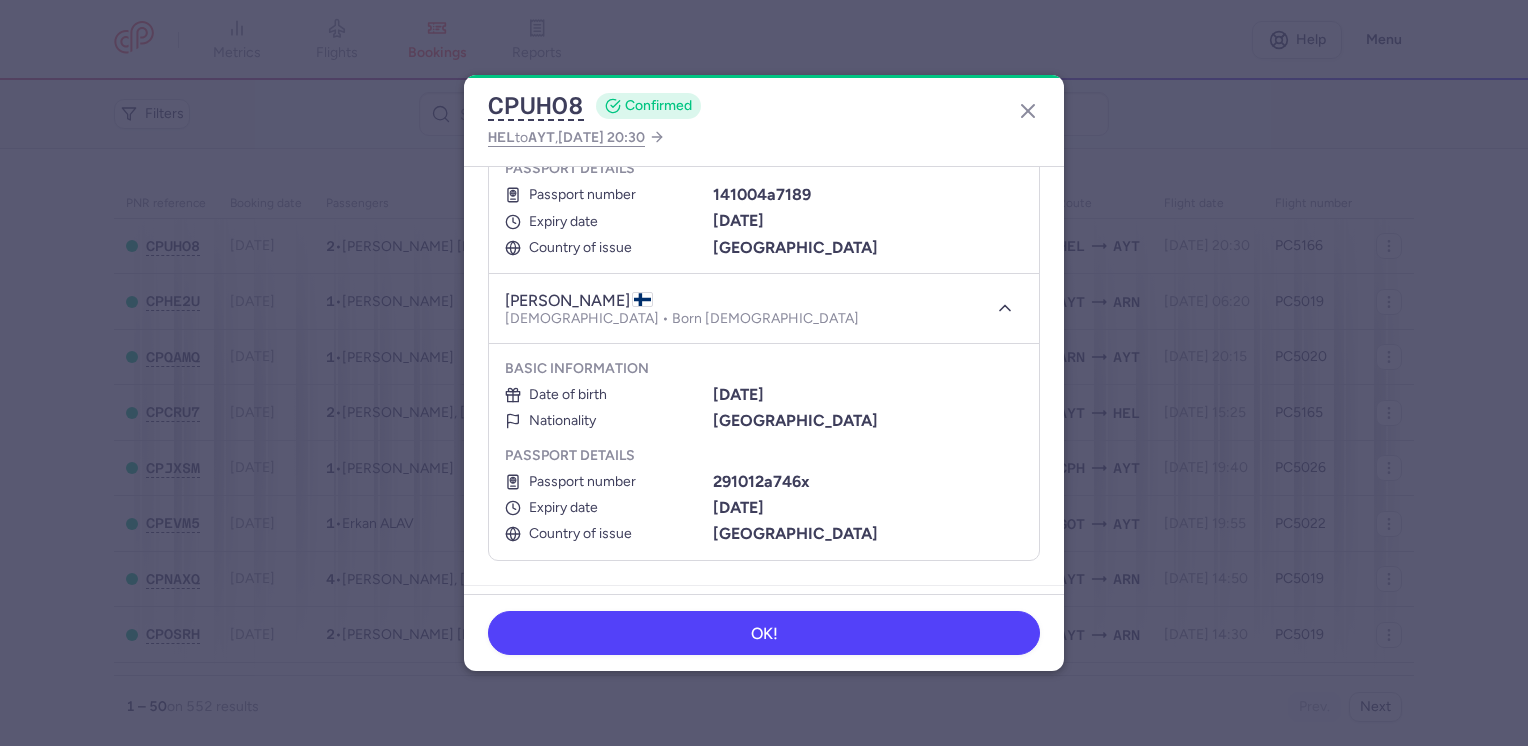 click on "CPUHO8  CONFIRMED HEL  to  AYT ,  [DATE] 20:30 General information CP reference CPUHO8 Reservation  Check reservation  Passengers [PERSON_NAME] [PERSON_NAME]  [DEMOGRAPHIC_DATA] • Born [DEMOGRAPHIC_DATA]  Basic information   Date of birth [DEMOGRAPHIC_DATA]  Nationality [DEMOGRAPHIC_DATA]  Passport details   Passport number 141004a7189  Expiry date [DATE]  Country of issue [GEOGRAPHIC_DATA] [PERSON_NAME]  [DEMOGRAPHIC_DATA] • Born [DEMOGRAPHIC_DATA]  Basic information   Date of birth [DEMOGRAPHIC_DATA]  Nationality [DEMOGRAPHIC_DATA]  Passport details   Passport number 291012a746x  Expiry date [DATE]  Country of issue [GEOGRAPHIC_DATA] Ancillaries Checked baggage 2 × 20 kg • Free included Cabin bag 2 × 3 kg, 40 × 30 × 15 cm • Free included Items Booking €386.00 Booking date  [DATE]  Show transactions OK!" at bounding box center (764, 373) 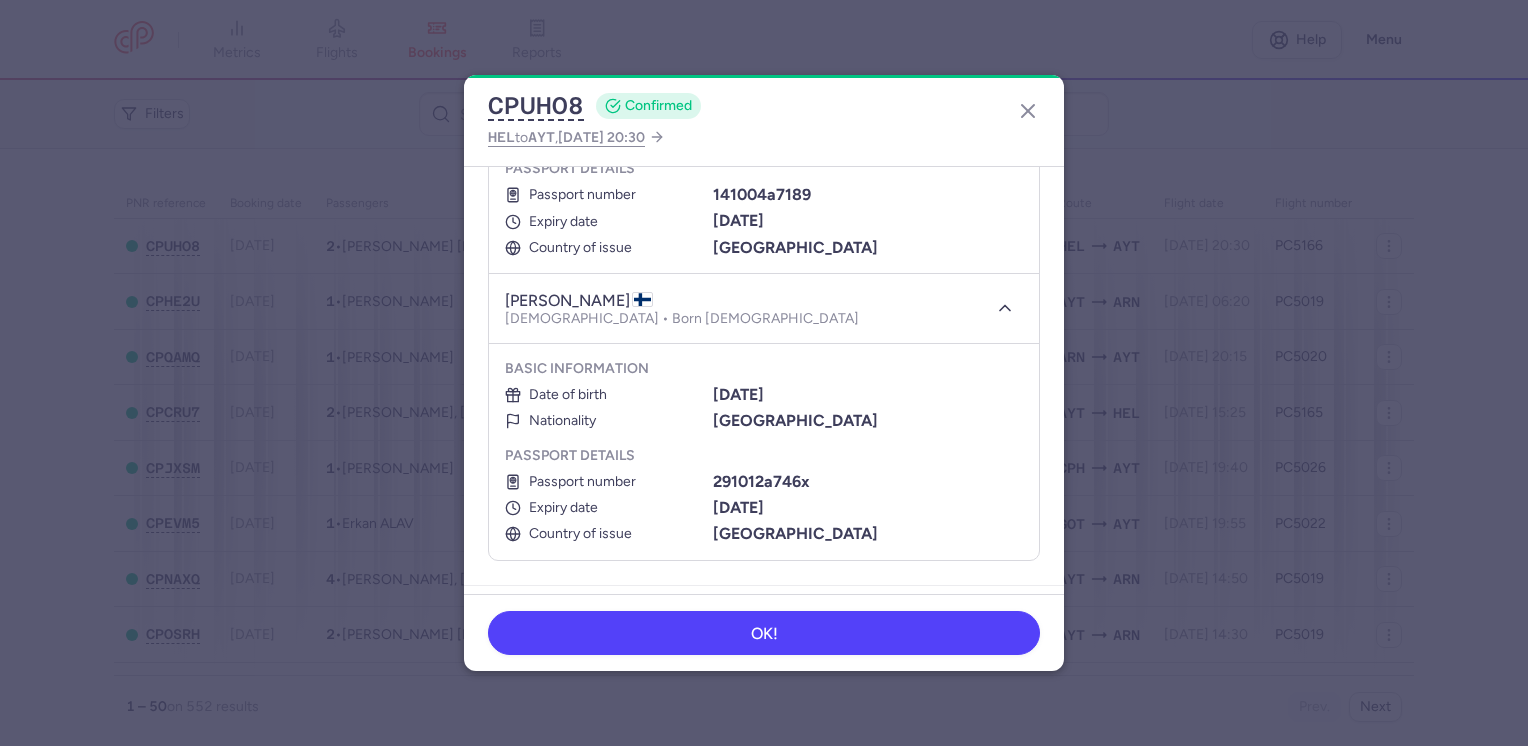 drag, startPoint x: 1016, startPoint y: 114, endPoint x: 973, endPoint y: 107, distance: 43.56604 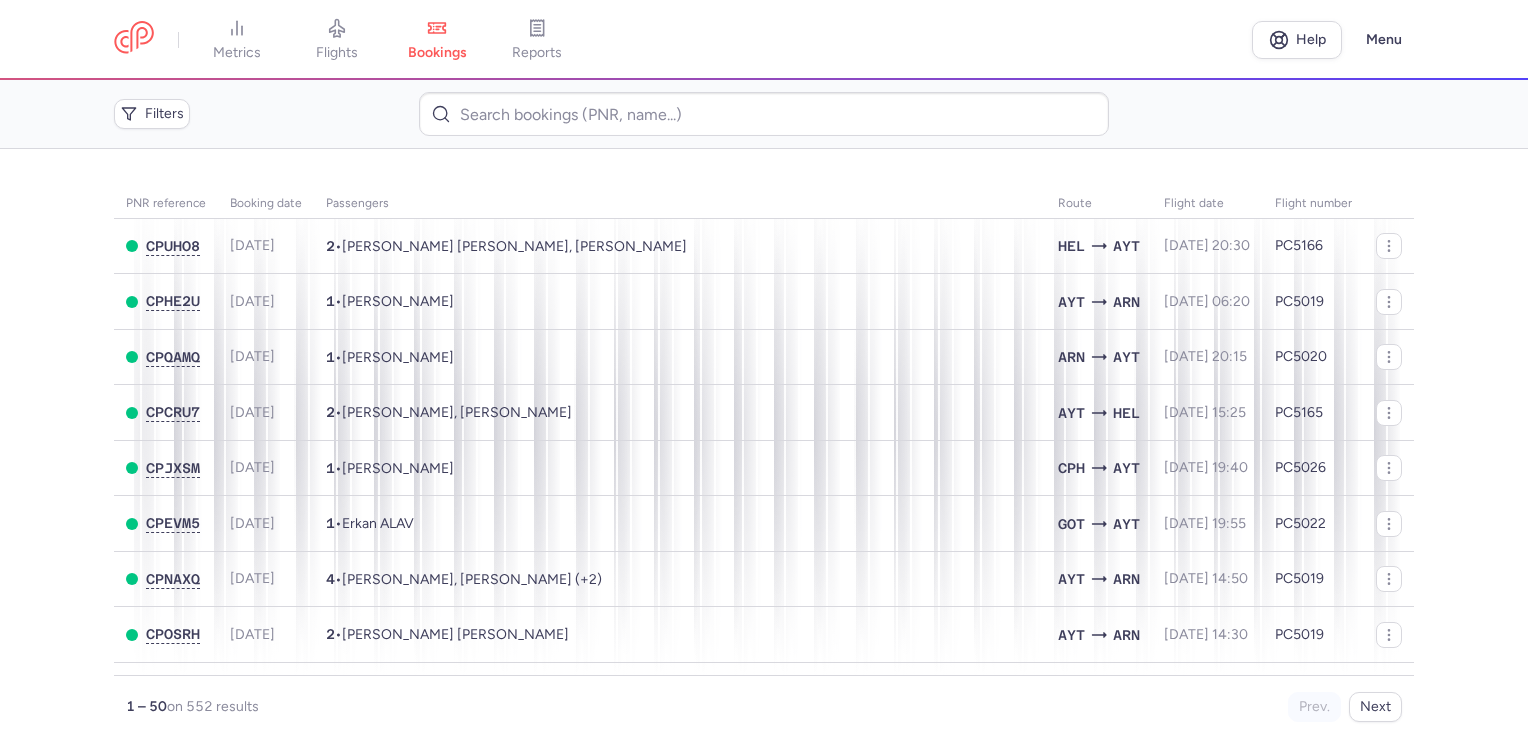 scroll, scrollTop: 0, scrollLeft: 0, axis: both 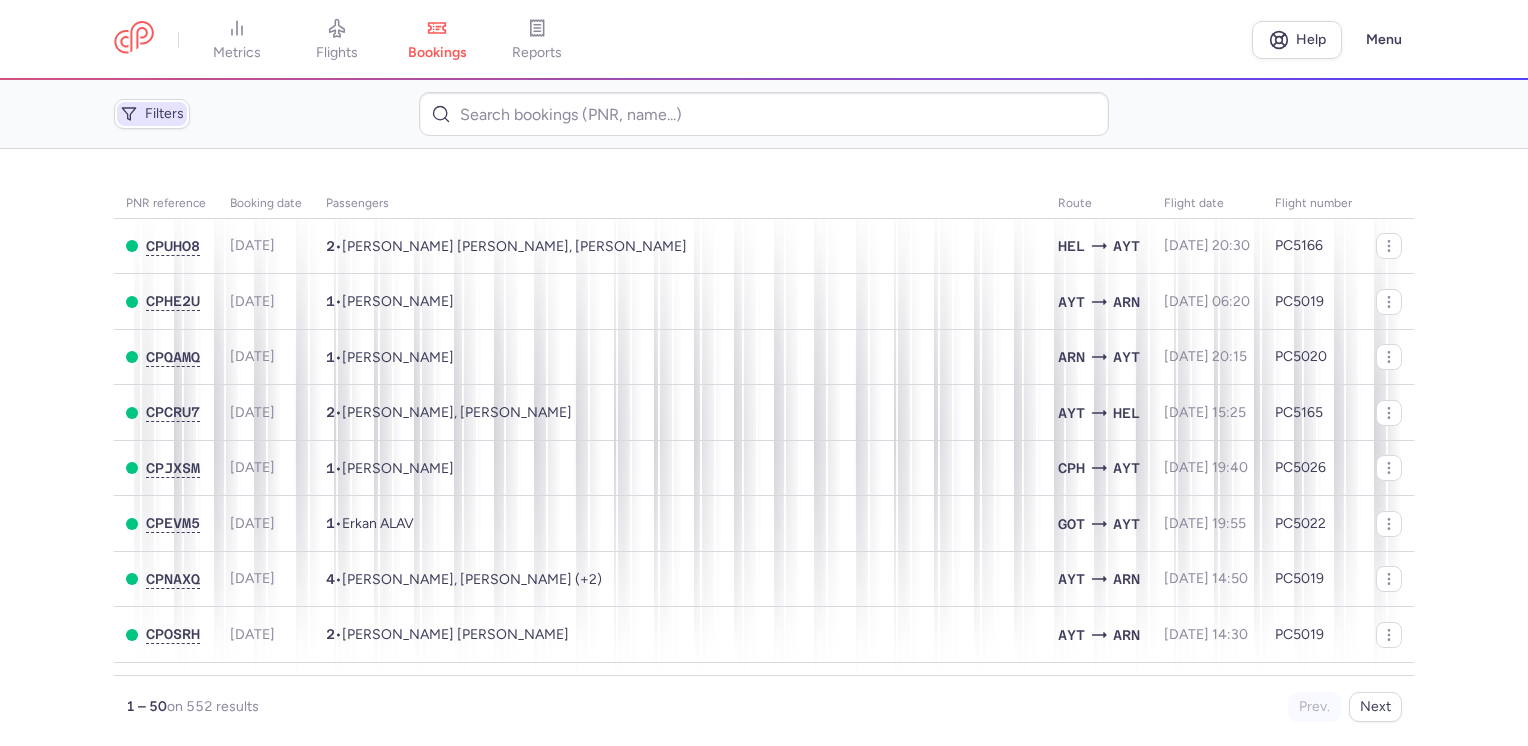 click on "Filters" at bounding box center [164, 114] 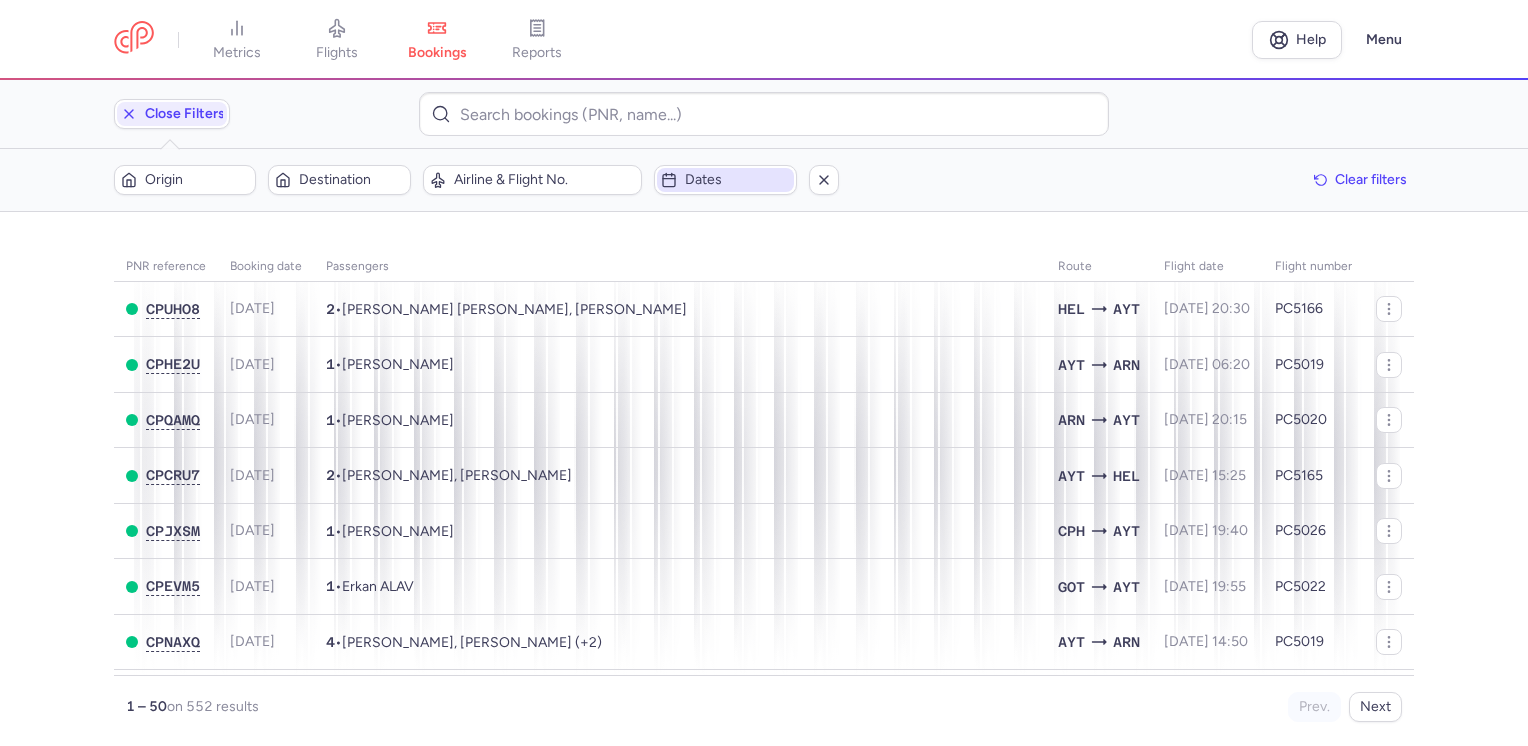 click on "Dates" at bounding box center (737, 180) 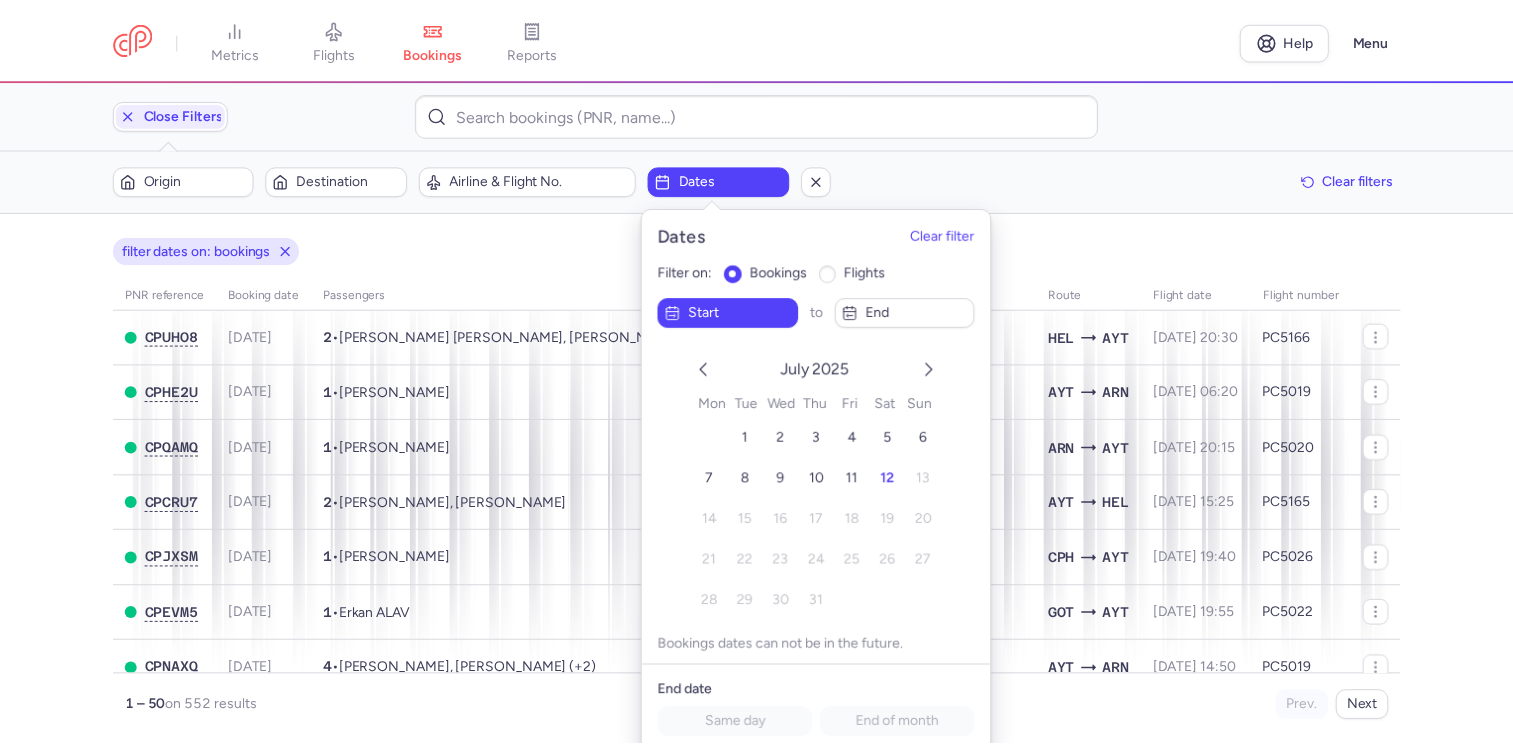 scroll, scrollTop: 12, scrollLeft: 0, axis: vertical 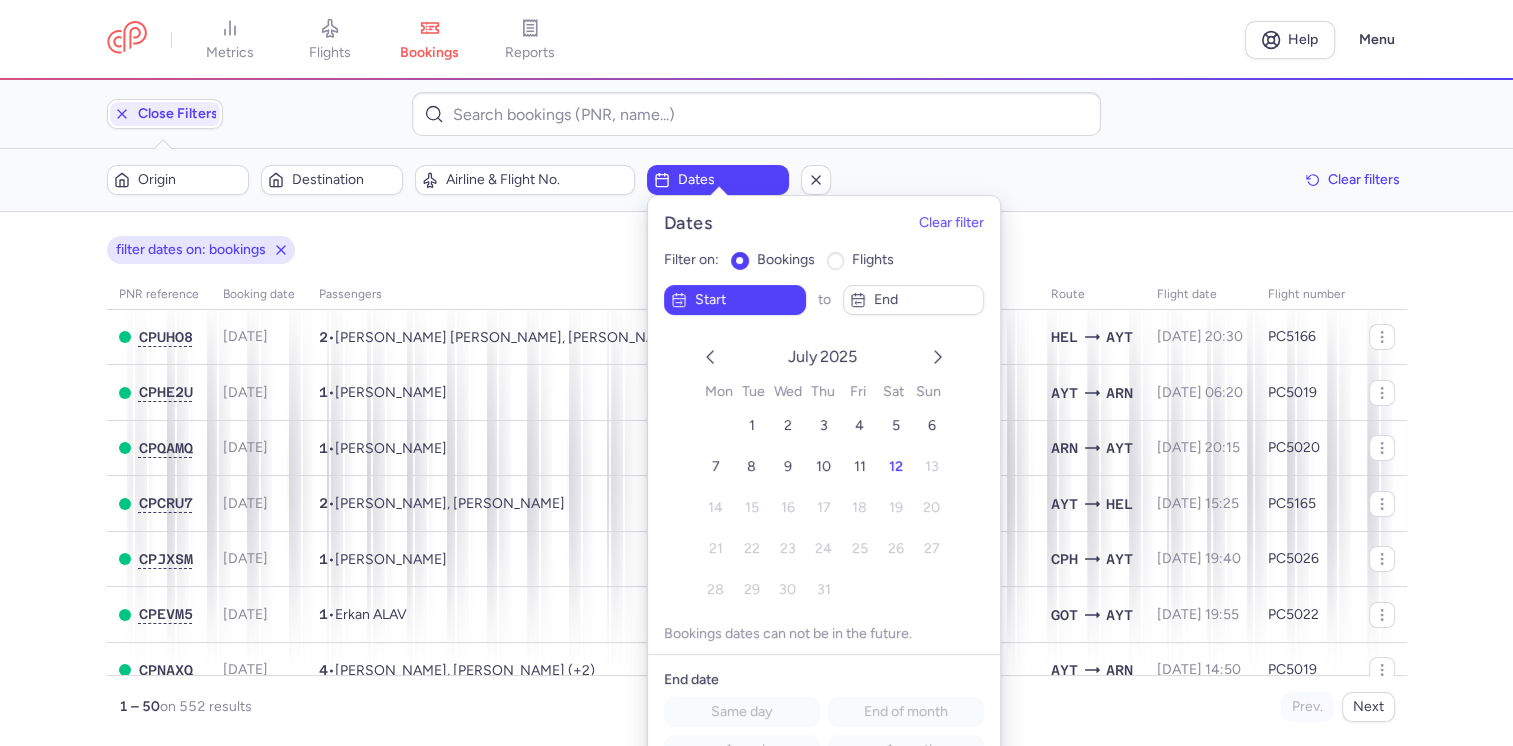 click on "flights" at bounding box center (835, 260) 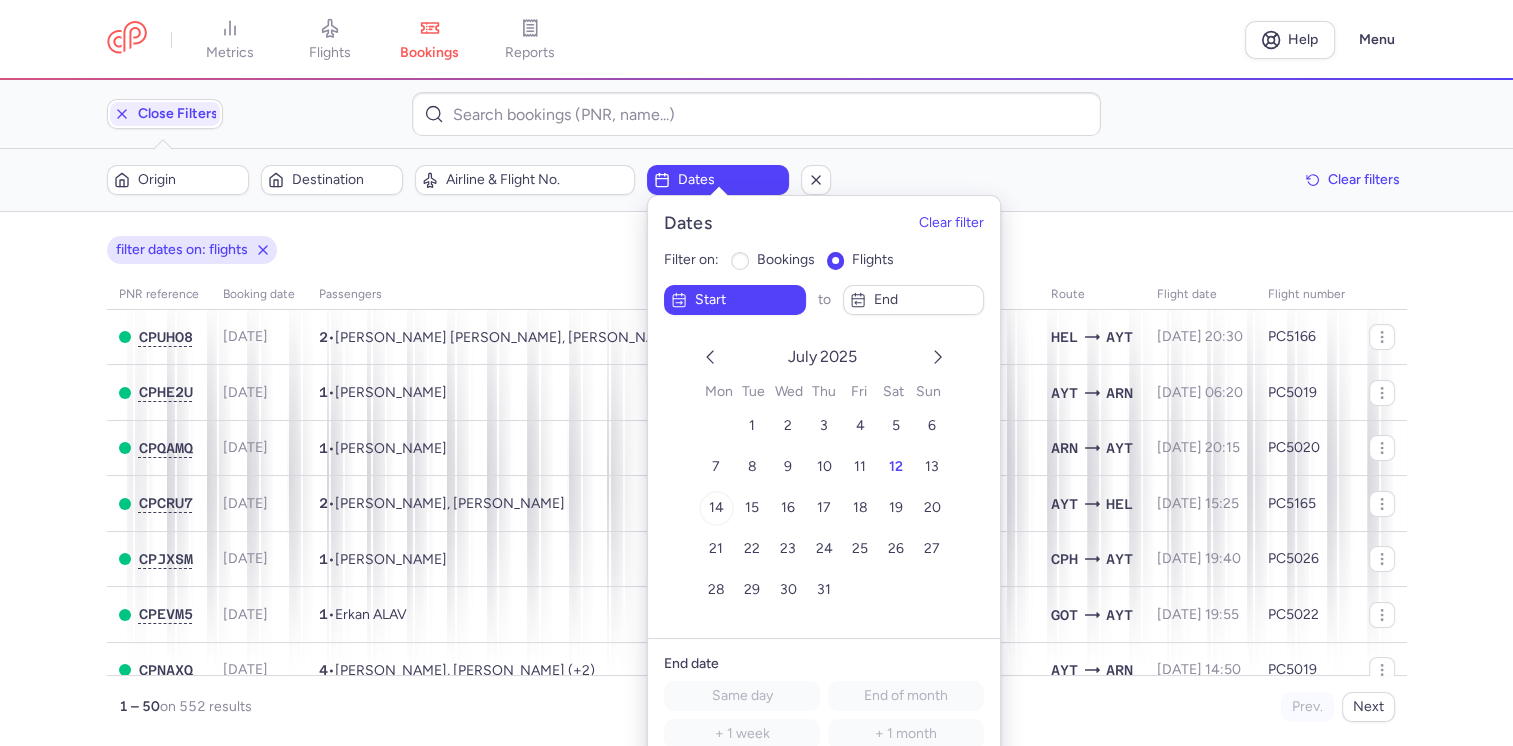 click on "14" at bounding box center [715, 507] 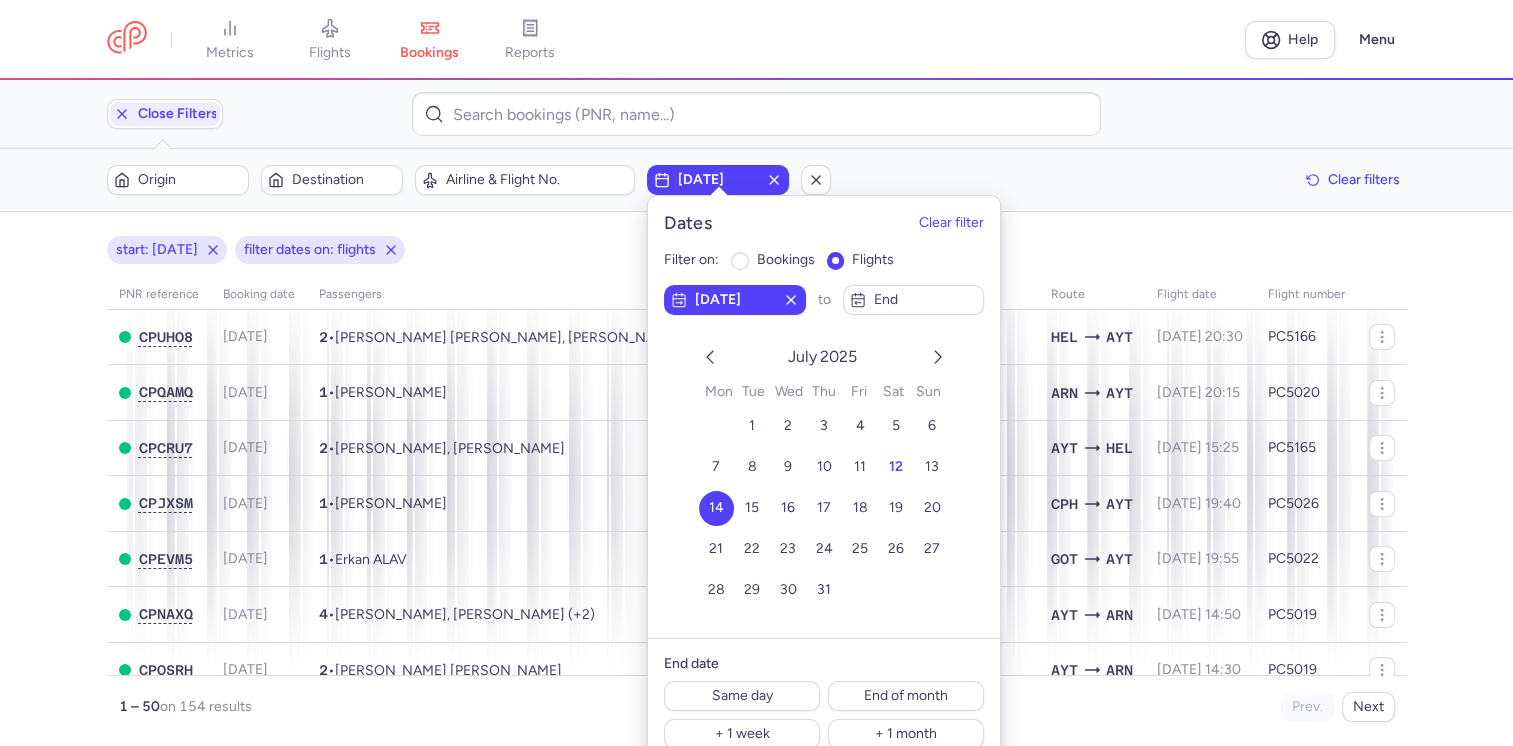 click on "metrics flights bookings reports  Help  Menu Close filters 2 Filters (2) – 154 results  Origin  Destination  Airline & Flight No.  2025-07-14  Clear filters  start: 2025-07-14 filter dates on: flights PNR reference Booking date Passengers Route flight date Flight number CPUHO8 2025-07-12 2  •  Dalia Amna ELWAN, Dana ELWAN  HEL  AYT 2025-07-15, 20:30  PC5166  CPQAMQ 2025-07-11 1  •  Neslihan GUL  ARN  AYT 2025-07-14, 20:15  PC5020  CPCRU7 2025-07-11 2  •  Jesse PARKKALI, Leevi JOHANSSON  AYT  HEL 2025-08-09, 15:25  PC5165  CPJXSM 2025-07-11 1  •  Zakaria ABDIRASHID  CPH  AYT 2025-07-14, 19:40  PC5026  CPEVM5 2025-07-11 1  •  Erkan ALAV  GOT  AYT 2025-07-18, 19:55  PC5022  CPNAXQ 2025-07-11 4  •  Hossein AZARI, Marwa AZARI (+2)  AYT  ARN 2025-07-19, 14:50  PC5019  CPOSRH 2025-07-11 2  •  Ali KAMAL OMAR, Sara CHAVOSHLU  AYT  ARN 2025-07-24, 14:30  PC5019  CPOSRH 2025-07-11 2  •  Ali KAMAL OMAR, Sara CHAVOSHLU  ARN  AYT 2025-07-17, 18:35  PC5020  CPX3OR 2025-07-11 2  •   AYT  GOT  PC5021  1 1" at bounding box center [756, -12] 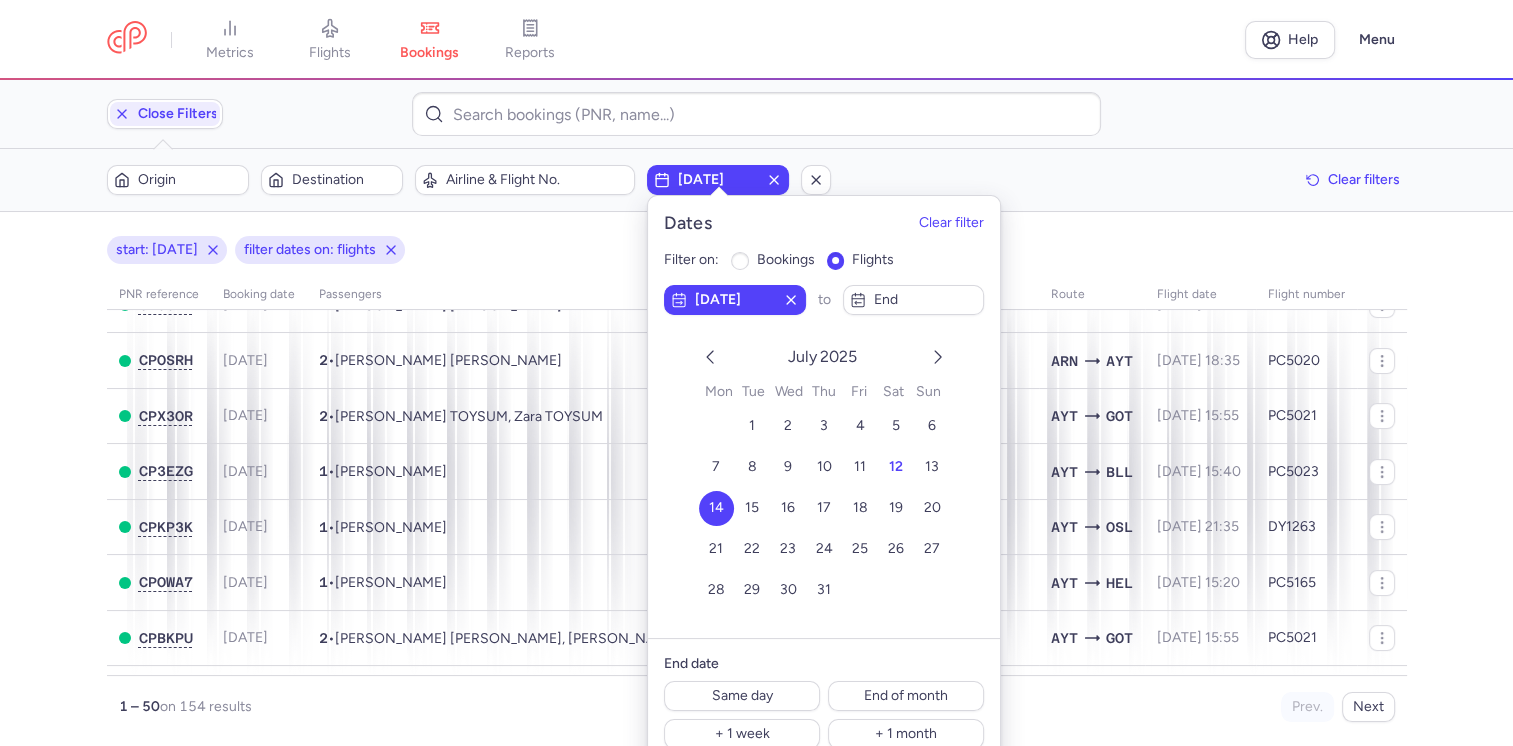 scroll, scrollTop: 500, scrollLeft: 0, axis: vertical 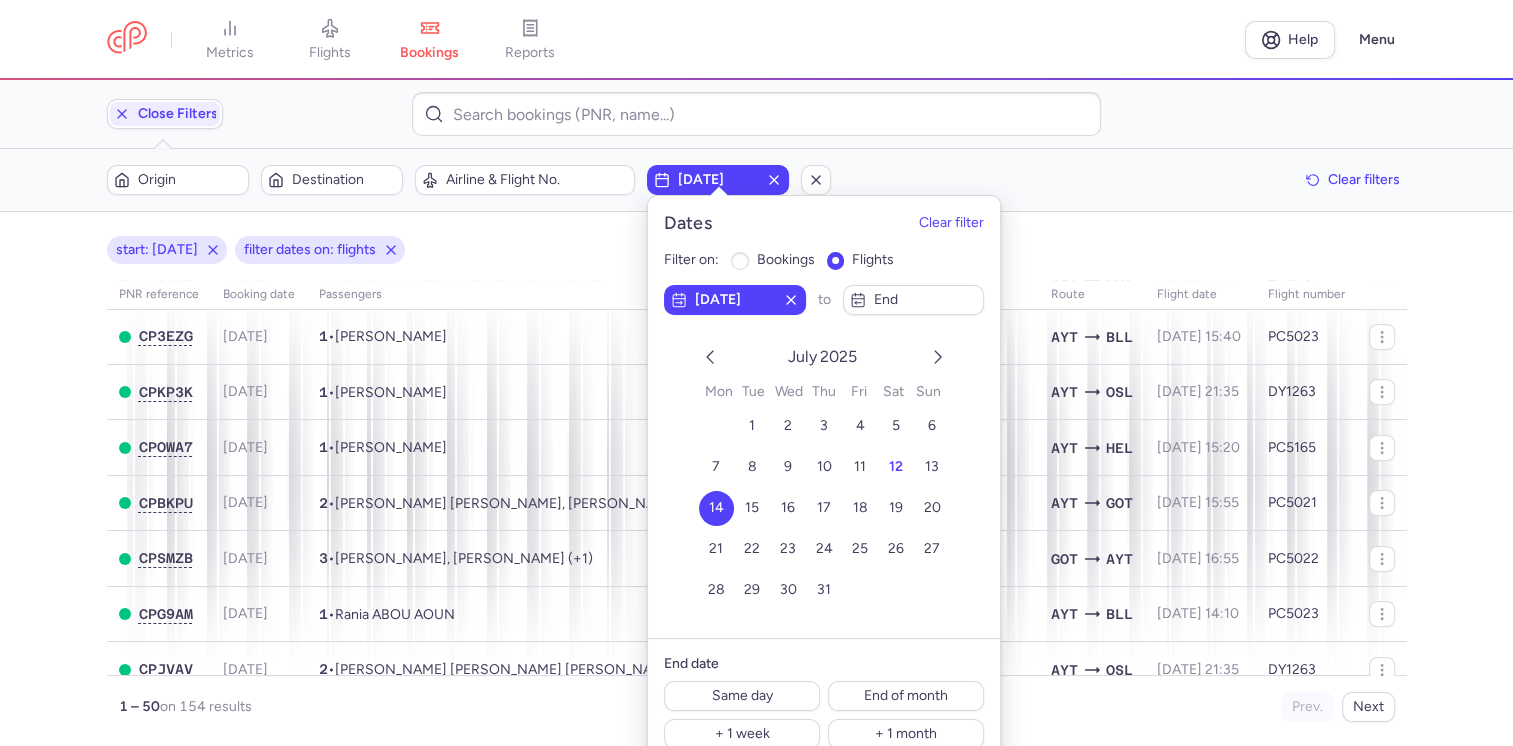 click on "2025-07-14" at bounding box center (718, 180) 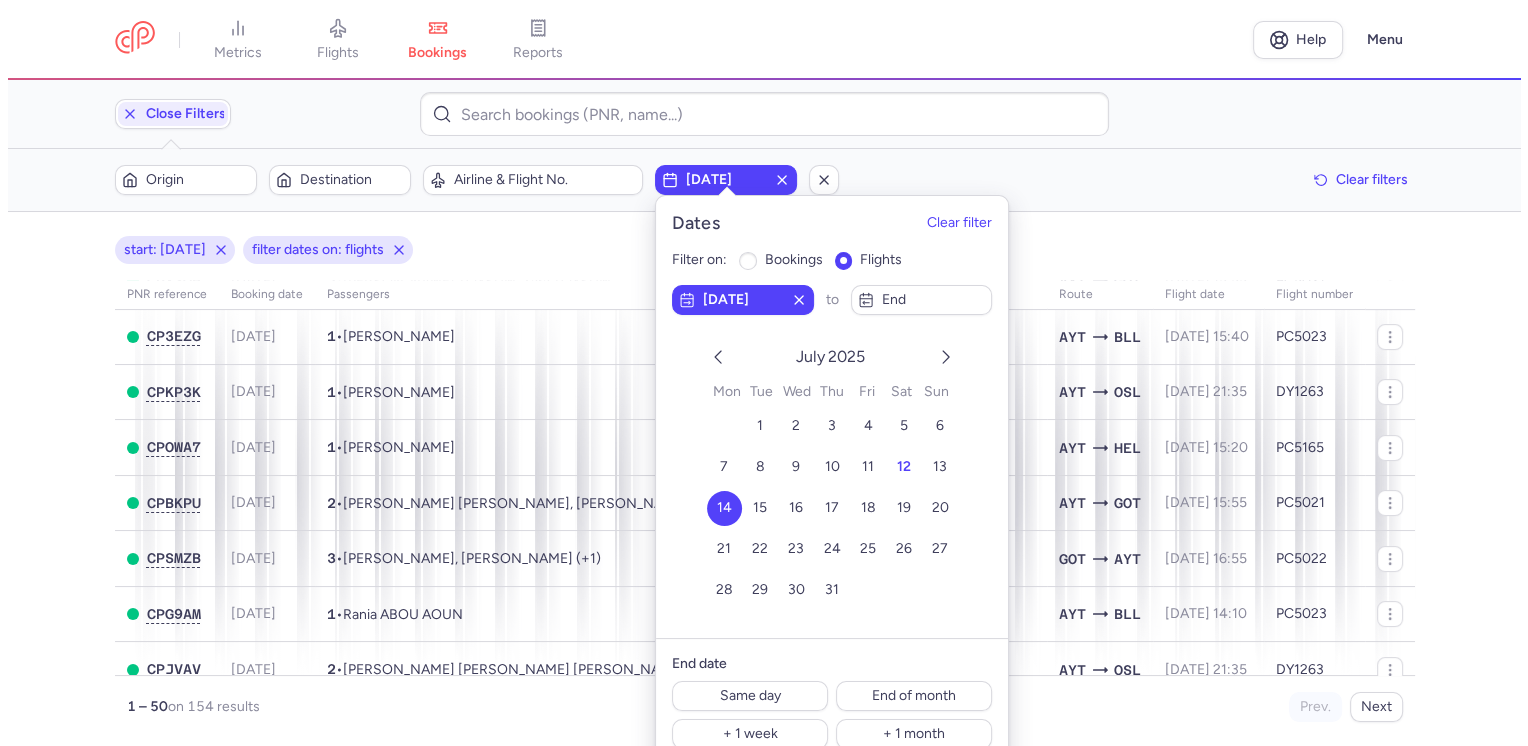 scroll, scrollTop: 0, scrollLeft: 0, axis: both 